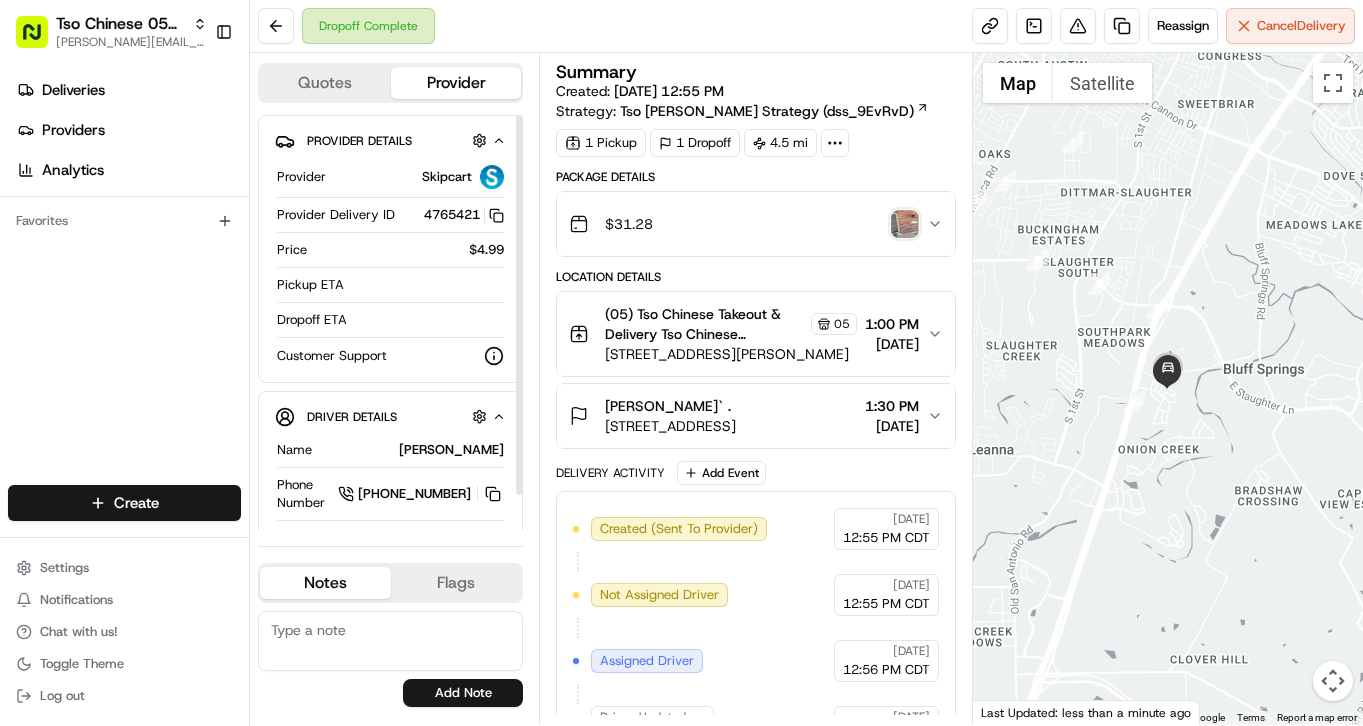 scroll, scrollTop: 0, scrollLeft: 0, axis: both 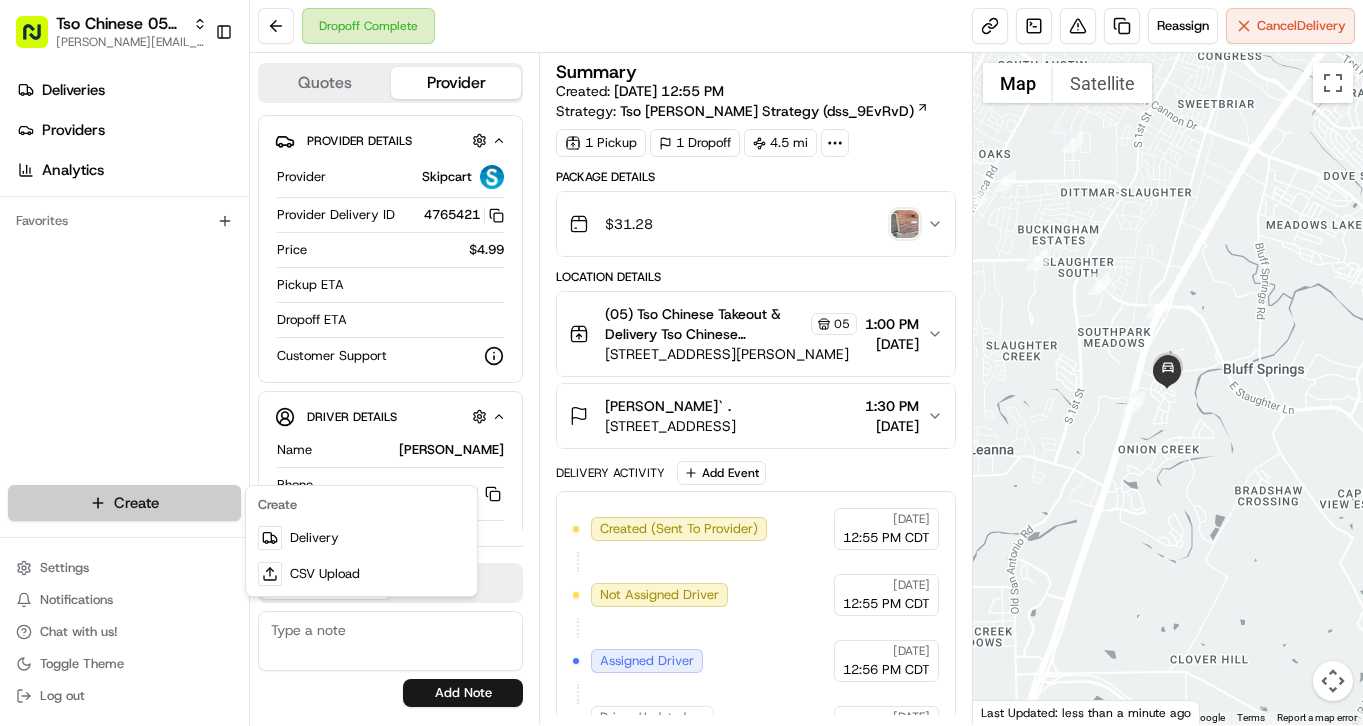 click on "Tso Chinese 05 Menchaca [EMAIL_ADDRESS][DOMAIN_NAME] Toggle Sidebar Deliveries Providers Analytics Favorites Main Menu Members & Organization Organization Users Roles Preferences Customization Tracking Orchestration Automations Dispatch Strategy Locations Pickup Locations Dropoff Locations Billing Billing Refund Requests Integrations Notification Triggers Webhooks API Keys Request Logs Create Settings Notifications Chat with us! Toggle Theme Log out Dropoff Complete Reassign Cancel  Delivery Quotes Provider Provider Details Hidden ( 1 ) Provider Skipcart   Provider Delivery ID 4765421 Copy  4765421 Price $4.99 Pickup ETA Dropoff ETA Customer Support Driver Details Hidden ( 10 ) Name [PERSON_NAME] Phone Number [PHONE_NUMBER] Tip $2.00 Notes Flags [PERSON_NAME][EMAIL_ADDRESS][DOMAIN_NAME] [PERSON_NAME][EMAIL_ADDRESS][DOMAIN_NAME] [PERSON_NAME][EMAIL_ADDRESS][DOMAIN_NAME] [PERSON_NAME][EMAIL_ADDRESS][DOMAIN_NAME] [EMAIL_ADDRESS][DOMAIN_NAME] [EMAIL_ADDRESS][DOMAIN_NAME] [EMAIL_ADDRESS][DOMAIN_NAME] [PERSON_NAME][DOMAIN_NAME][EMAIL_ADDRESS][PERSON_NAME][DOMAIN_NAME] [PERSON_NAME][EMAIL_ADDRESS][DOMAIN_NAME] [PERSON_NAME][EMAIL_ADDRESS][DOMAIN_NAME] [EMAIL_ADDRESS][DOMAIN_NAME] Add Note     1" at bounding box center [681, 363] 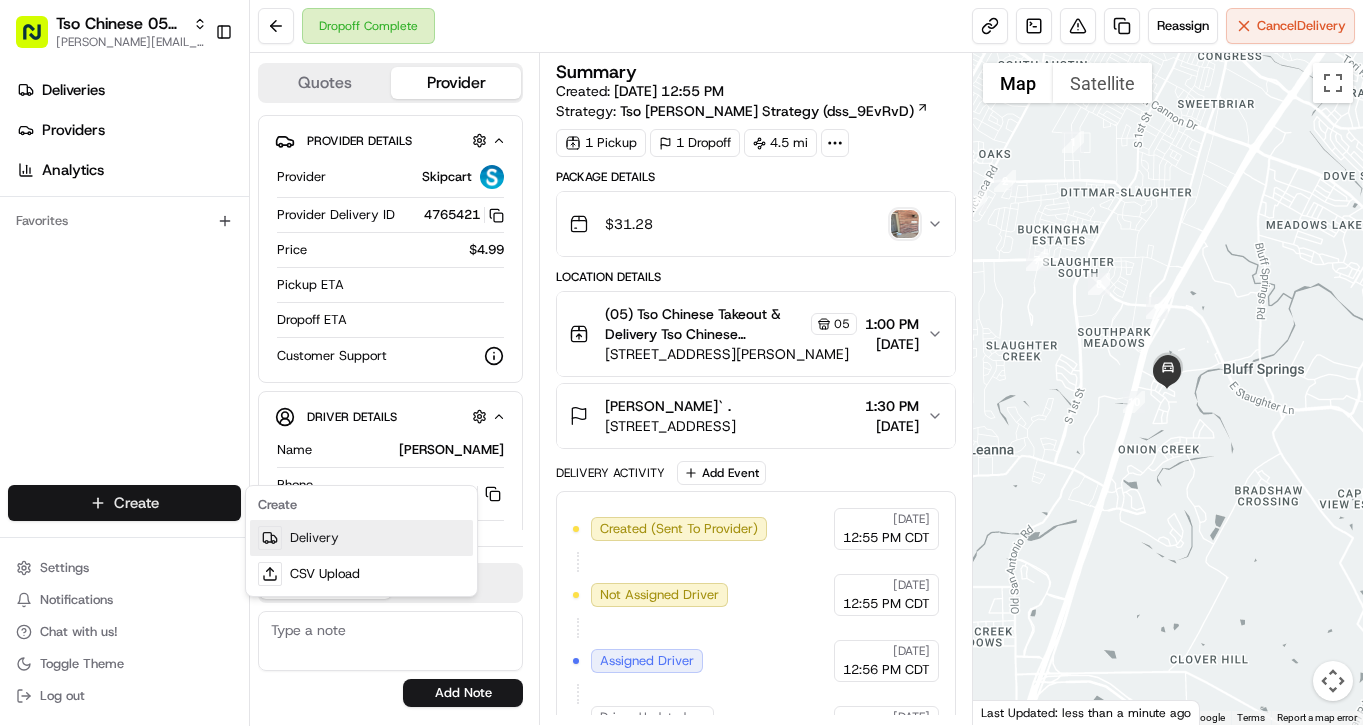 click on "Delivery" at bounding box center [361, 538] 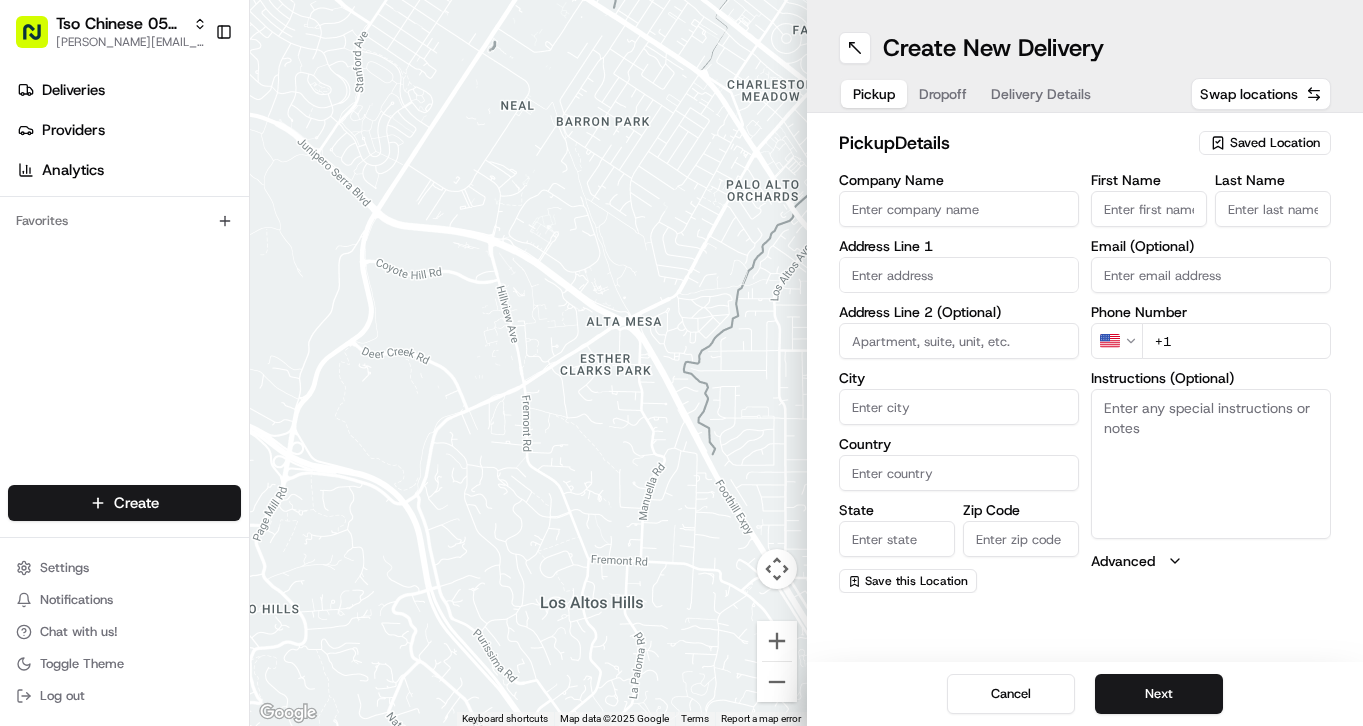 click on "Saved Location" at bounding box center (1265, 143) 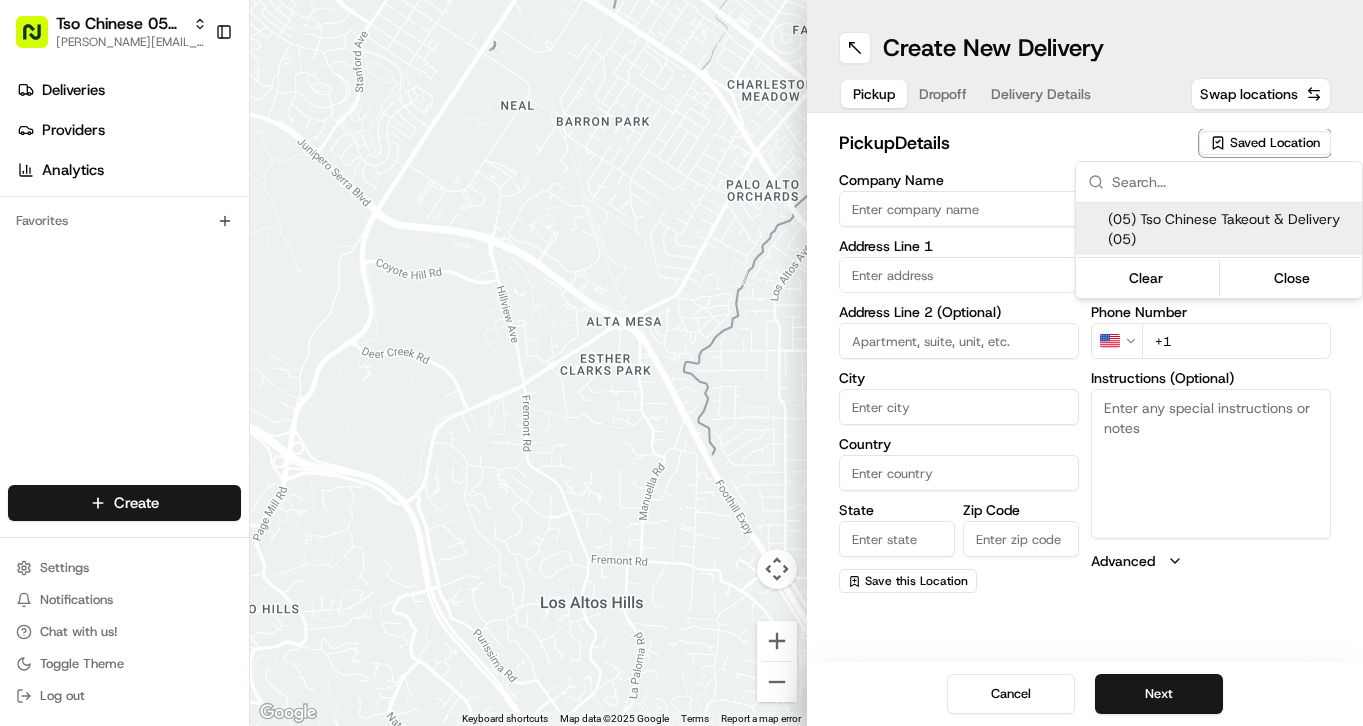 click on "(05) Tso Chinese Takeout & Delivery (05)" at bounding box center (1231, 229) 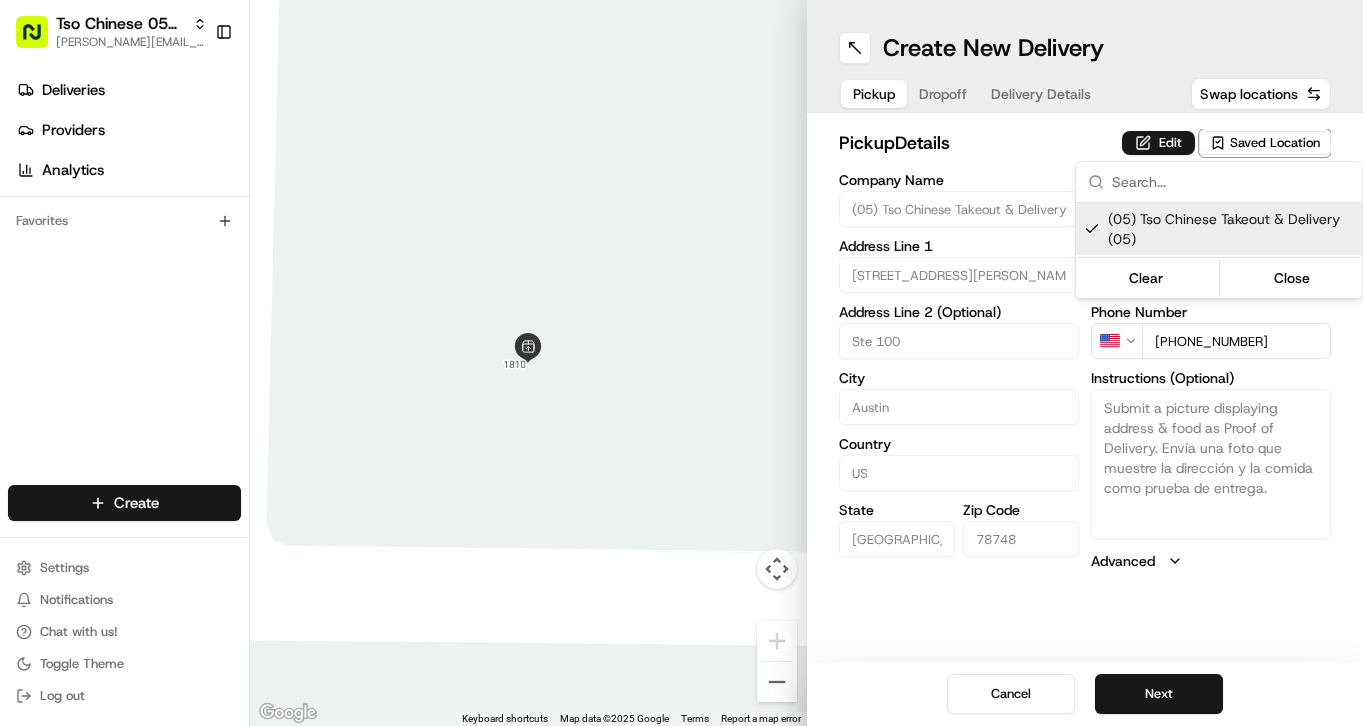 click on "Tso Chinese 05 Menchaca [EMAIL_ADDRESS][DOMAIN_NAME] Toggle Sidebar Deliveries Providers Analytics Favorites Main Menu Members & Organization Organization Users Roles Preferences Customization Tracking Orchestration Automations Dispatch Strategy Locations Pickup Locations Dropoff Locations Billing Billing Refund Requests Integrations Notification Triggers Webhooks API Keys Request Logs Create Settings Notifications Chat with us! Toggle Theme Log out ← Move left → Move right ↑ Move up ↓ Move down + Zoom in - Zoom out Home Jump left by 75% End Jump right by 75% Page Up Jump up by 75% Page Down Jump down by 75% To navigate, press the arrow keys. Keyboard shortcuts Map Data Map data ©2025 Google Map data ©2025 Google 2 m  Click to toggle between metric and imperial units Terms Report a map error Create New Delivery Pickup Dropoff Delivery Details Swap locations pickup  Details  Edit Saved Location Company Name (05) Tso Chinese Takeout & Delivery Address Line 1 [STREET_ADDRESS][PERSON_NAME]" at bounding box center (681, 363) 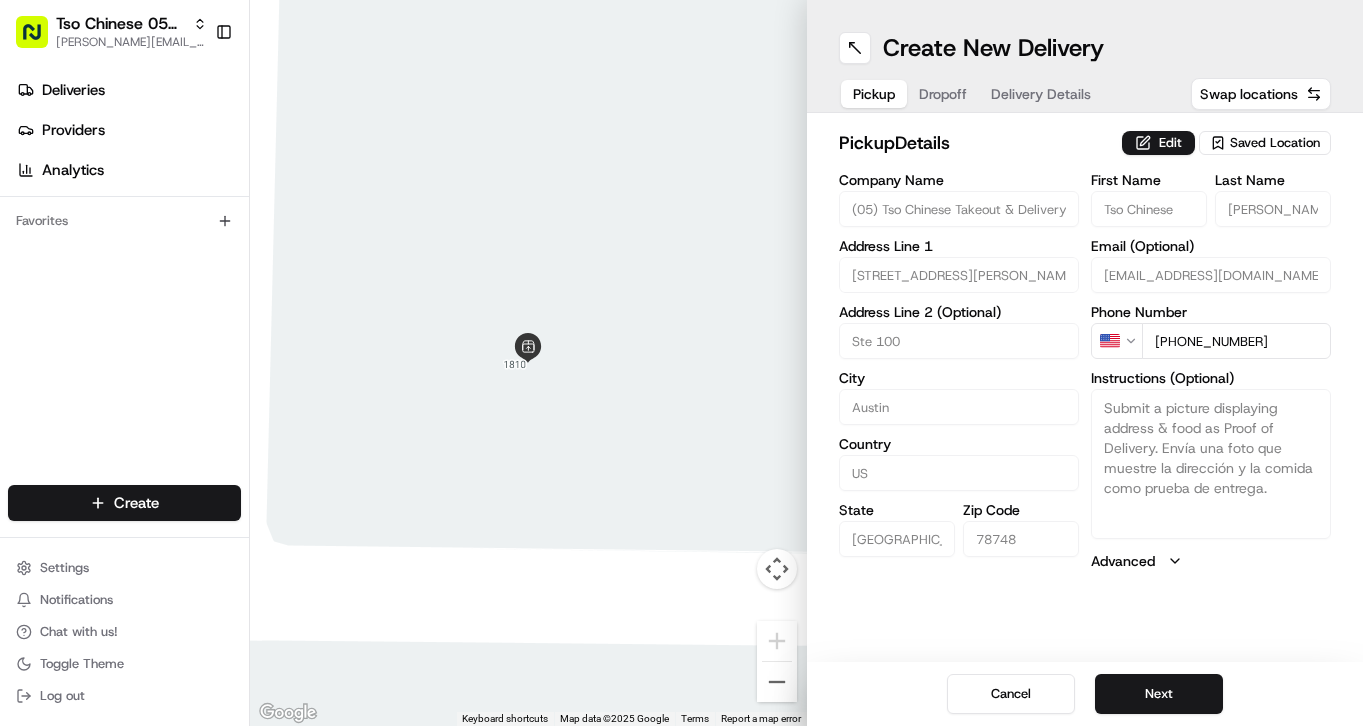 click on "Dropoff" at bounding box center (943, 94) 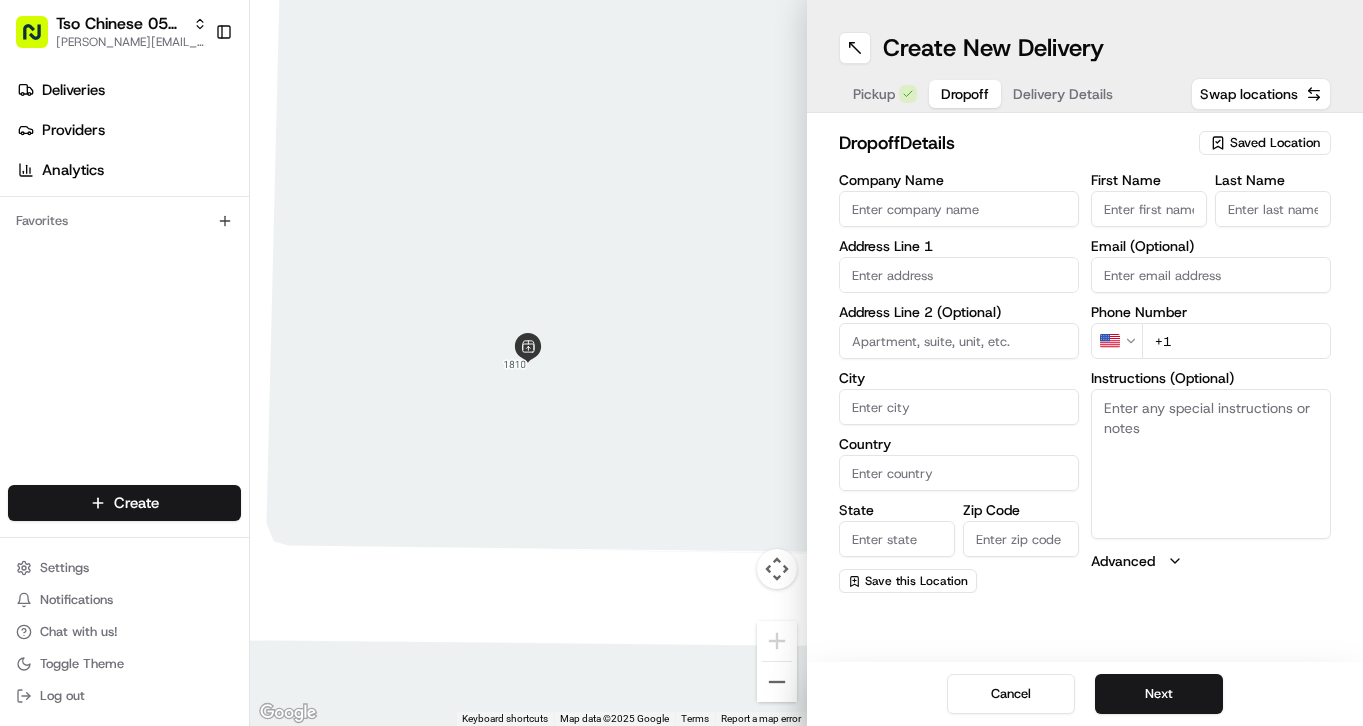 click on "Create New Delivery Pickup Dropoff Delivery Details Swap locations" at bounding box center (1085, 56) 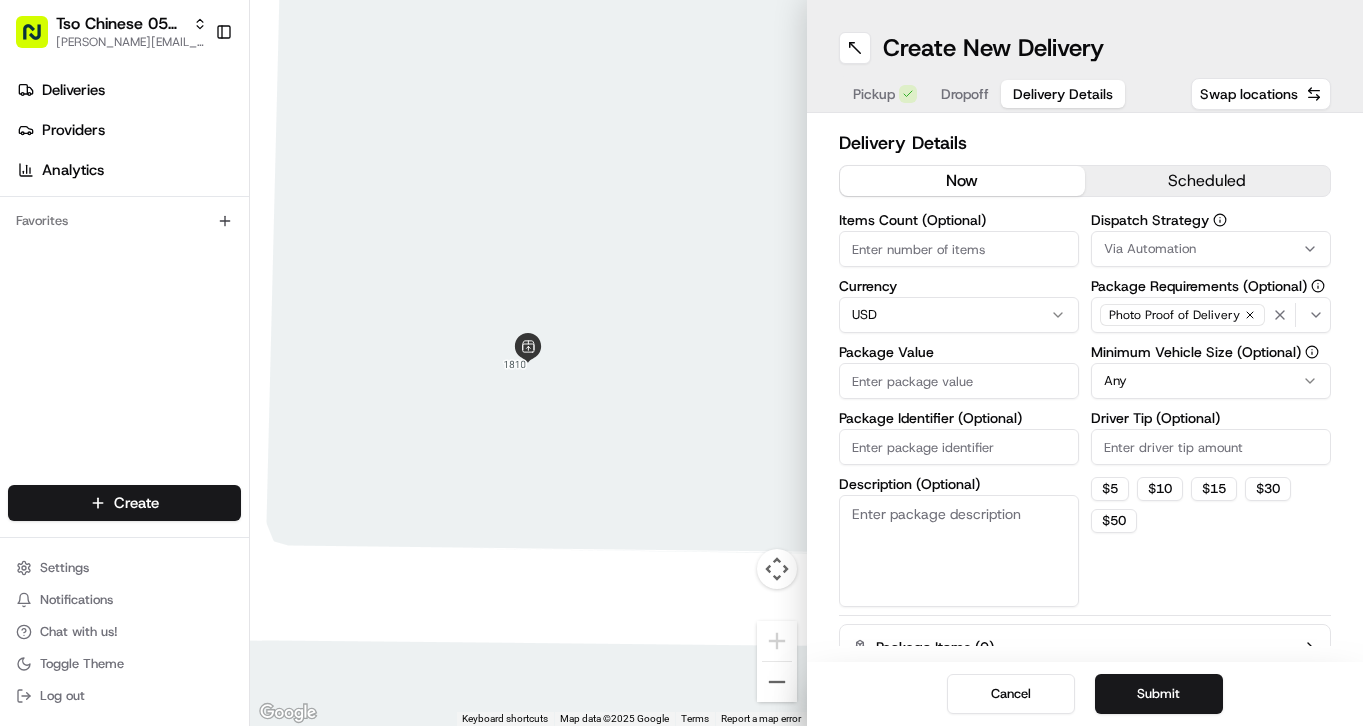 click on "Delivery Details" at bounding box center [1063, 94] 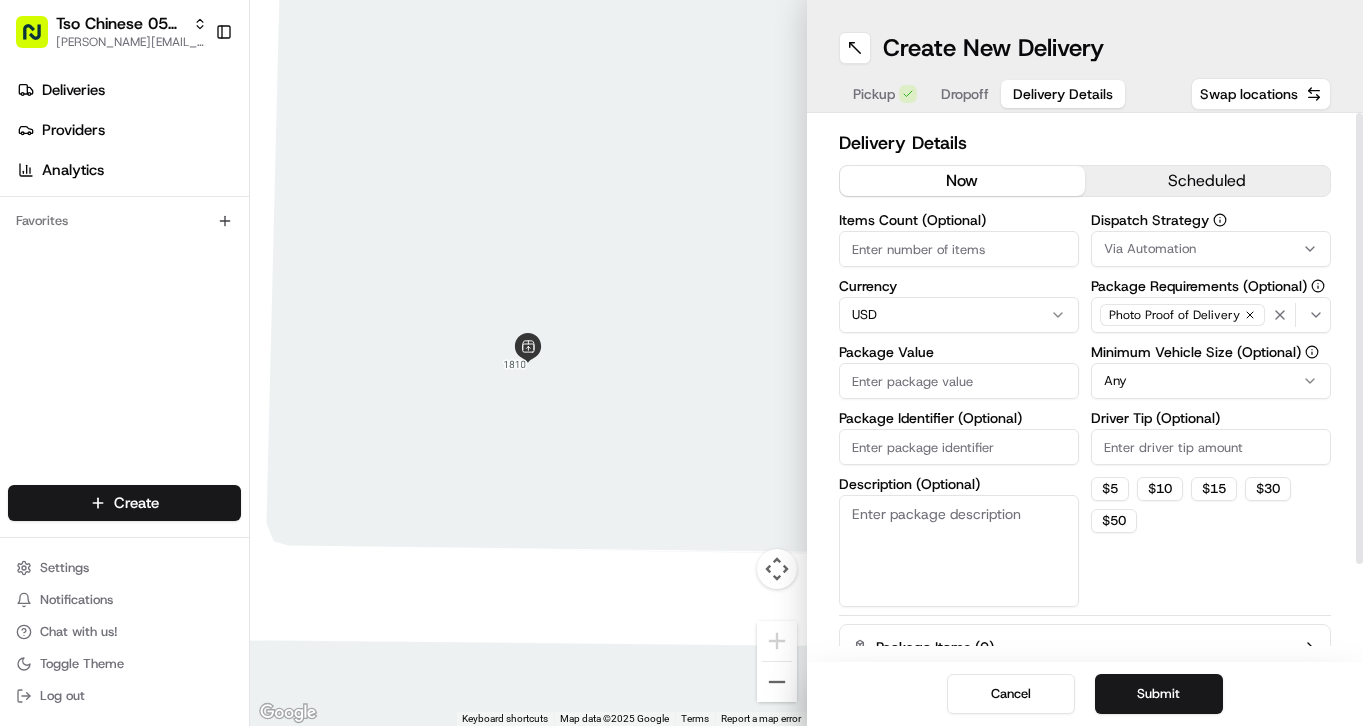 click on "Package Identifier (Optional)" at bounding box center (959, 447) 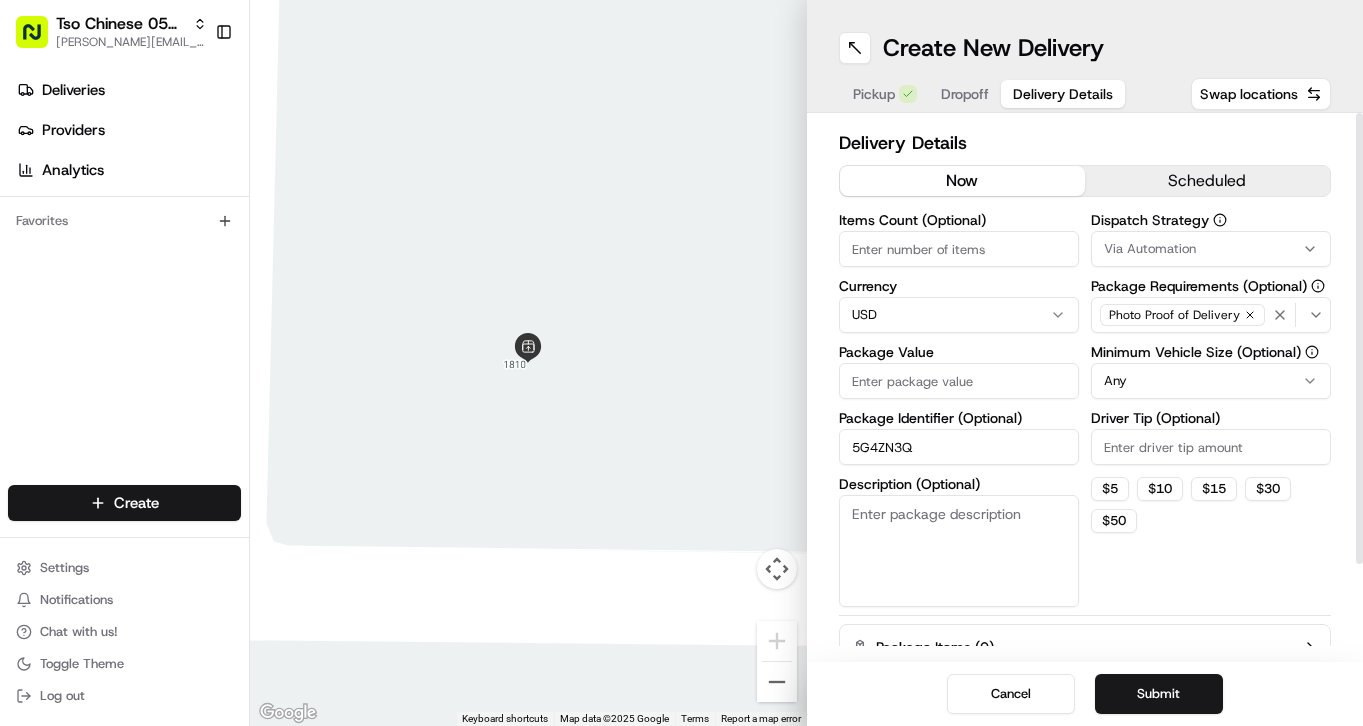 type on "5G4ZN3Q" 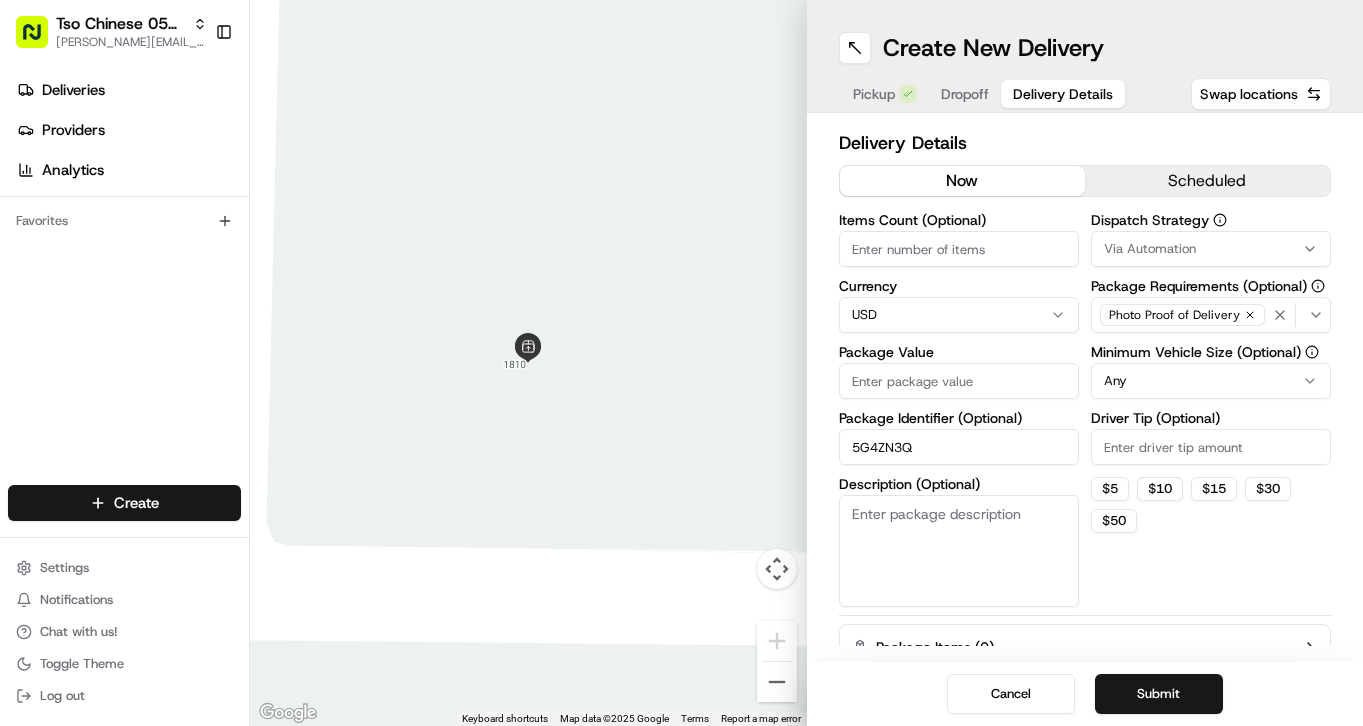 click on "Package Value" at bounding box center (959, 381) 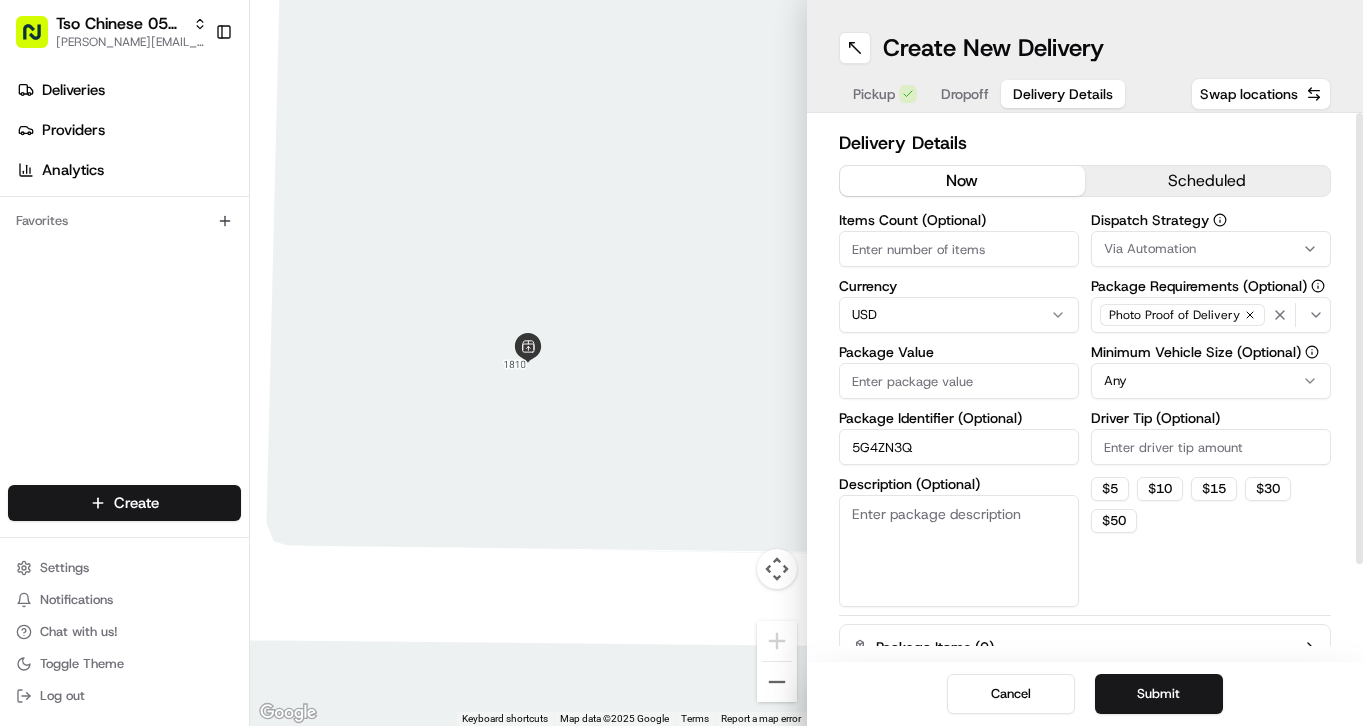 paste on "37.73" 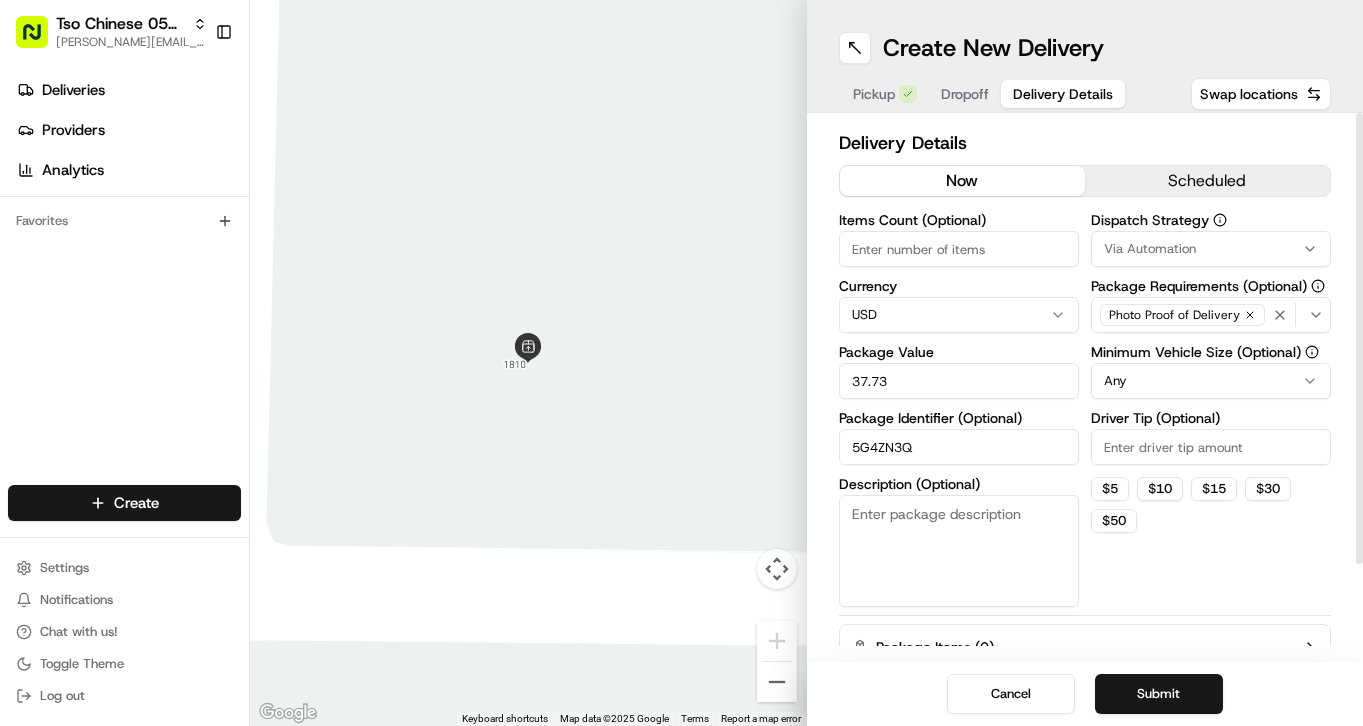 type on "37.73" 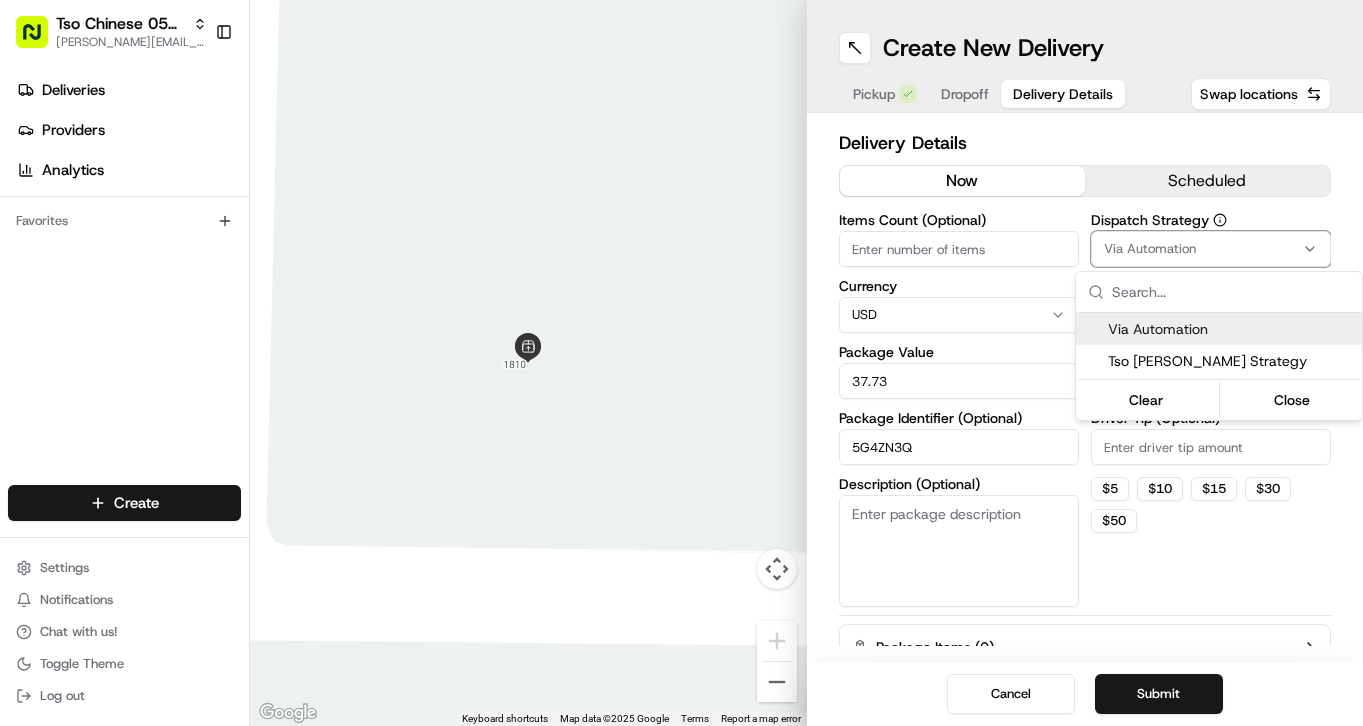 click on "Via Automation" at bounding box center (1219, 329) 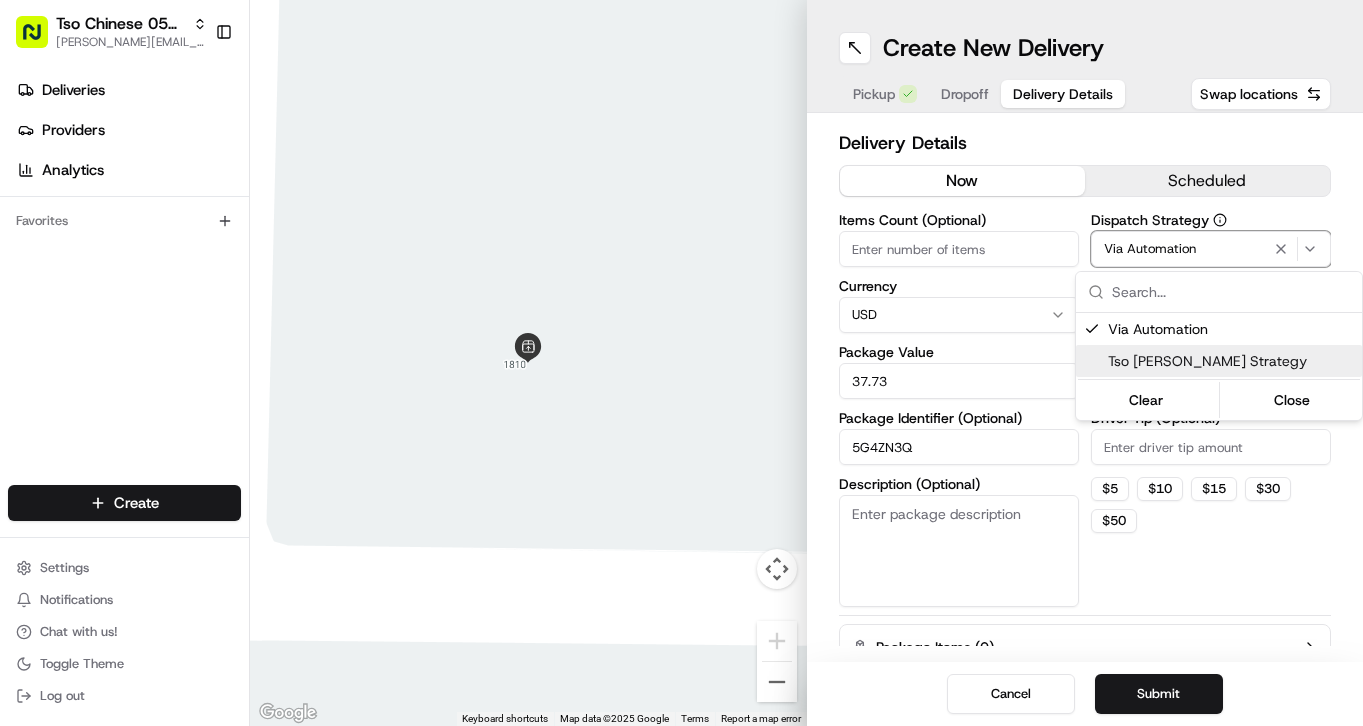 click on "Tso [PERSON_NAME] Strategy" at bounding box center (1231, 361) 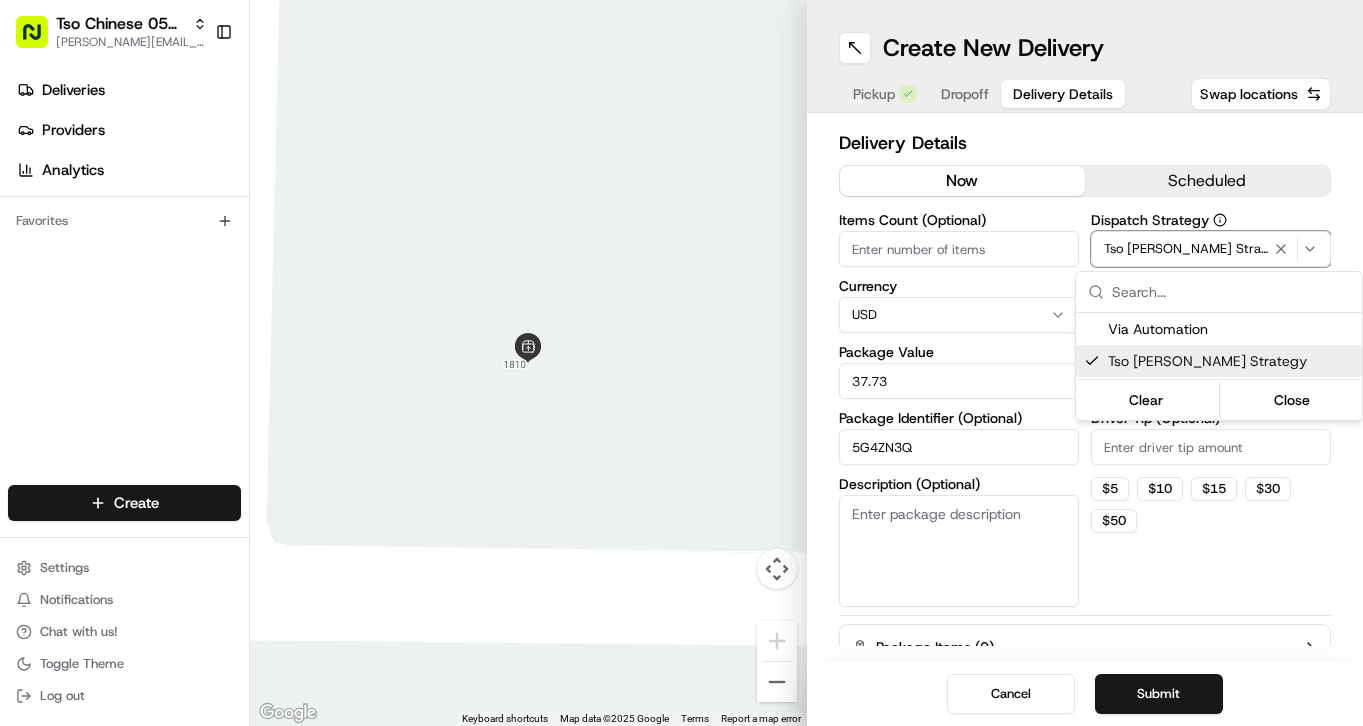 click on "Tso Chinese 05 Menchaca [EMAIL_ADDRESS][DOMAIN_NAME] Toggle Sidebar Deliveries Providers Analytics Favorites Main Menu Members & Organization Organization Users Roles Preferences Customization Tracking Orchestration Automations Dispatch Strategy Locations Pickup Locations Dropoff Locations Billing Billing Refund Requests Integrations Notification Triggers Webhooks API Keys Request Logs Create Settings Notifications Chat with us! Toggle Theme Log out ← Move left → Move right ↑ Move up ↓ Move down + Zoom in - Zoom out Home Jump left by 75% End Jump right by 75% Page Up Jump up by 75% Page Down Jump down by 75% To navigate, press the arrow keys. Keyboard shortcuts Map Data Map data ©2025 Google Map data ©2025 Google 2 m  Click to toggle between metric and imperial units Terms Report a map error Create New Delivery Pickup Dropoff Delivery Details Swap locations Delivery Details now scheduled Items Count (Optional) Currency USD Package Value 37.73 Package Identifier (Optional) 5G4ZN3Q Any $ 5 $ $" at bounding box center (681, 363) 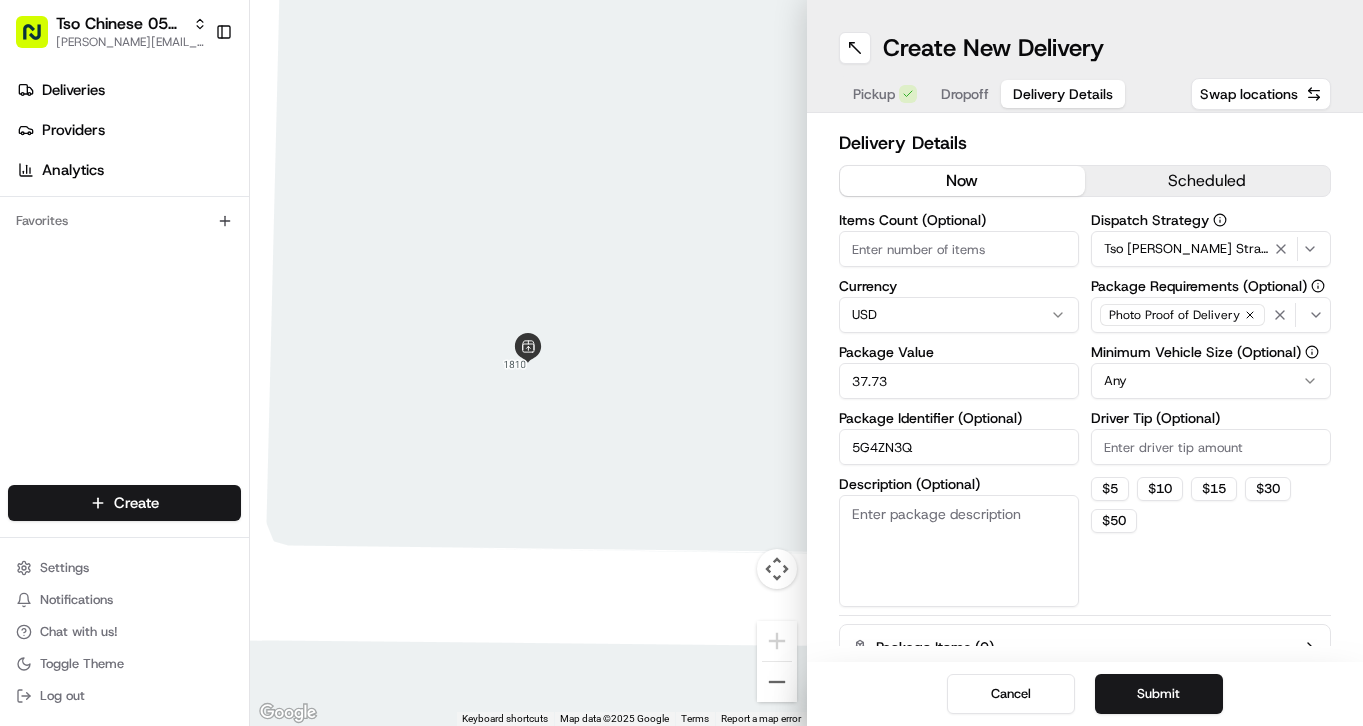 click on "Items Count (Optional)" at bounding box center [959, 249] 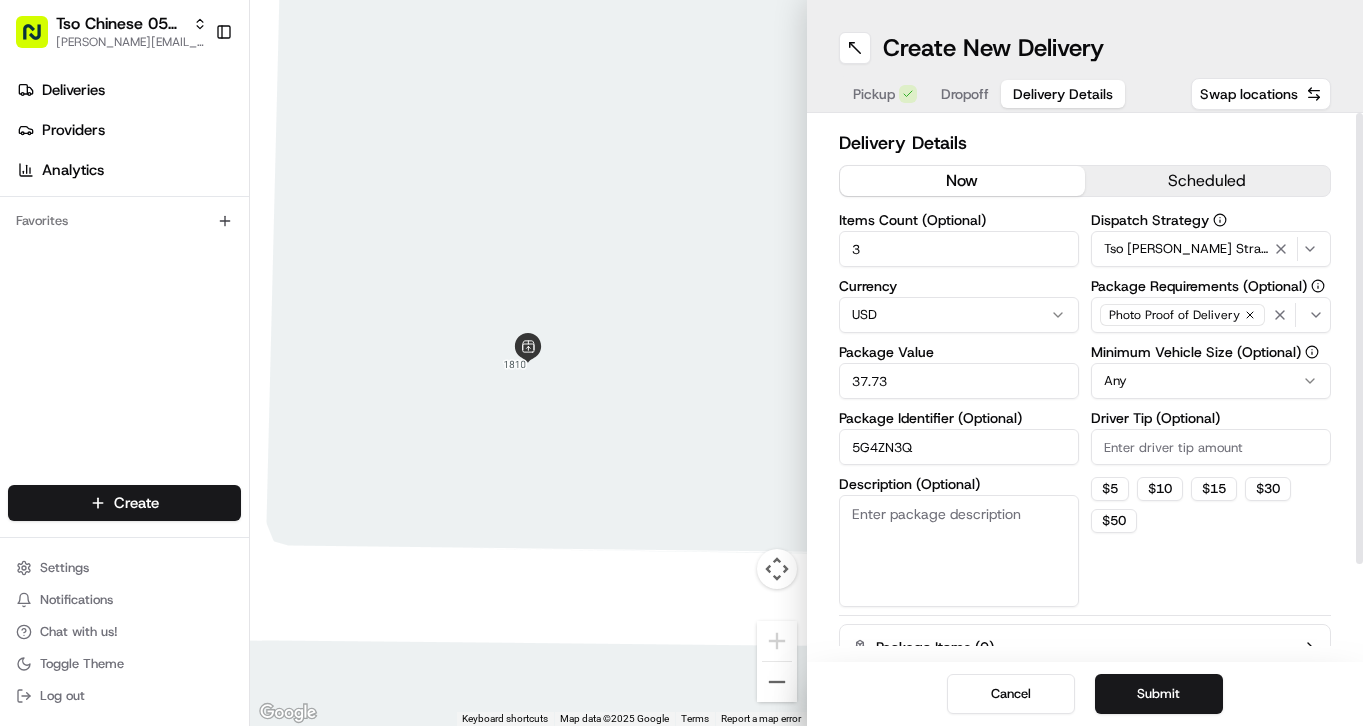 type on "3" 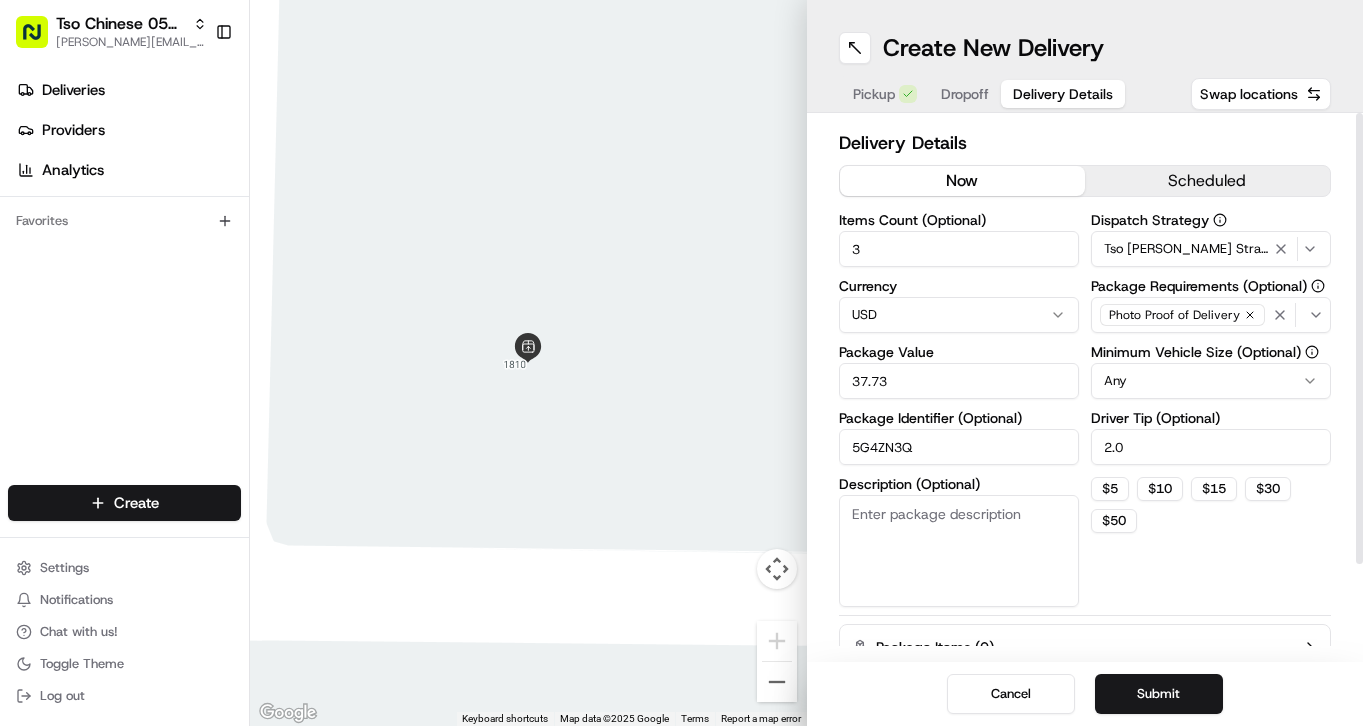 type on "2.00" 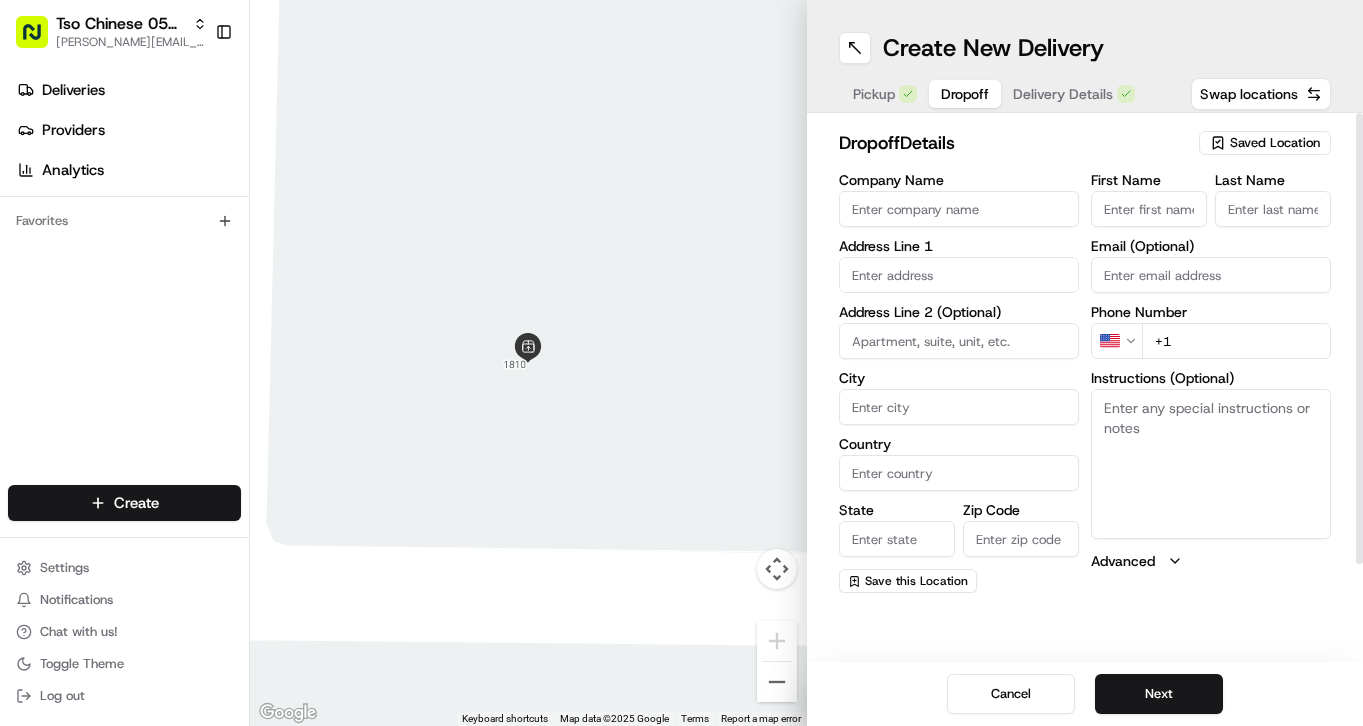 click on "Dropoff" at bounding box center [965, 94] 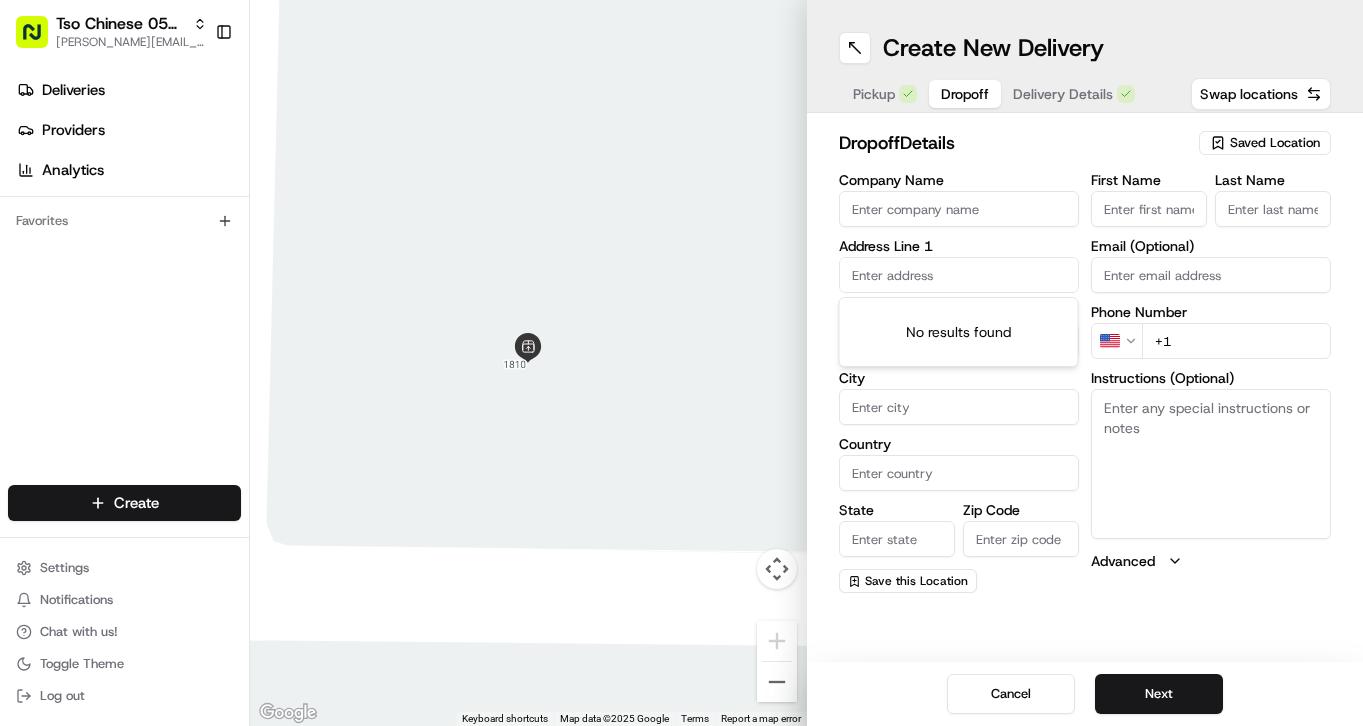 click at bounding box center [959, 275] 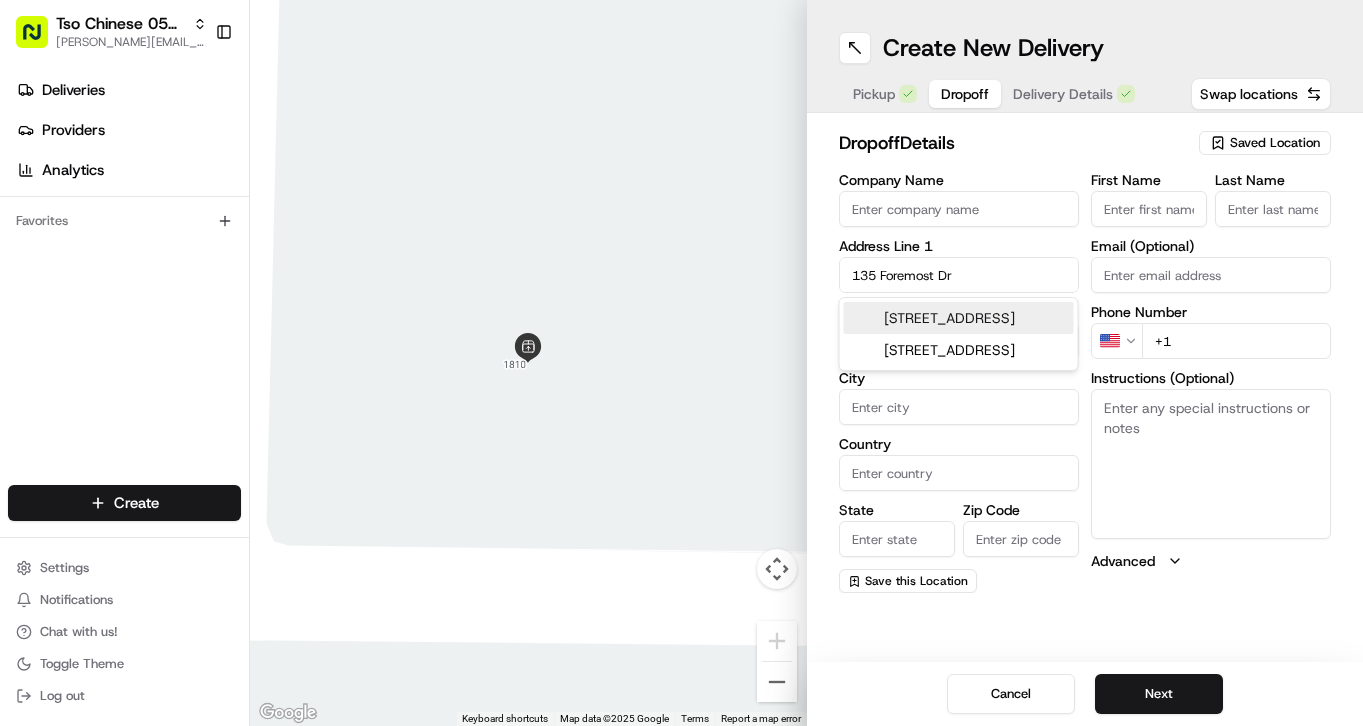 click on "[STREET_ADDRESS]" at bounding box center [959, 318] 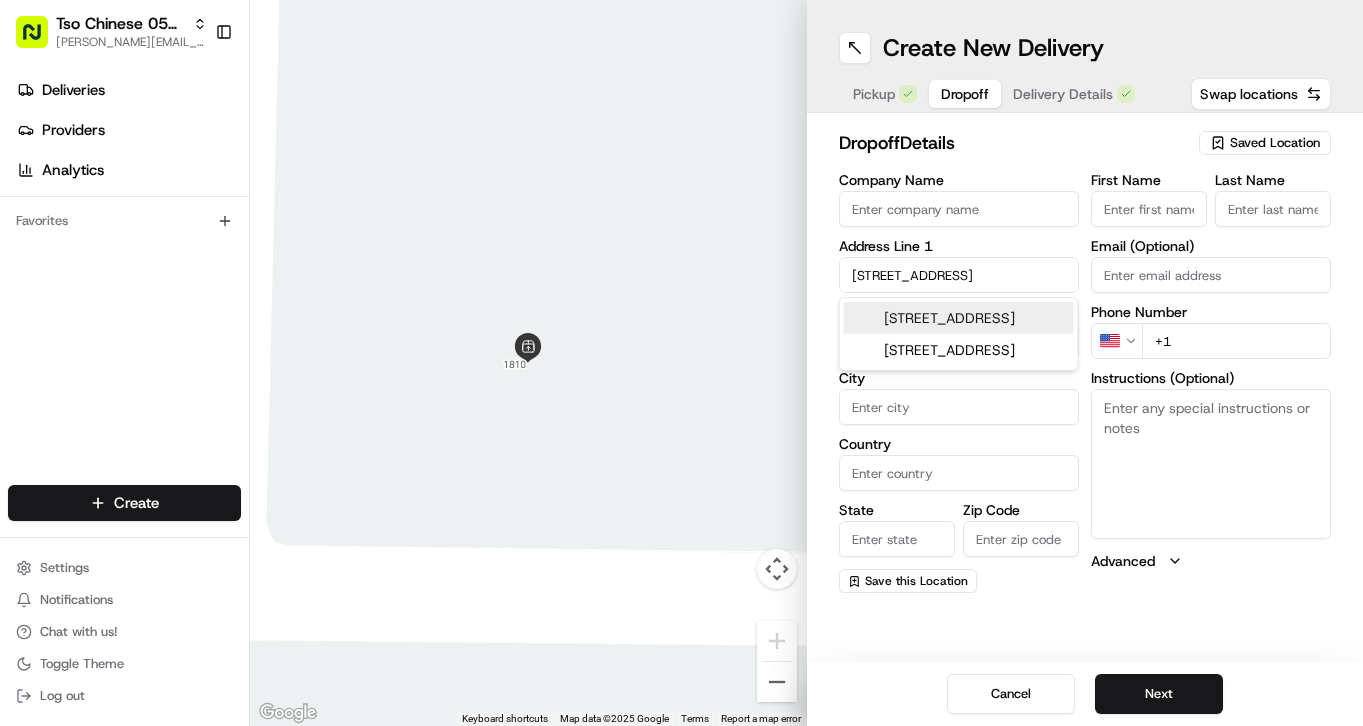 type on "[STREET_ADDRESS]" 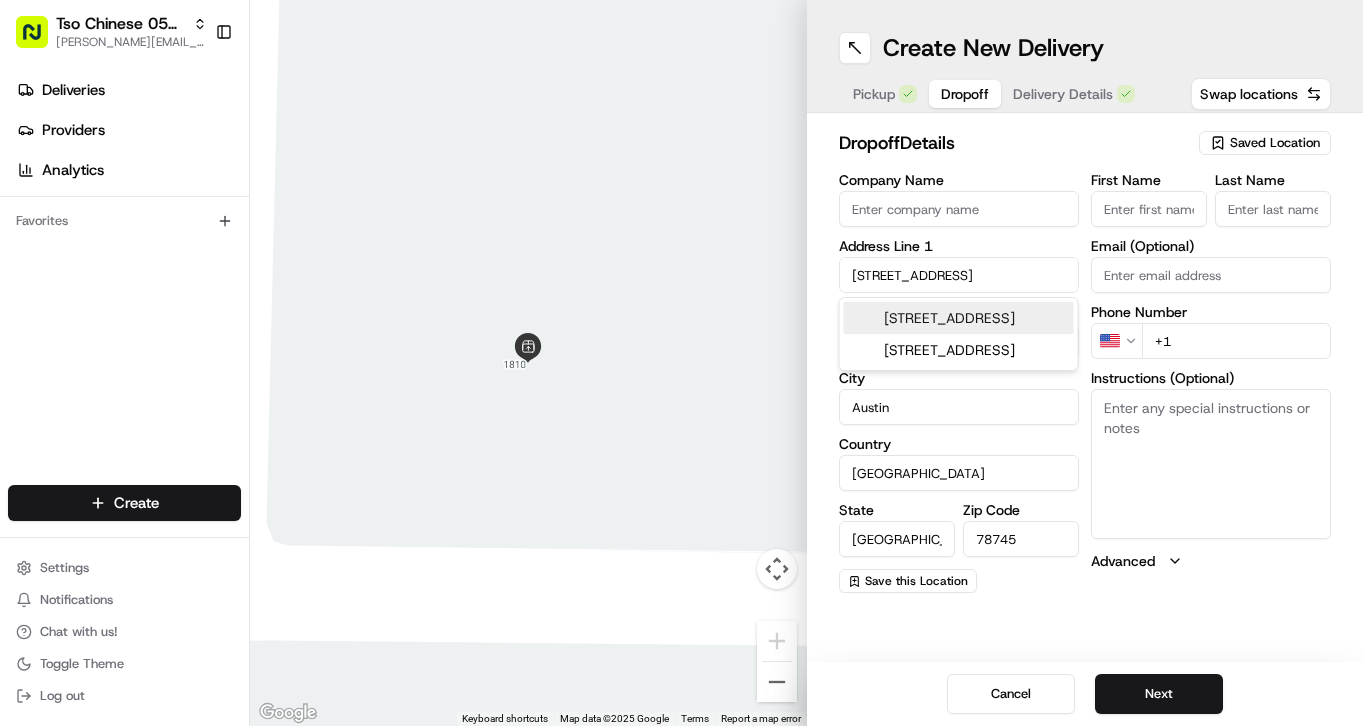 type on "[STREET_ADDRESS]" 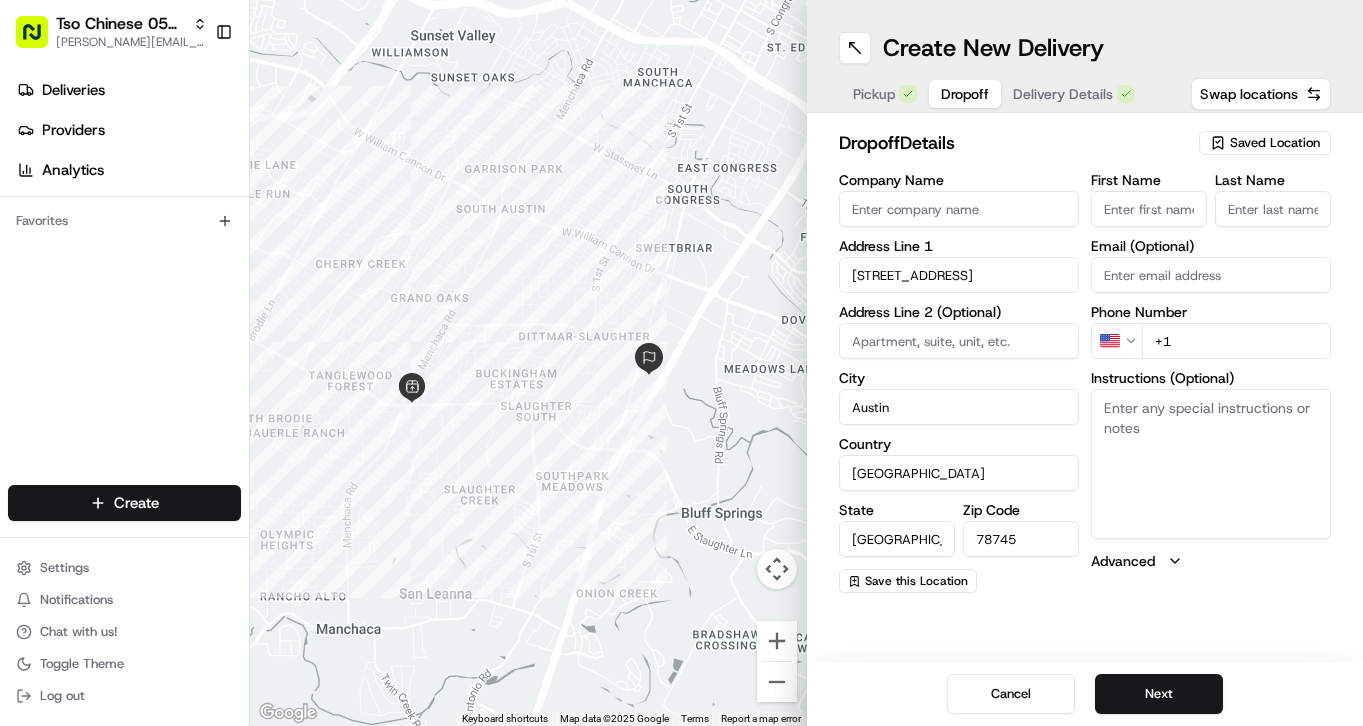 click on "+1" at bounding box center [1236, 341] 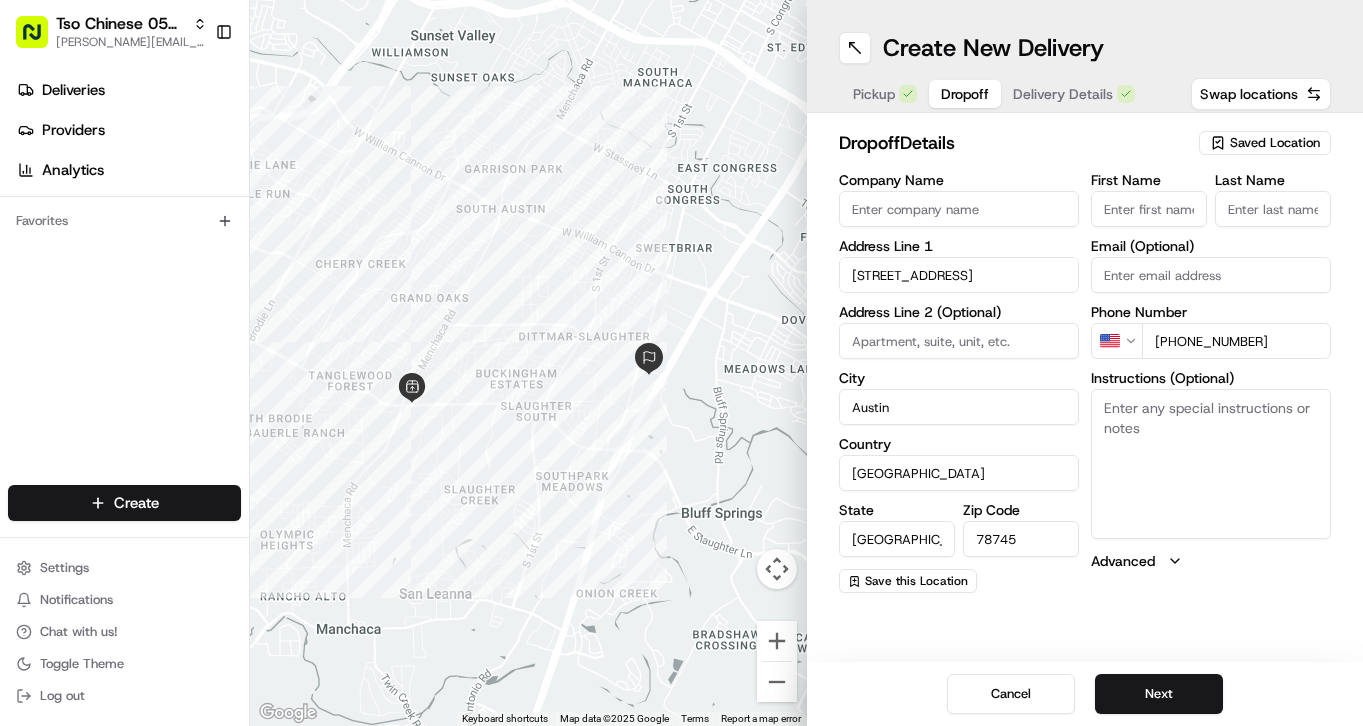 type on "[PHONE_NUMBER]" 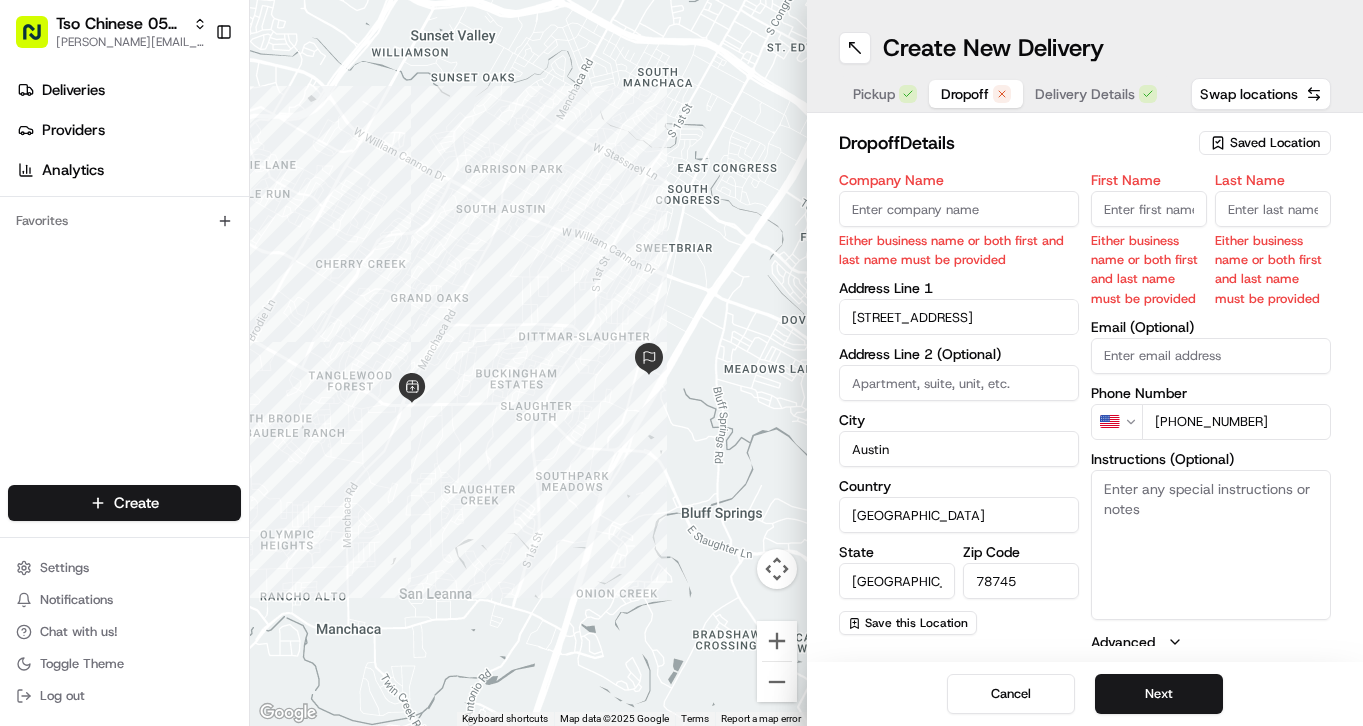 paste on "[PERSON_NAME]" 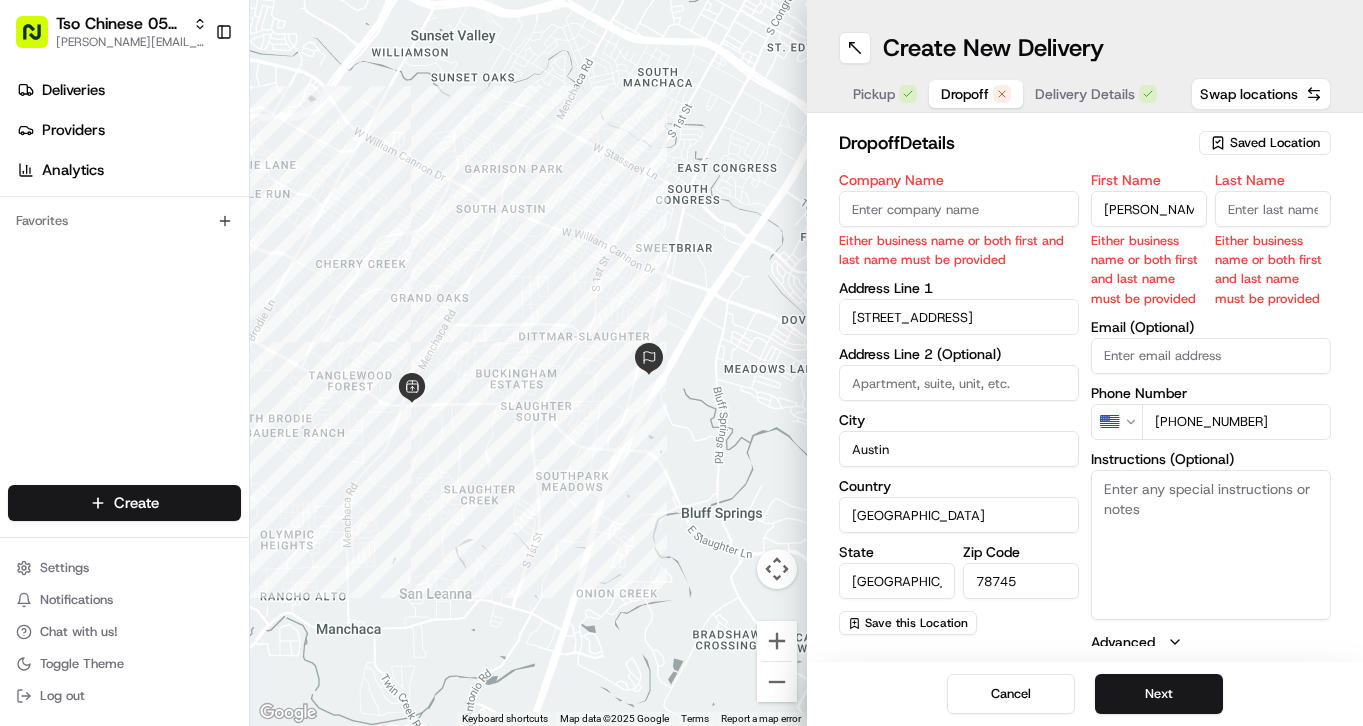 type on "[PERSON_NAME]" 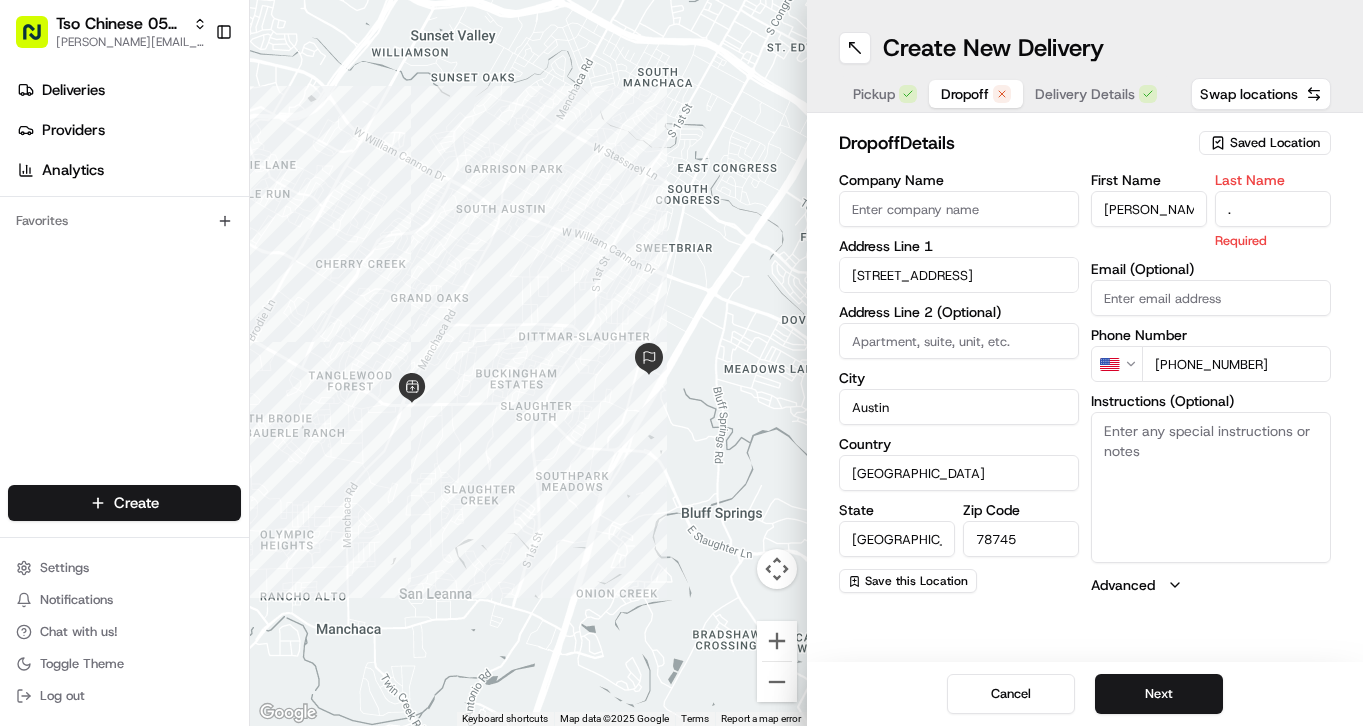 type on "." 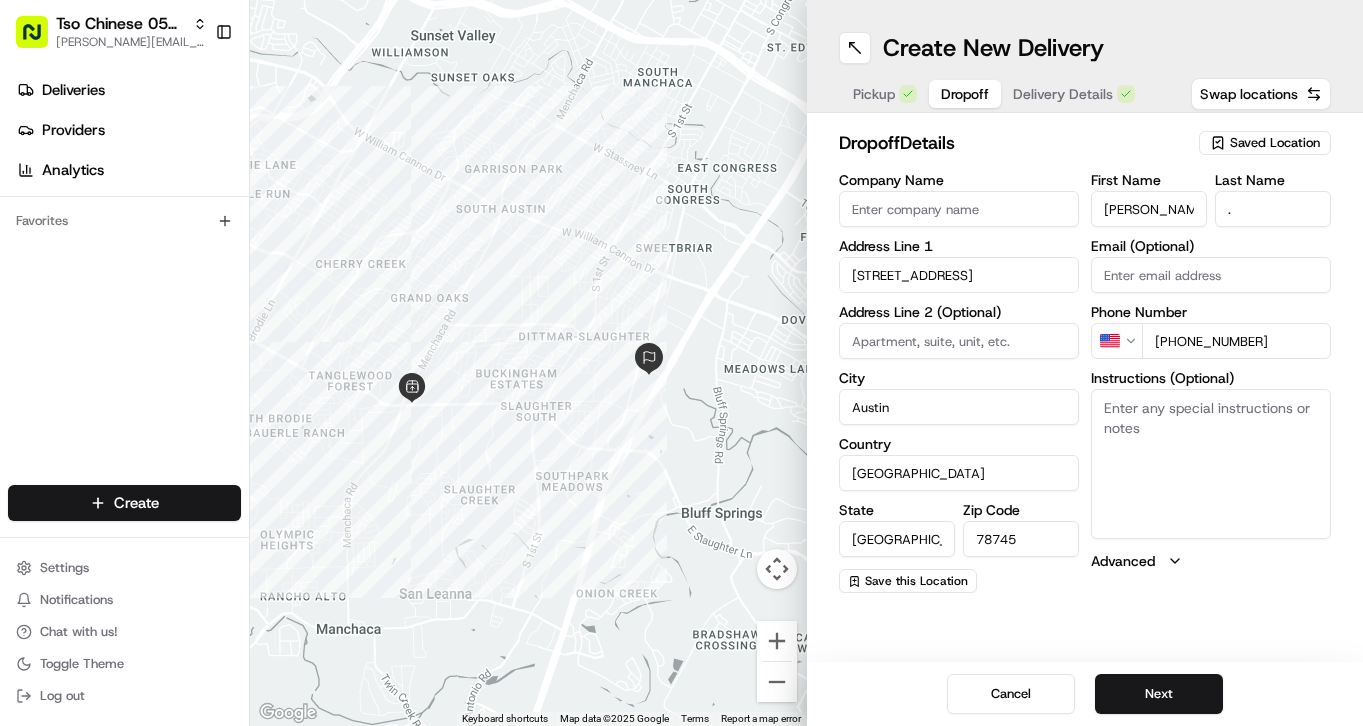 click on "dropoff  Details" at bounding box center [1013, 143] 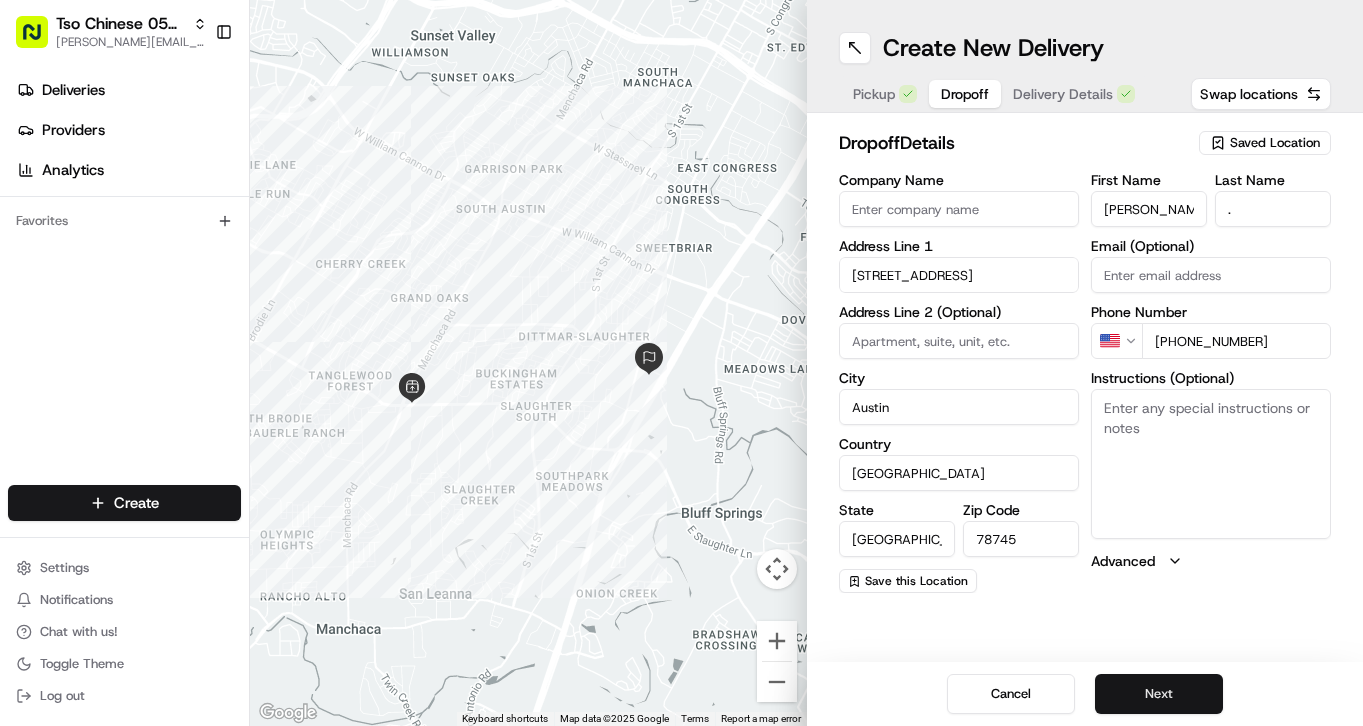 click on "Next" at bounding box center (1159, 694) 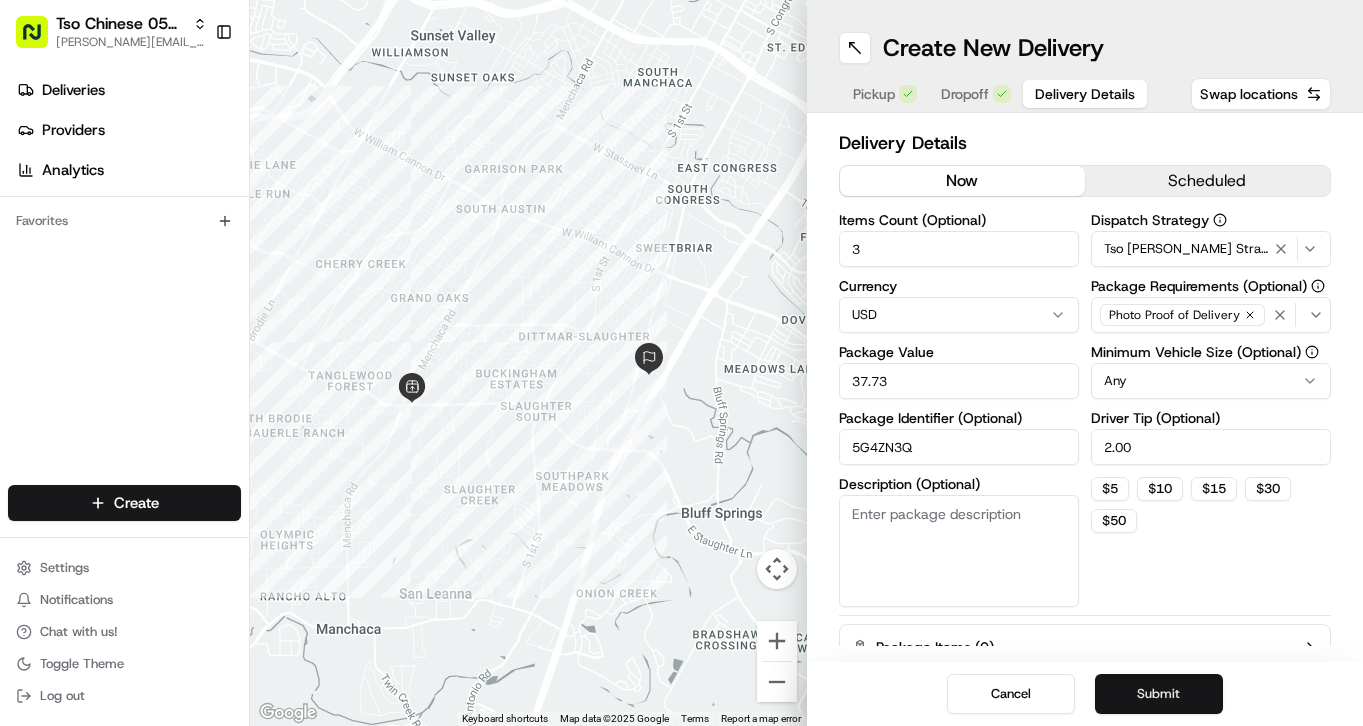 click on "Submit" at bounding box center [1159, 694] 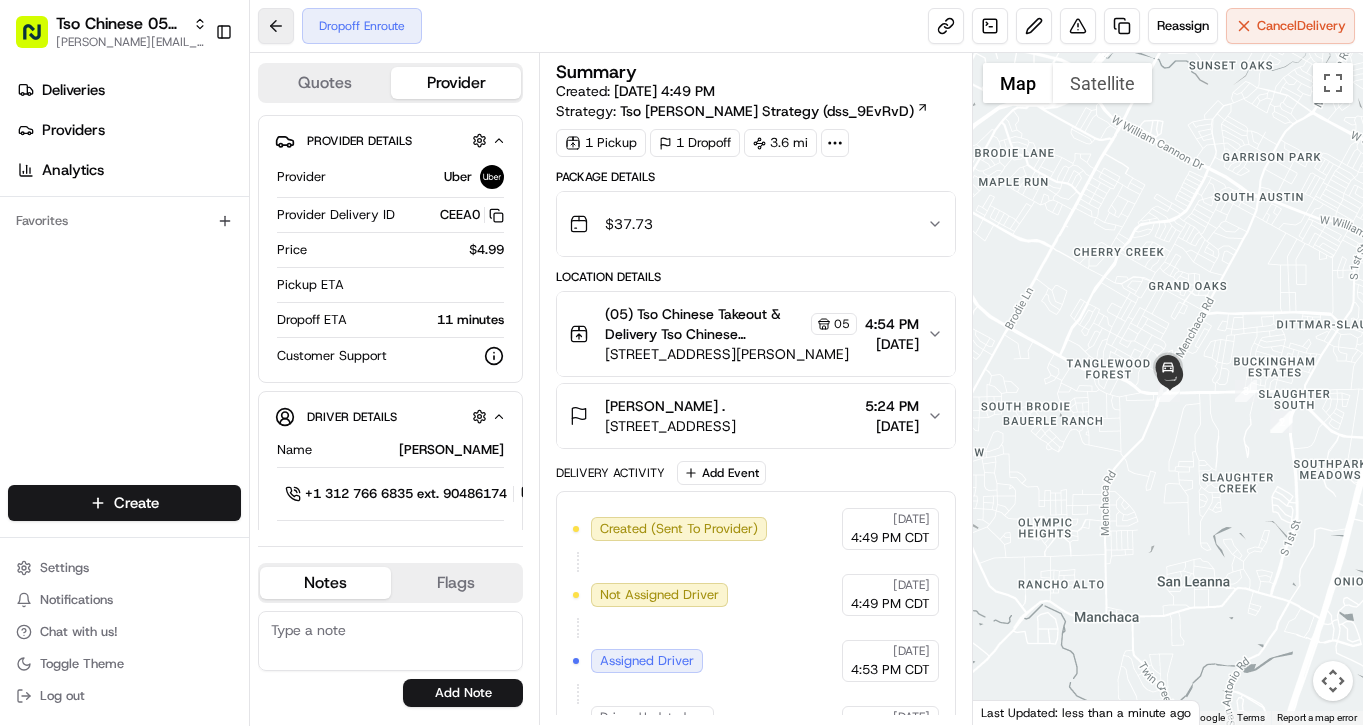 click at bounding box center (276, 26) 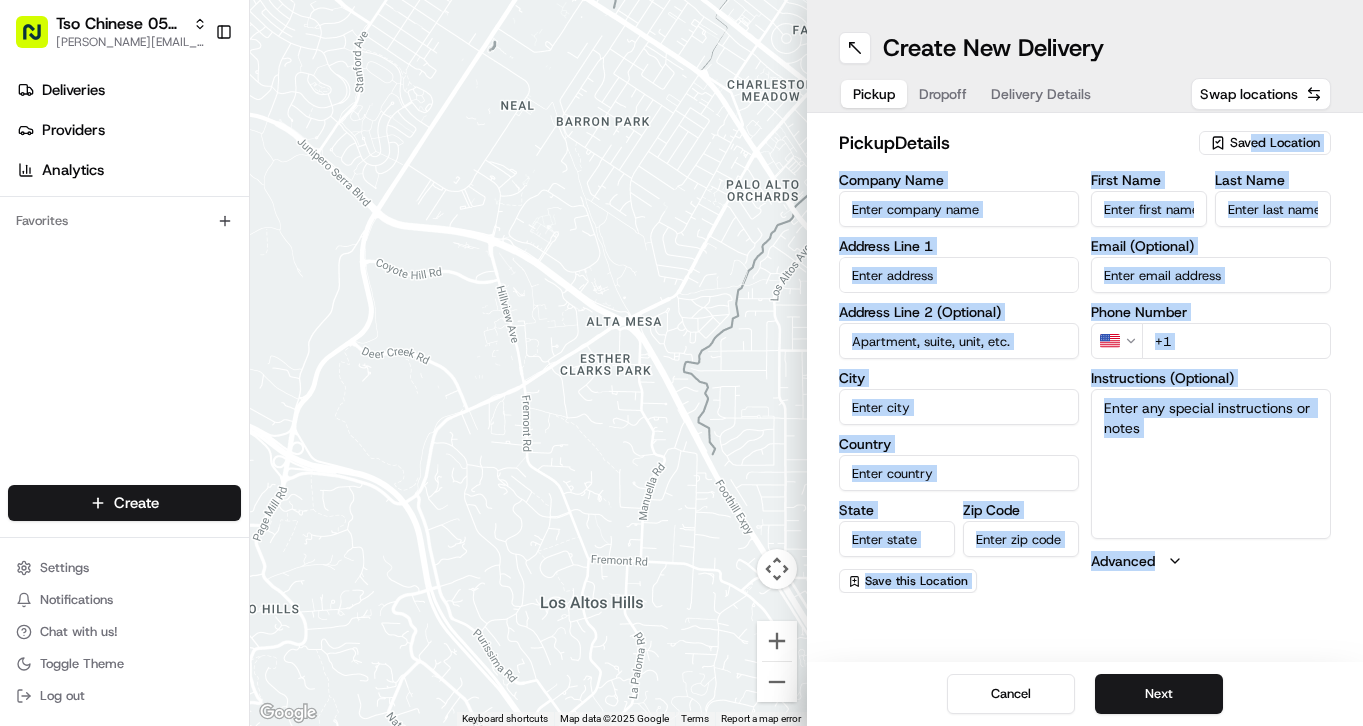 drag, startPoint x: 1250, startPoint y: 128, endPoint x: 1250, endPoint y: 141, distance: 13 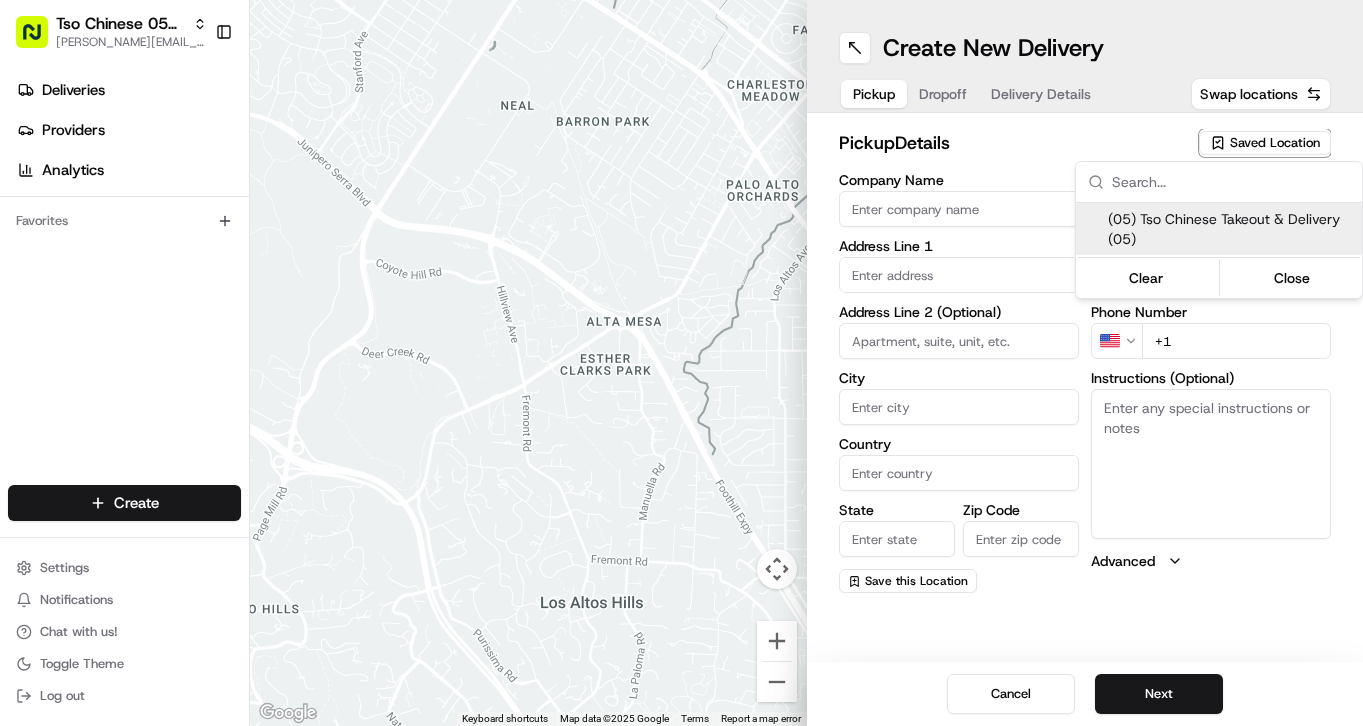 click on "(05) Tso Chinese Takeout & Delivery (05)" at bounding box center (1231, 229) 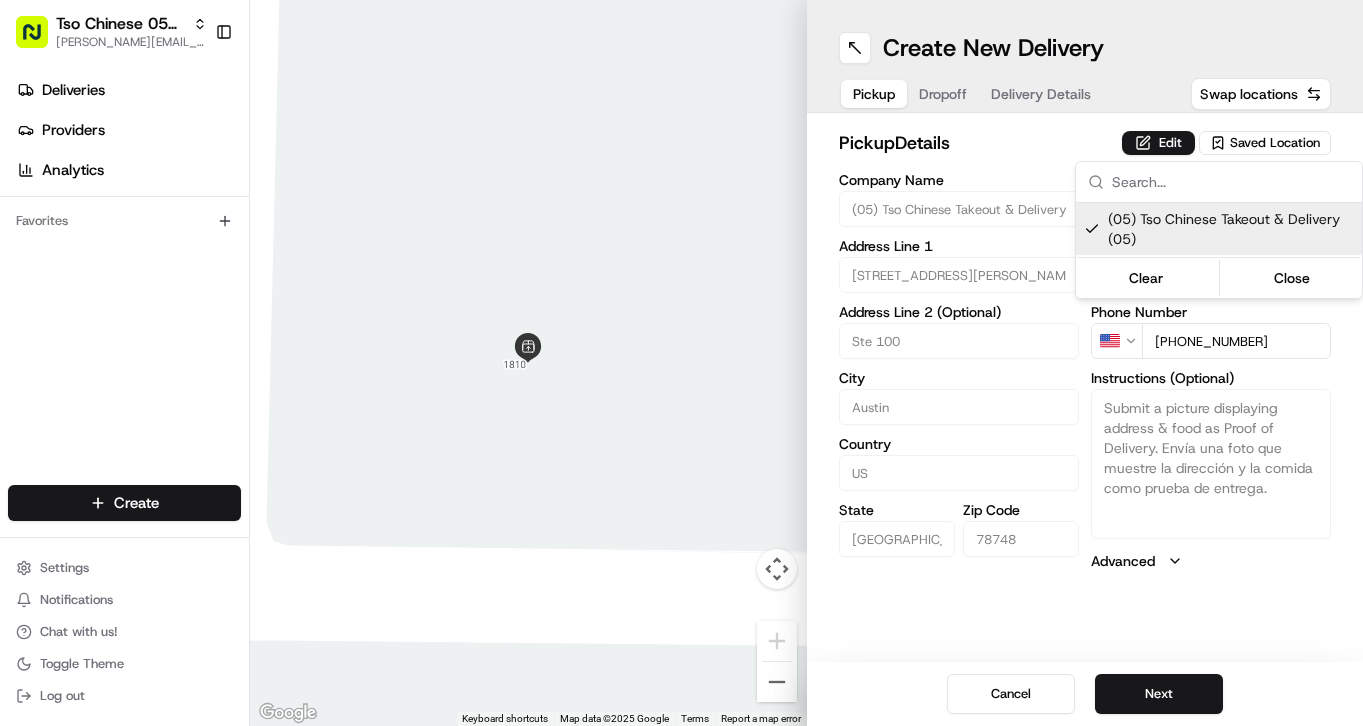 click on "Tso Chinese 05 Menchaca [EMAIL_ADDRESS][DOMAIN_NAME] Toggle Sidebar Deliveries Providers Analytics Favorites Main Menu Members & Organization Organization Users Roles Preferences Customization Tracking Orchestration Automations Dispatch Strategy Locations Pickup Locations Dropoff Locations Billing Billing Refund Requests Integrations Notification Triggers Webhooks API Keys Request Logs Create Settings Notifications Chat with us! Toggle Theme Log out ← Move left → Move right ↑ Move up ↓ Move down + Zoom in - Zoom out Home Jump left by 75% End Jump right by 75% Page Up Jump up by 75% Page Down Jump down by 75% To navigate, press the arrow keys. Keyboard shortcuts Map Data Map data ©2025 Google Map data ©2025 Google 2 m  Click to toggle between metric and imperial units Terms Report a map error Create New Delivery Pickup Dropoff Delivery Details Swap locations pickup  Details  Edit Saved Location Company Name (05) Tso Chinese Takeout & Delivery Address Line 1 [STREET_ADDRESS][PERSON_NAME]" at bounding box center [681, 363] 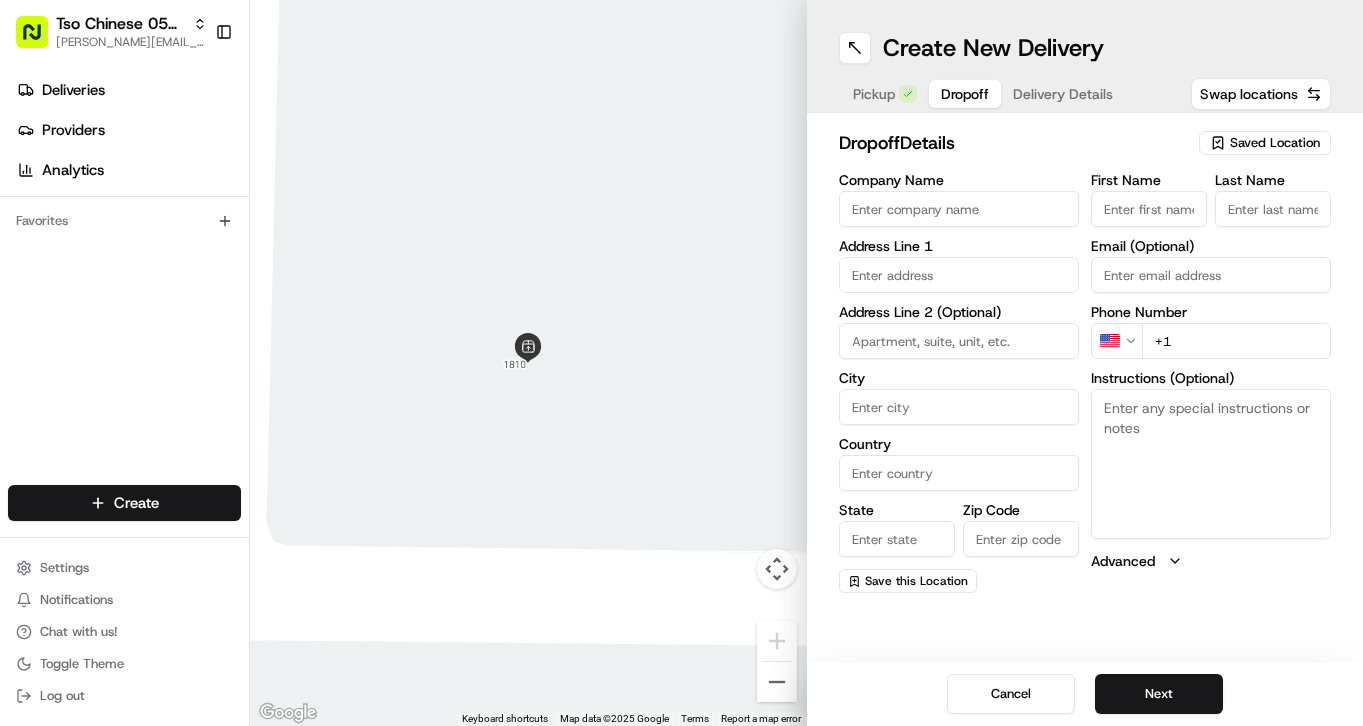 click on "Dropoff" at bounding box center [965, 94] 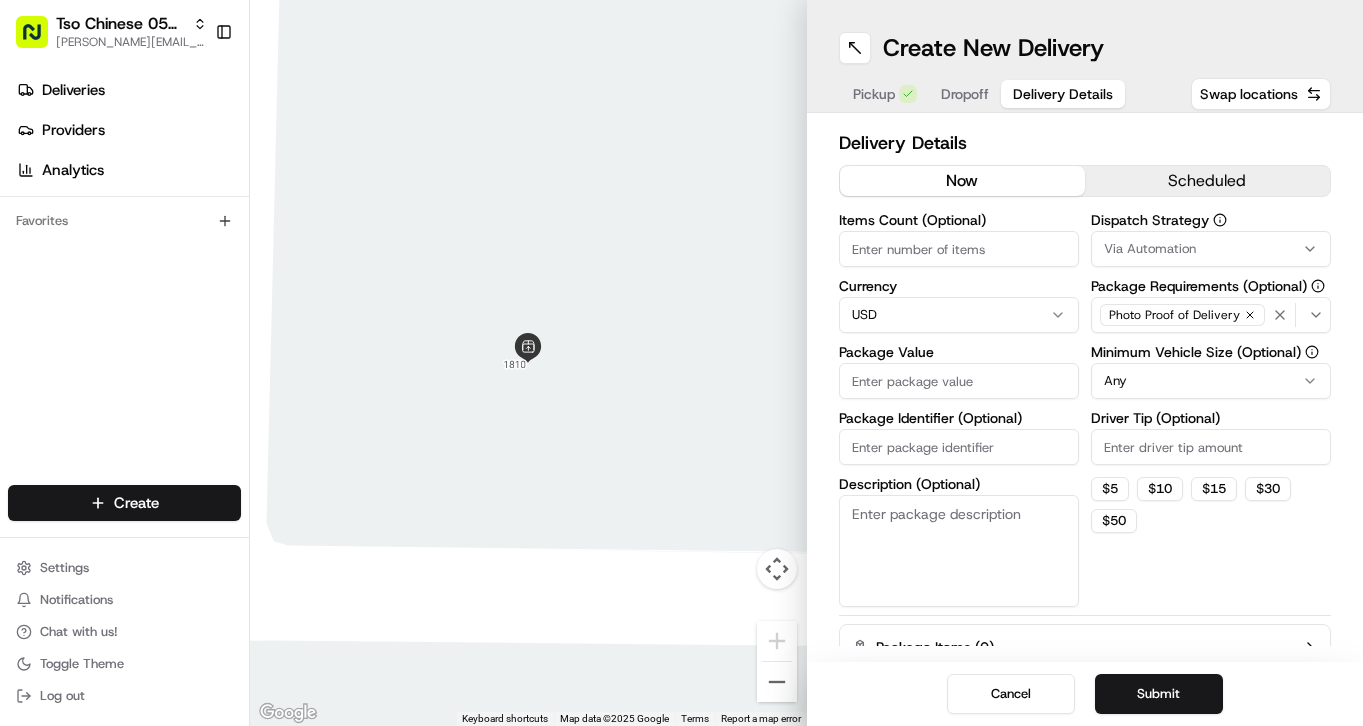 click on "Delivery Details" at bounding box center [1063, 94] 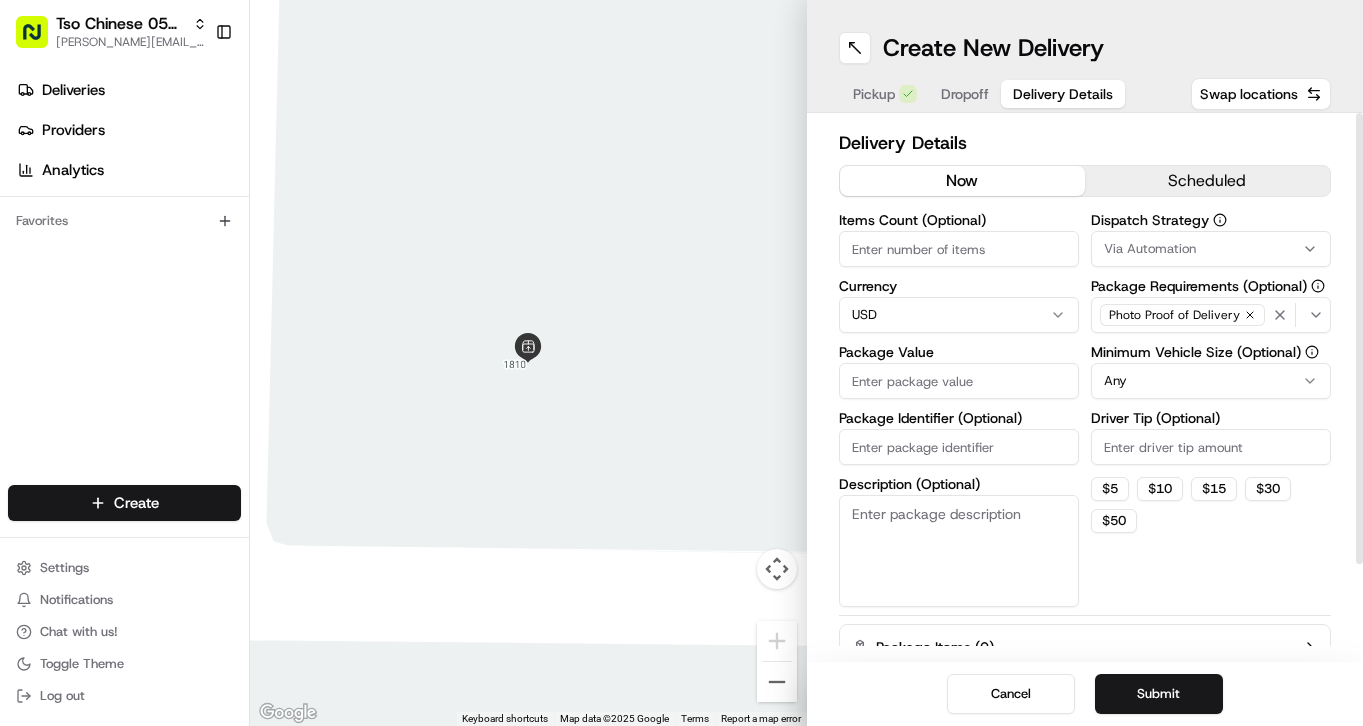 click on "Package Identifier (Optional)" at bounding box center (959, 447) 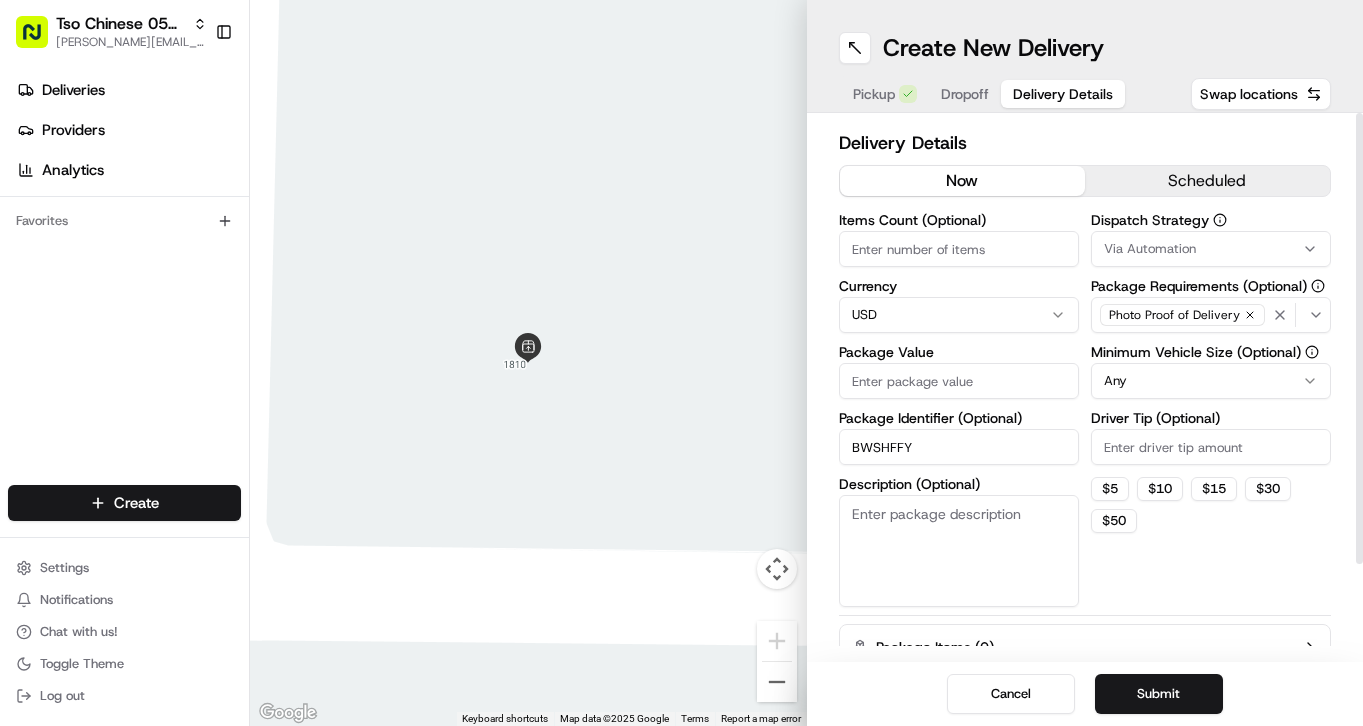 type on "BWSHFFY" 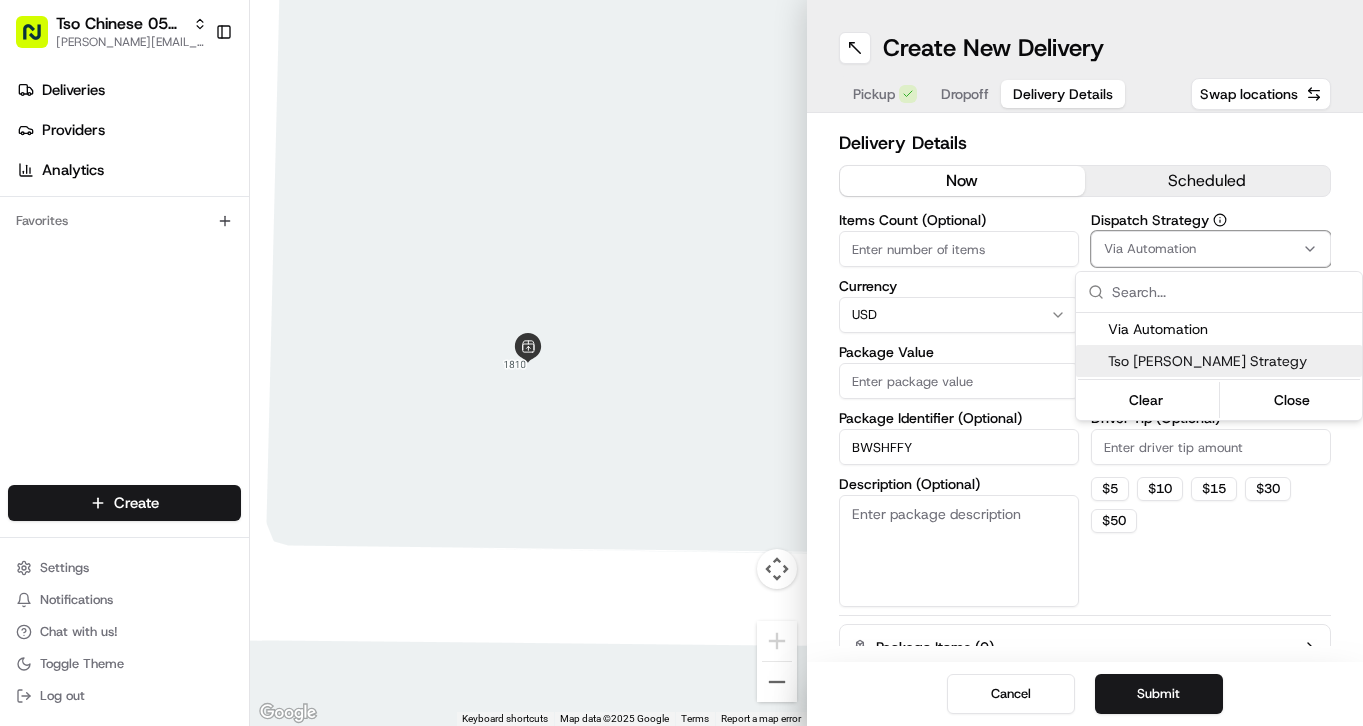 click on "Tso [PERSON_NAME] Strategy" at bounding box center (1219, 361) 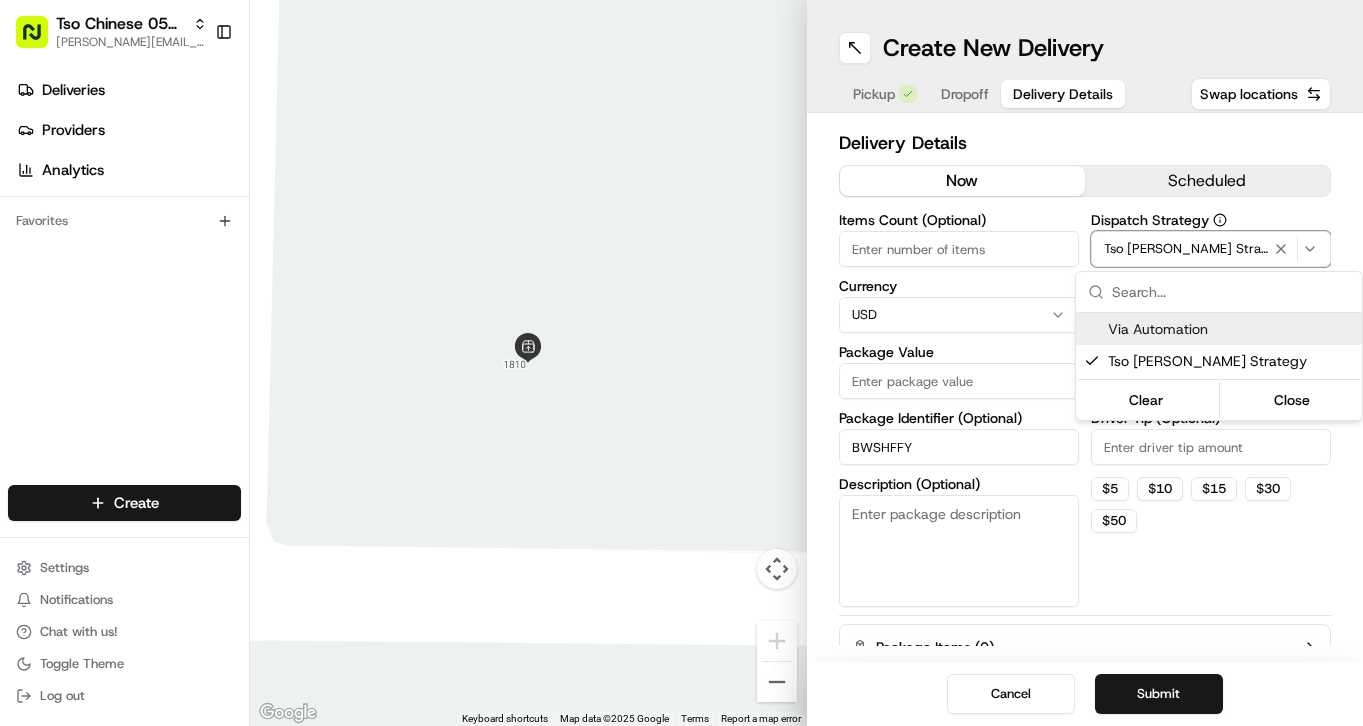 click on "Tso Chinese 05 Menchaca [EMAIL_ADDRESS][DOMAIN_NAME] Toggle Sidebar Deliveries Providers Analytics Favorites Main Menu Members & Organization Organization Users Roles Preferences Customization Tracking Orchestration Automations Dispatch Strategy Locations Pickup Locations Dropoff Locations Billing Billing Refund Requests Integrations Notification Triggers Webhooks API Keys Request Logs Create Settings Notifications Chat with us! Toggle Theme Log out ← Move left → Move right ↑ Move up ↓ Move down + Zoom in - Zoom out Home Jump left by 75% End Jump right by 75% Page Up Jump up by 75% Page Down Jump down by 75% To navigate, press the arrow keys. Keyboard shortcuts Map Data Map data ©2025 Google Map data ©2025 Google 2 m  Click to toggle between metric and imperial units Terms Report a map error Create New Delivery Pickup Dropoff Delivery Details Swap locations Delivery Details now scheduled Items Count (Optional) Currency USD Package Value Package Identifier (Optional) BWSHFFY Dispatch Strategy" at bounding box center [681, 363] 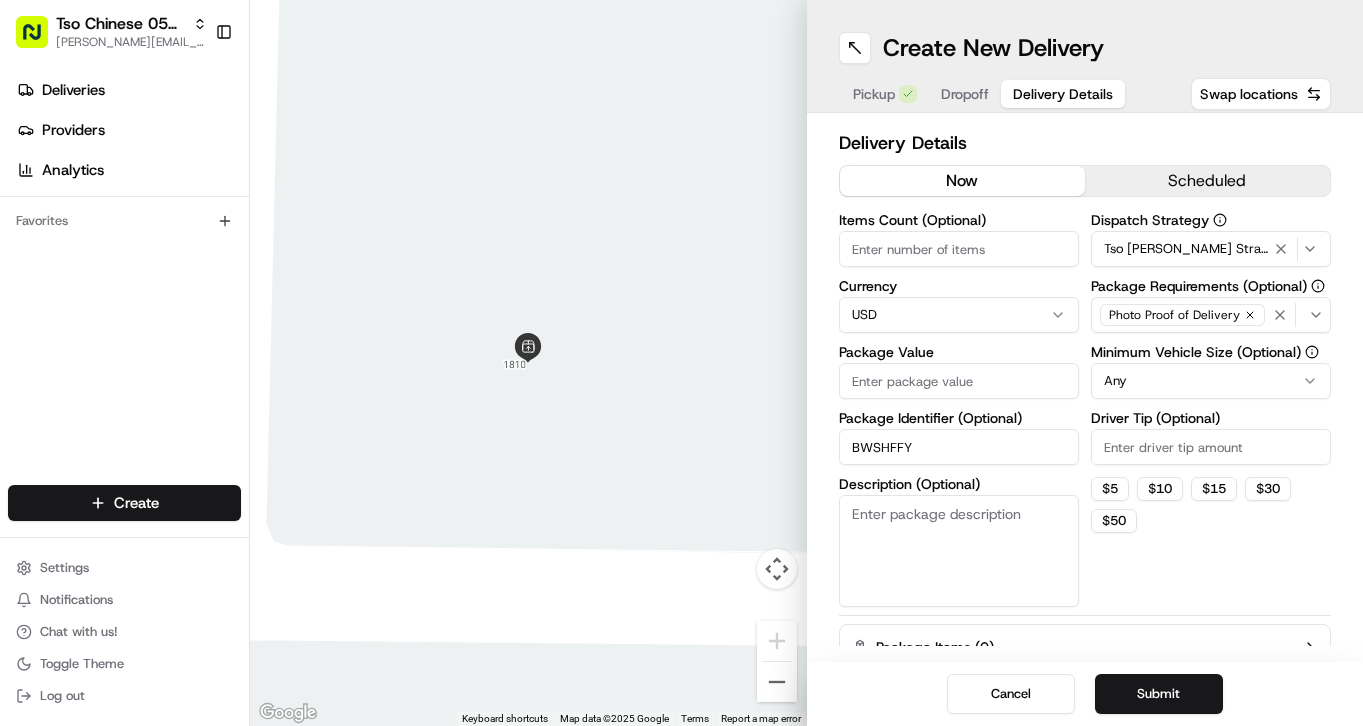 click on "Items Count (Optional)" at bounding box center (959, 249) 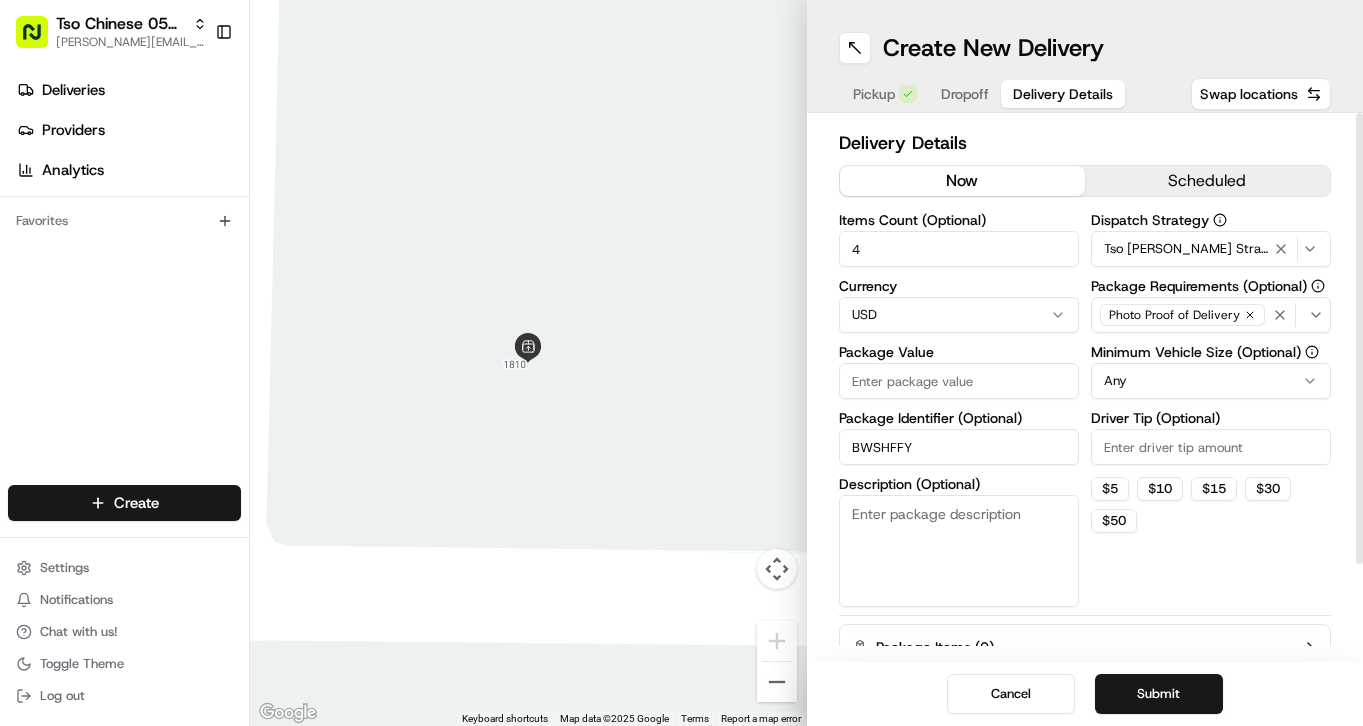 type on "4" 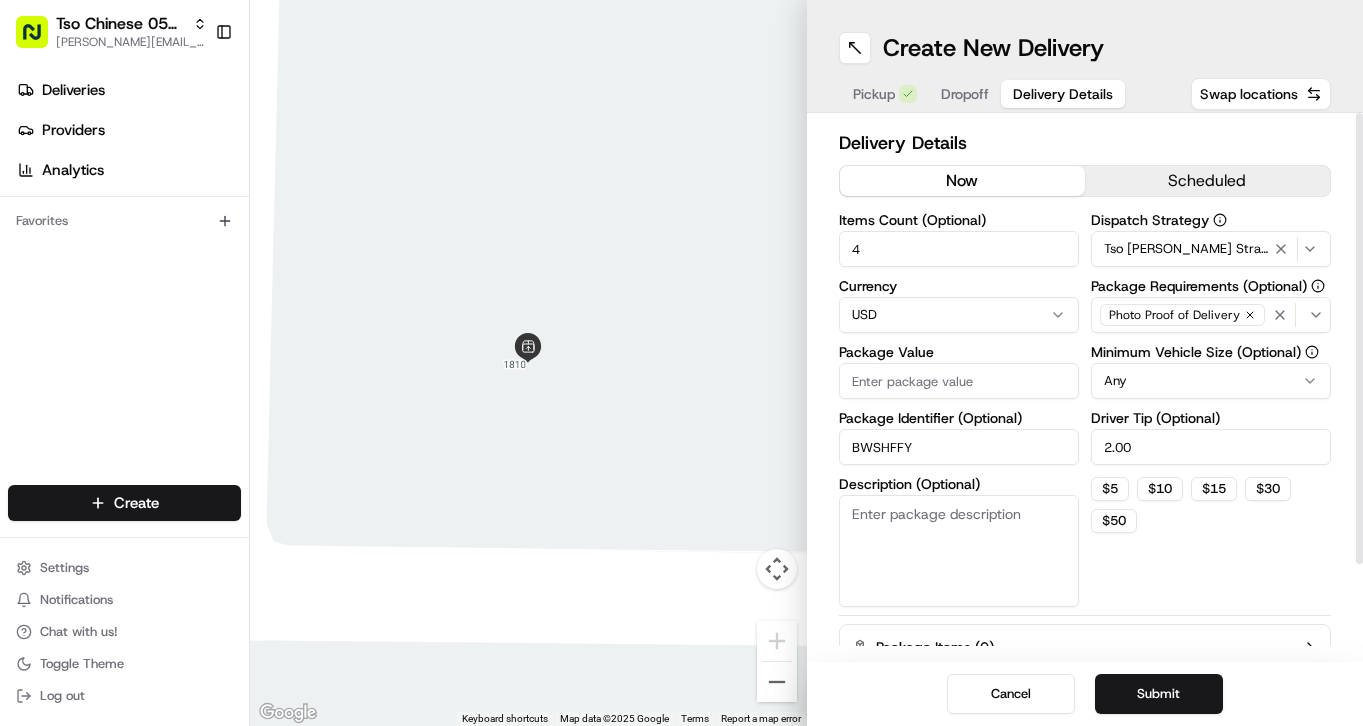 type on "2.00" 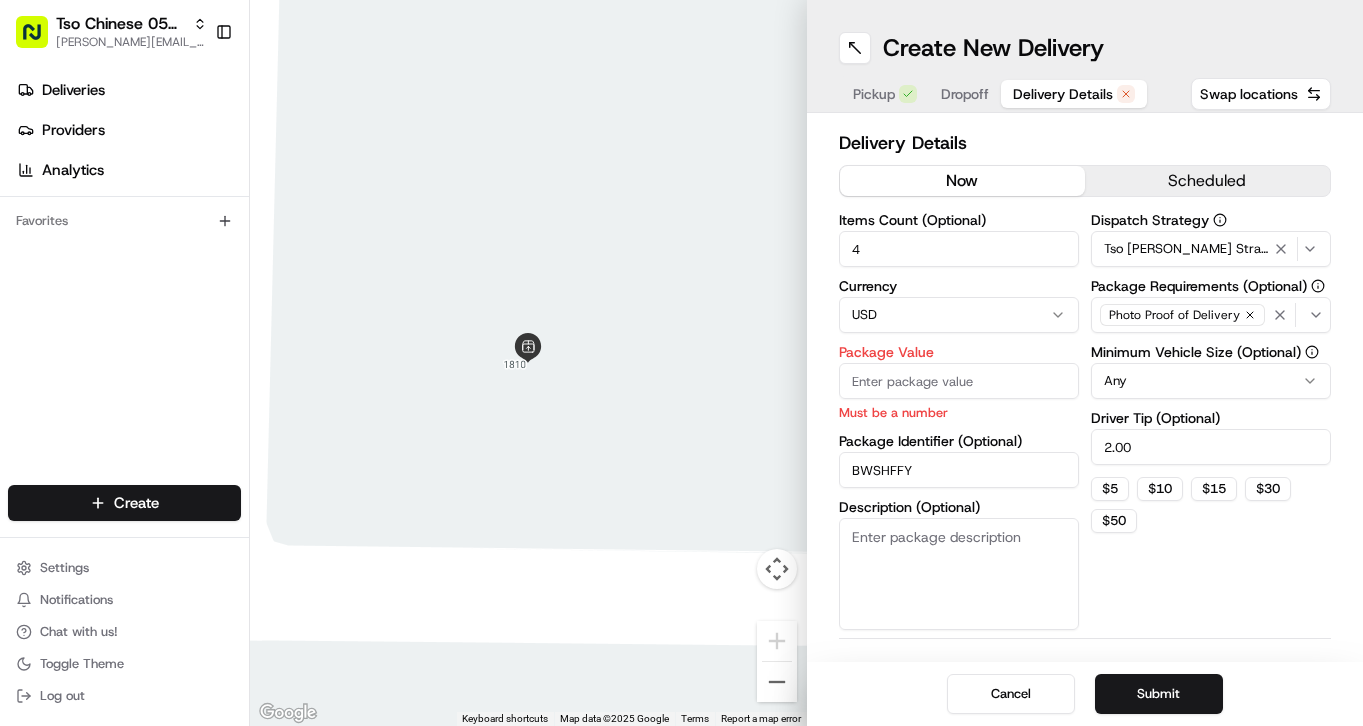 click on "Package Value" at bounding box center (959, 381) 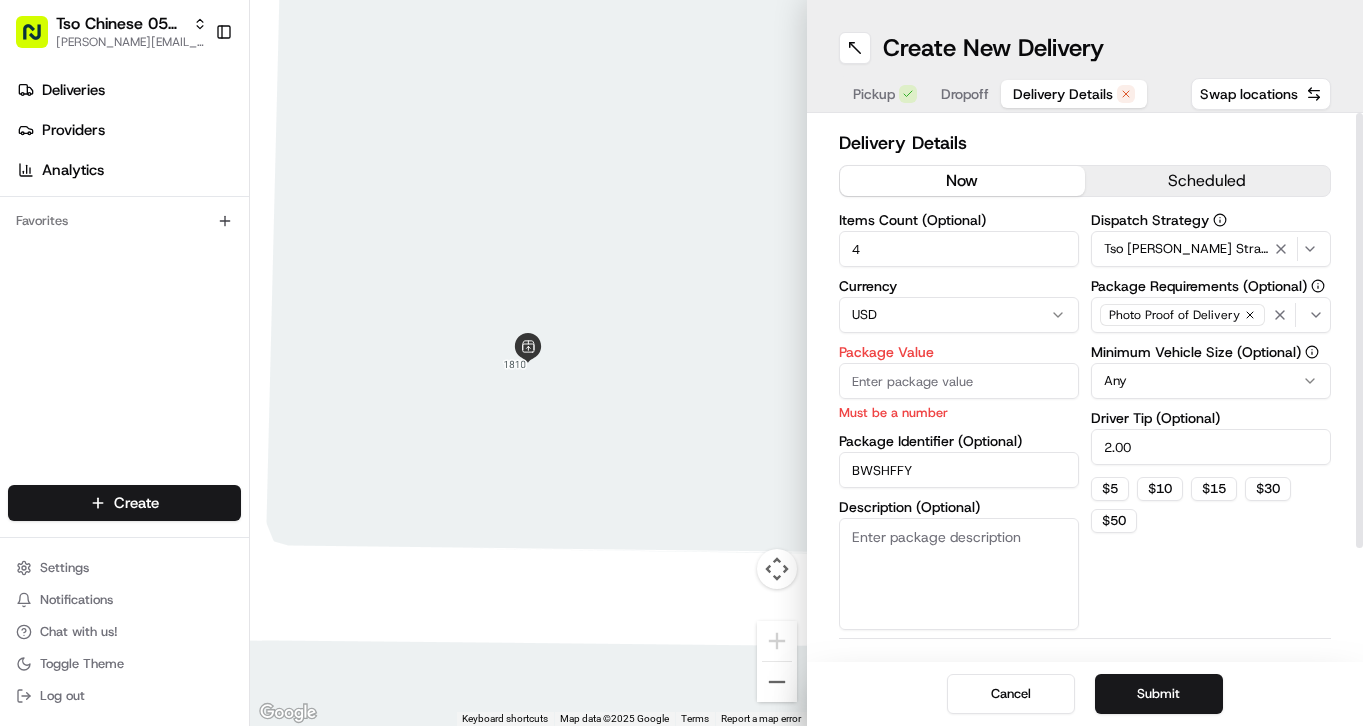 paste on "62.89" 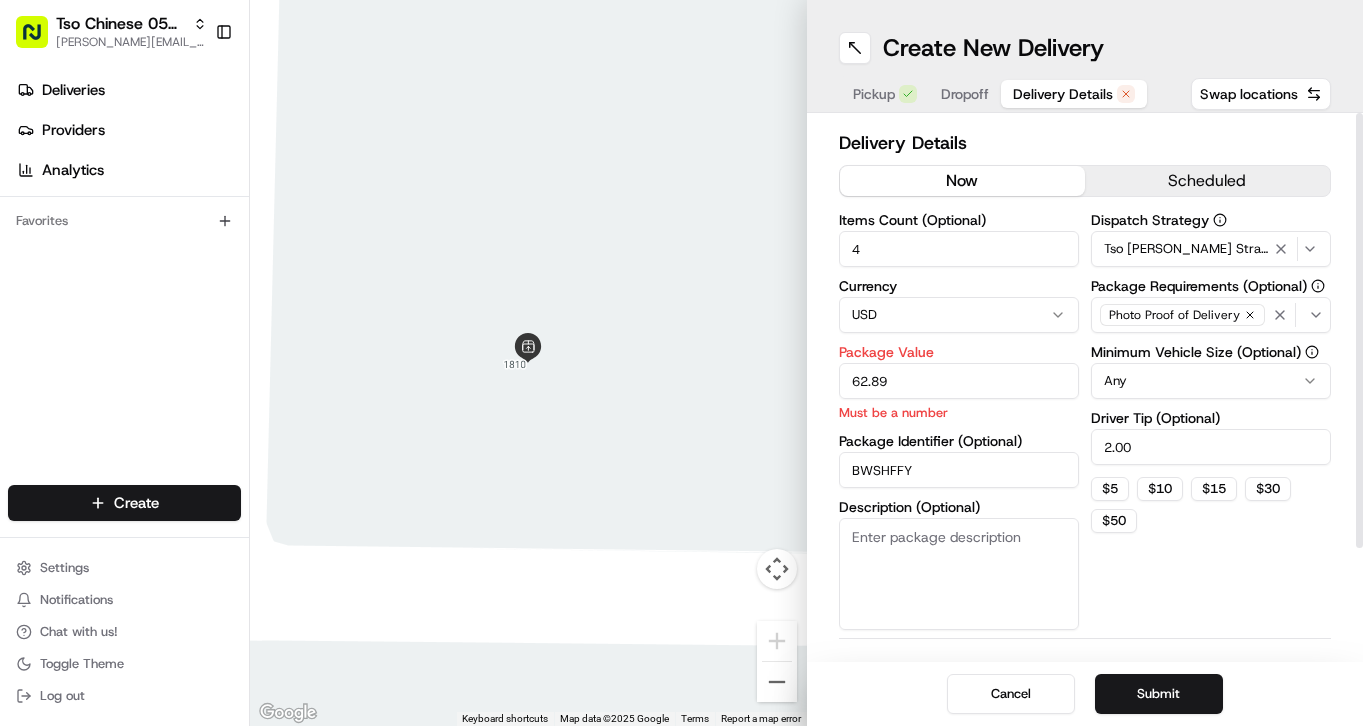 type on "62.89" 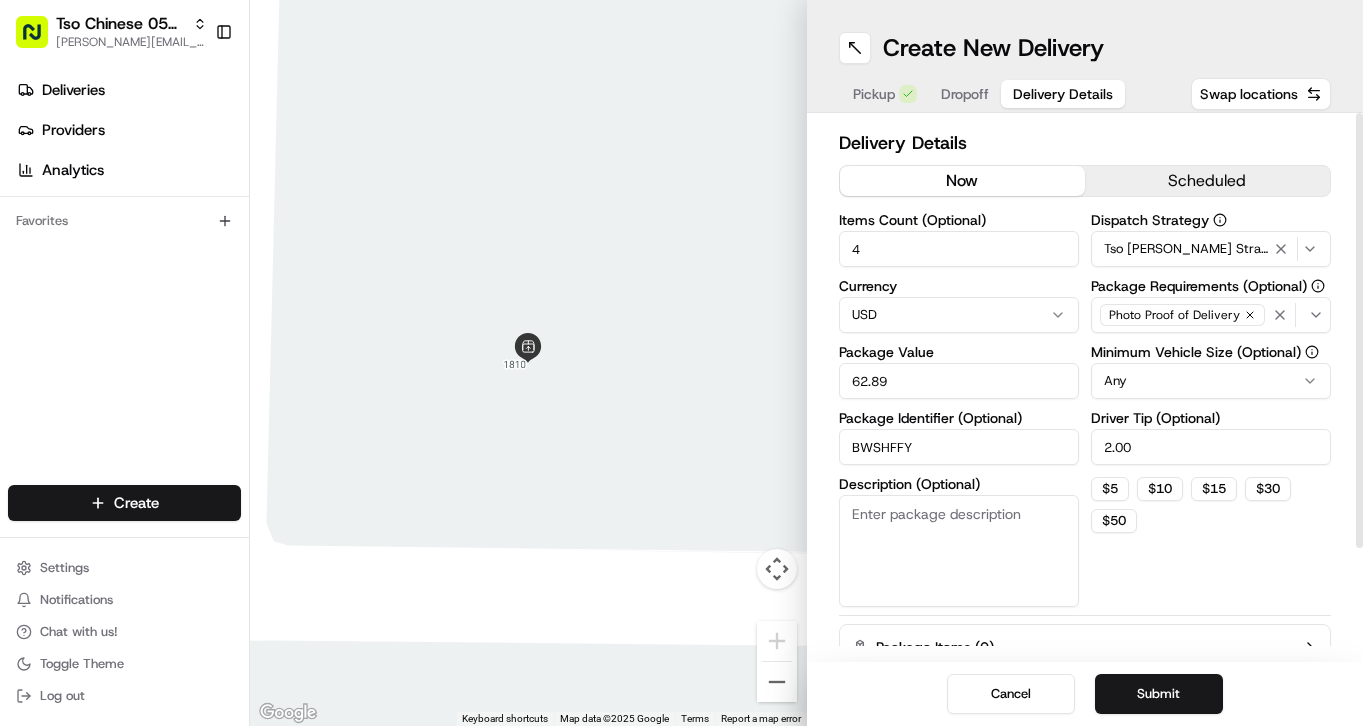click on "Delivery Details now scheduled Items Count (Optional) 4 Currency USD Package Value 62.89 Package Identifier (Optional) BWSHFFY Description (Optional) Dispatch Strategy Tso [PERSON_NAME] Strategy Package Requirements (Optional) Photo Proof of Delivery Minimum Vehicle Size (Optional) Any Driver Tip (Optional) 2.00 $ 5 $ 10 $ 15 $ 30 $ 50 Package Items ( 0 ) Total Package Dimensions (Optional) Advanced (Optional)" at bounding box center [1085, 444] 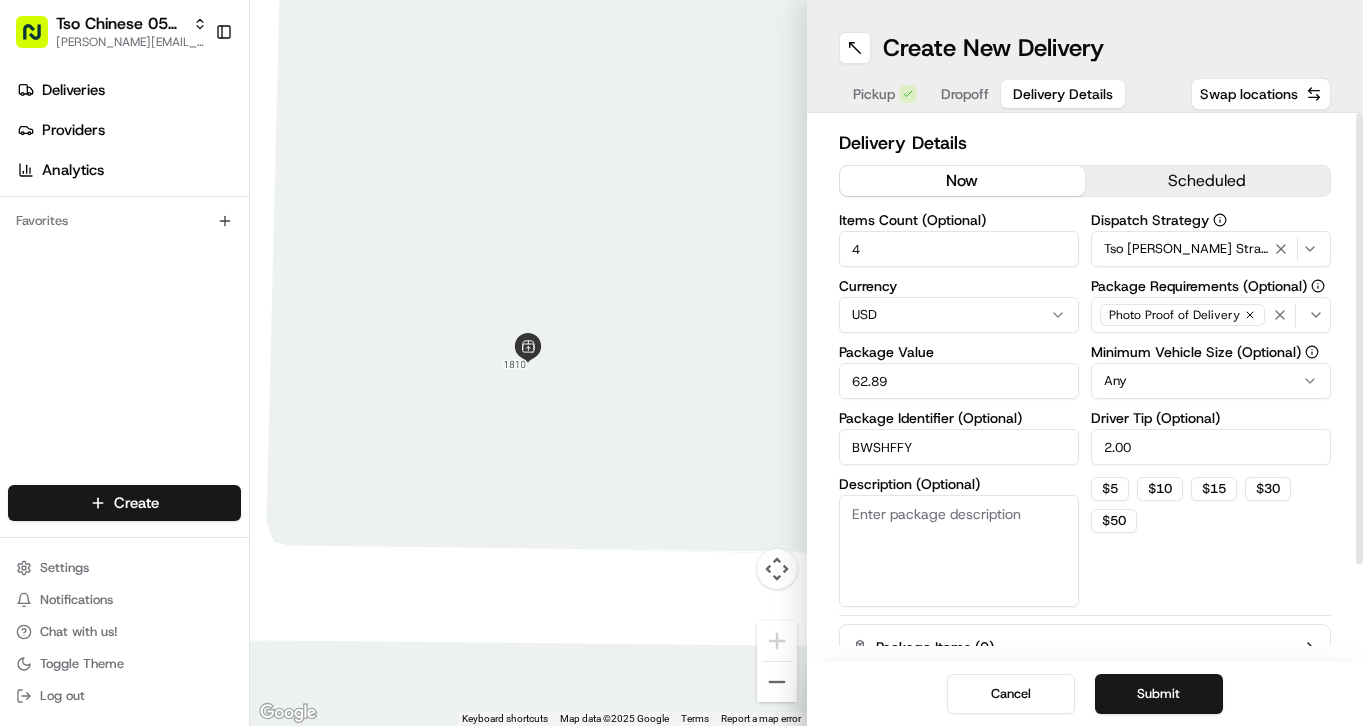 click on "Dropoff" at bounding box center [965, 94] 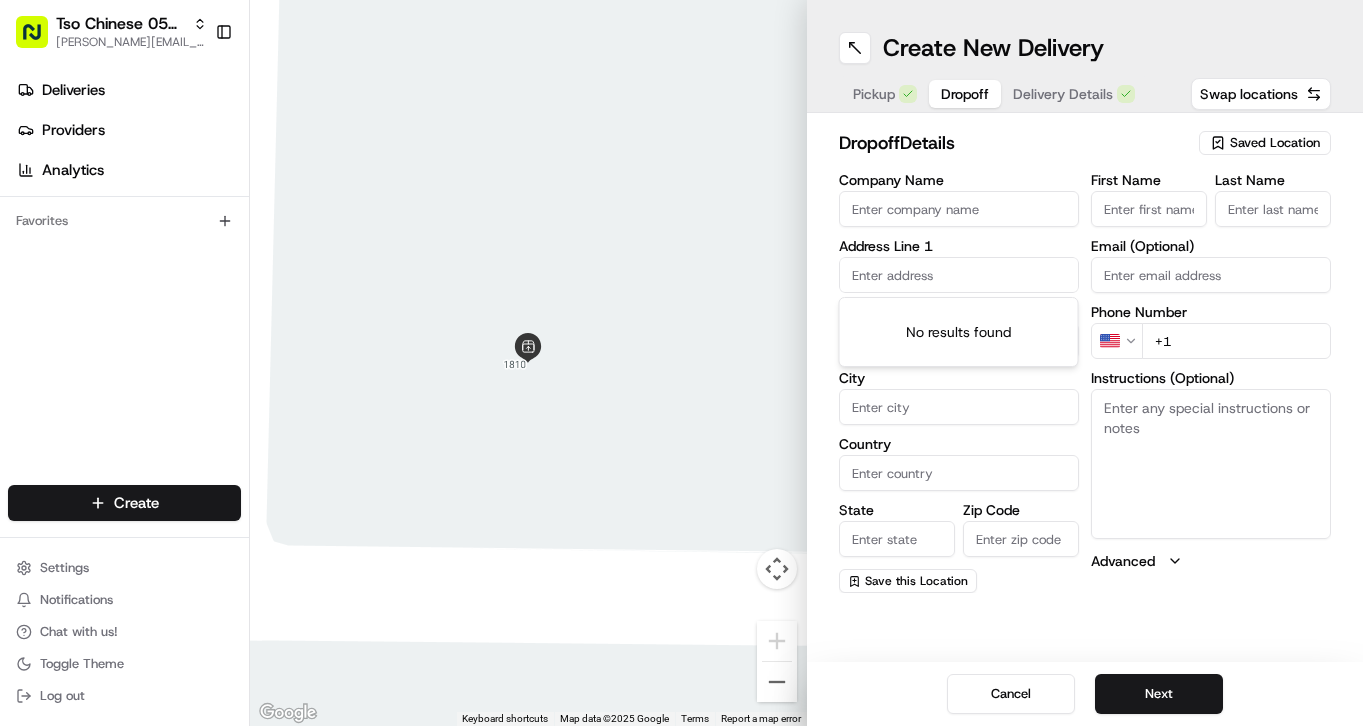click at bounding box center [959, 275] 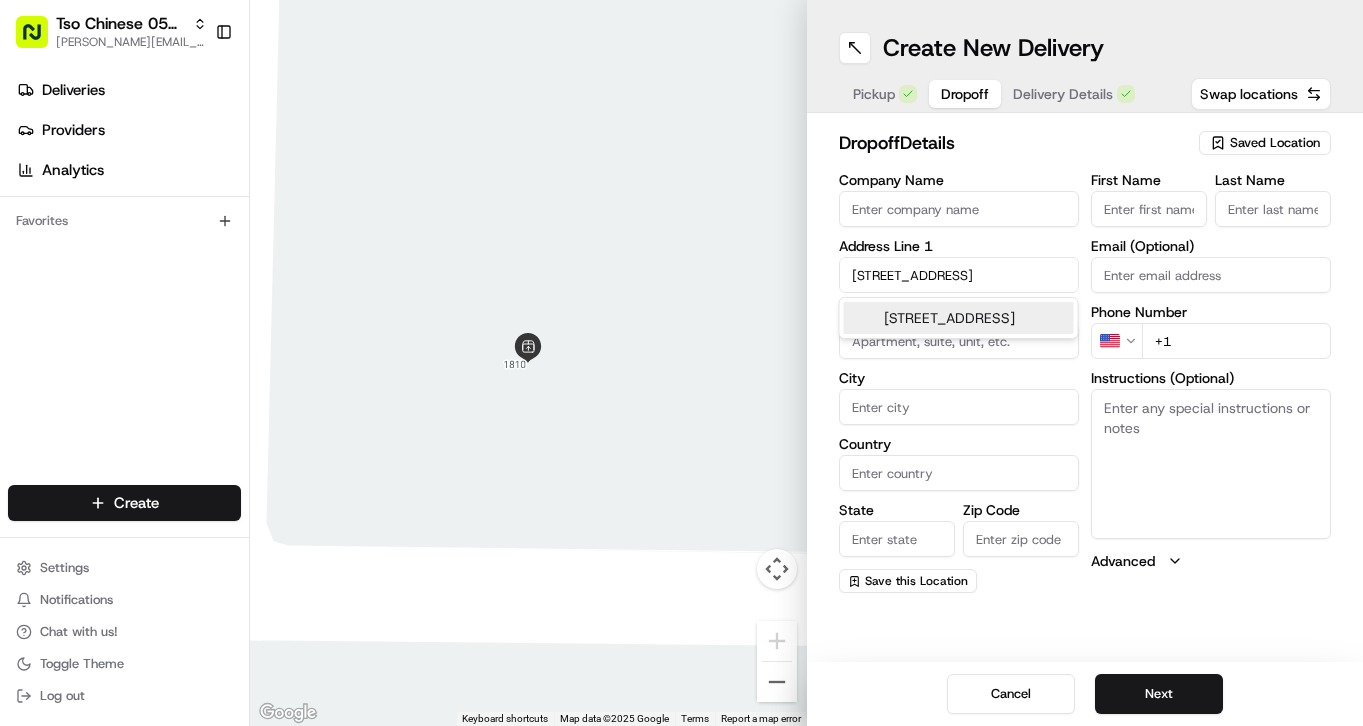 click on "[STREET_ADDRESS]" at bounding box center [959, 318] 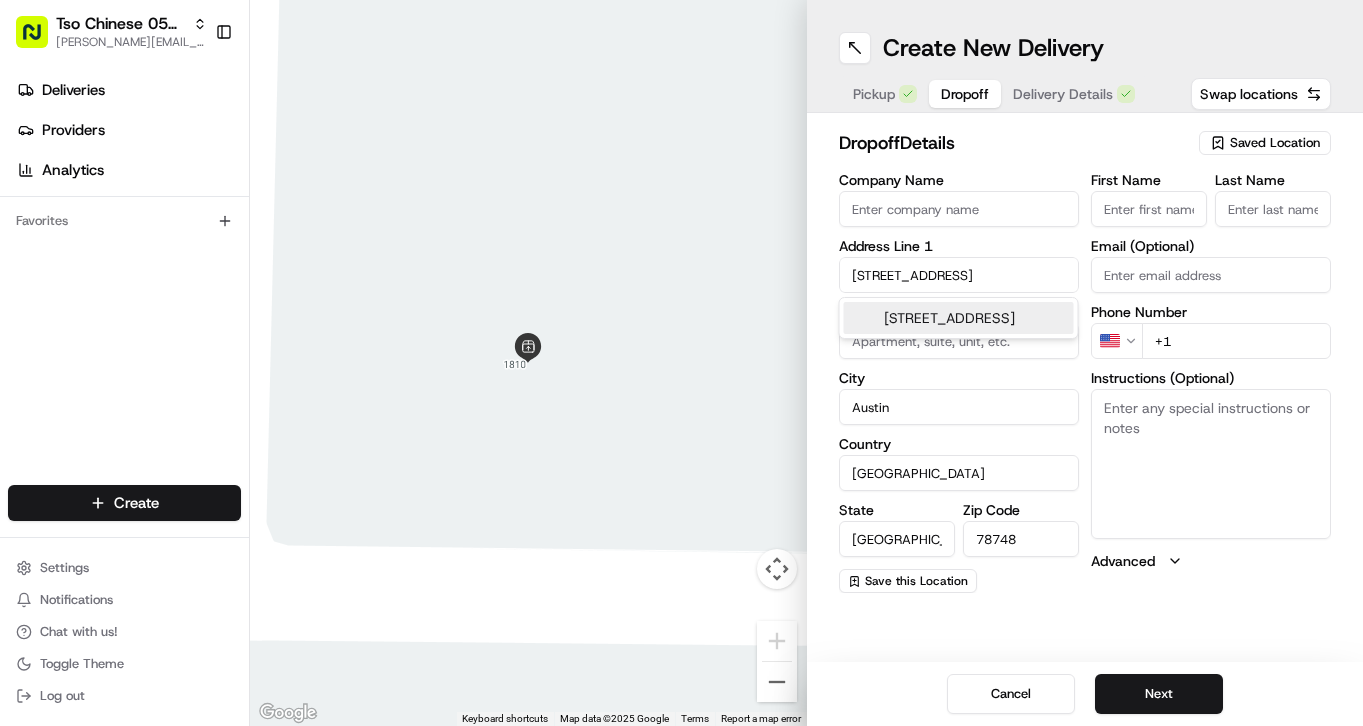 type on "[STREET_ADDRESS]" 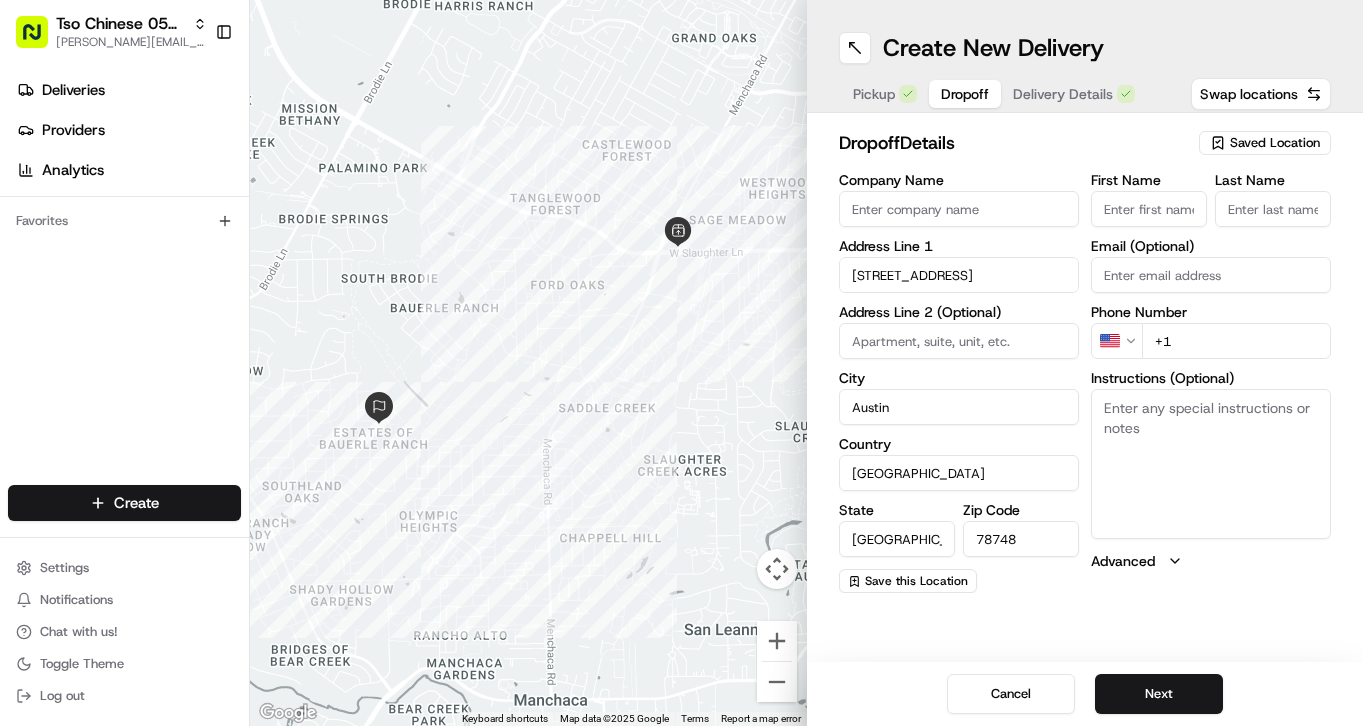 click on "+1" at bounding box center [1236, 341] 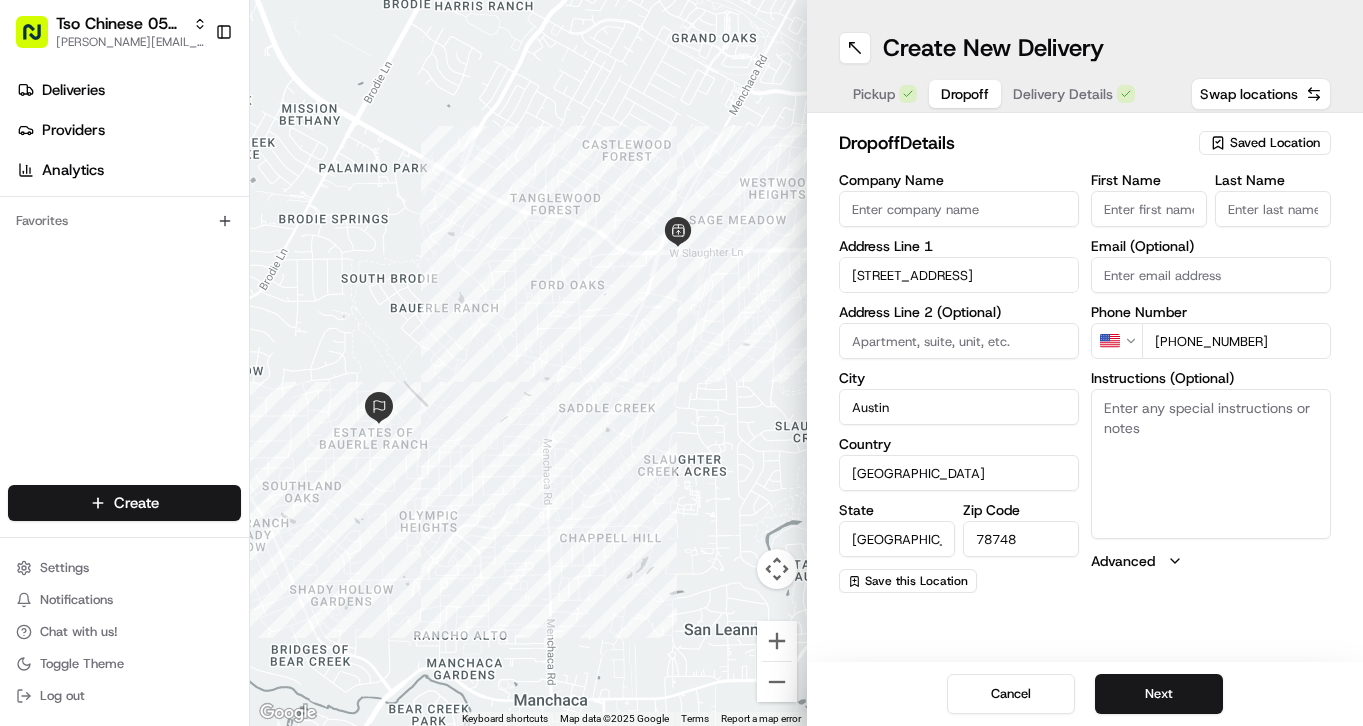 type on "[PHONE_NUMBER]" 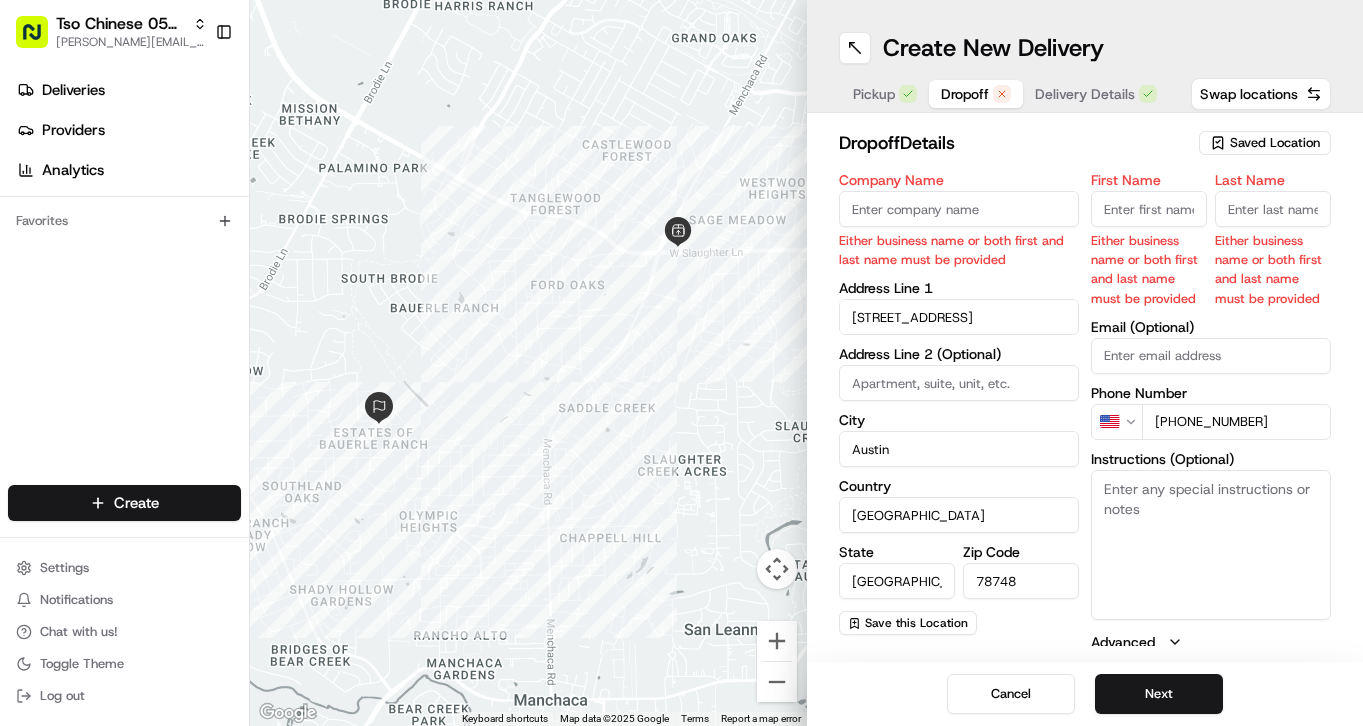 paste on "[PERSON_NAME]" 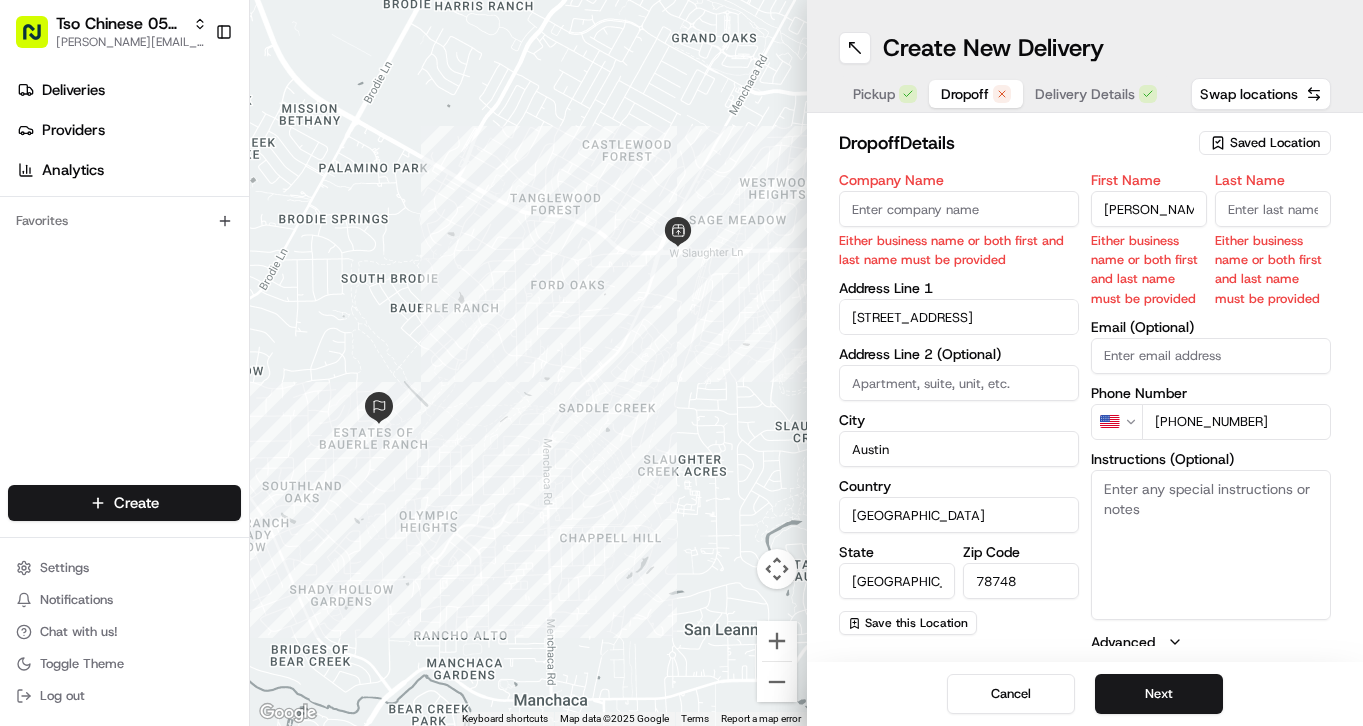 scroll, scrollTop: 0, scrollLeft: 21, axis: horizontal 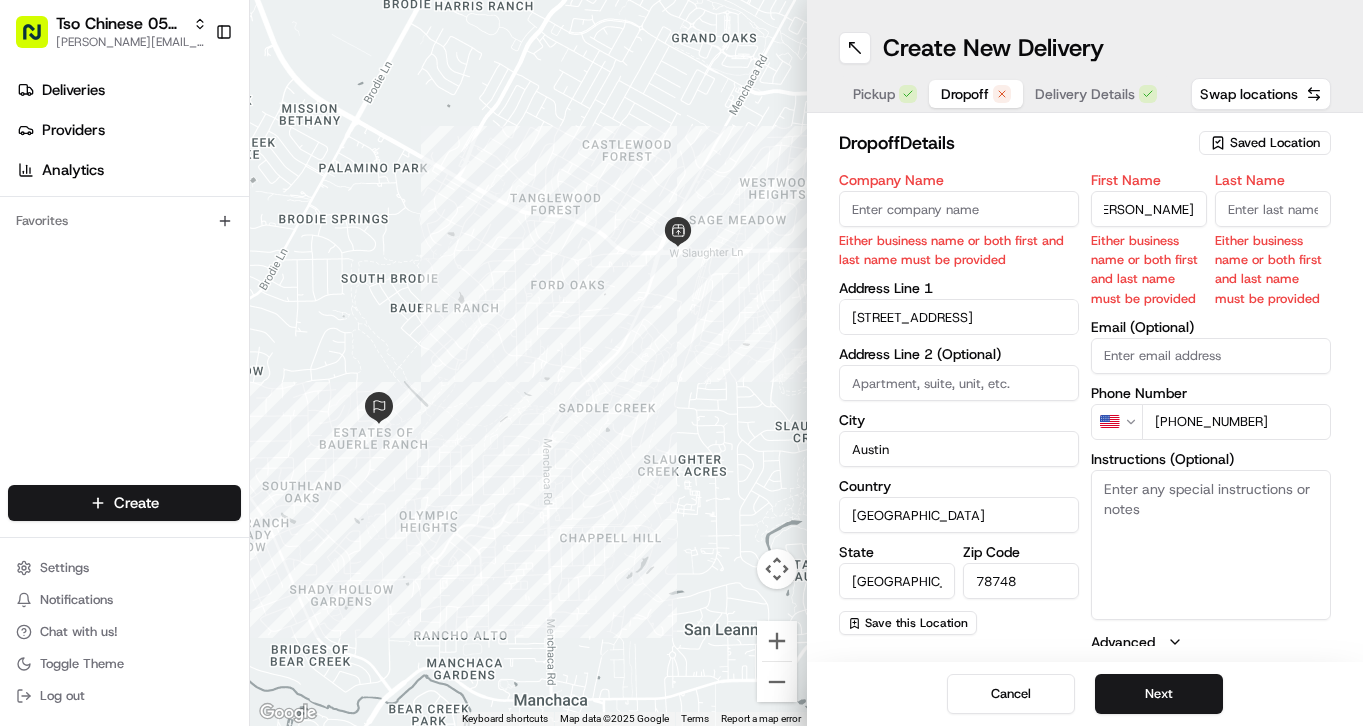 type on "[PERSON_NAME]" 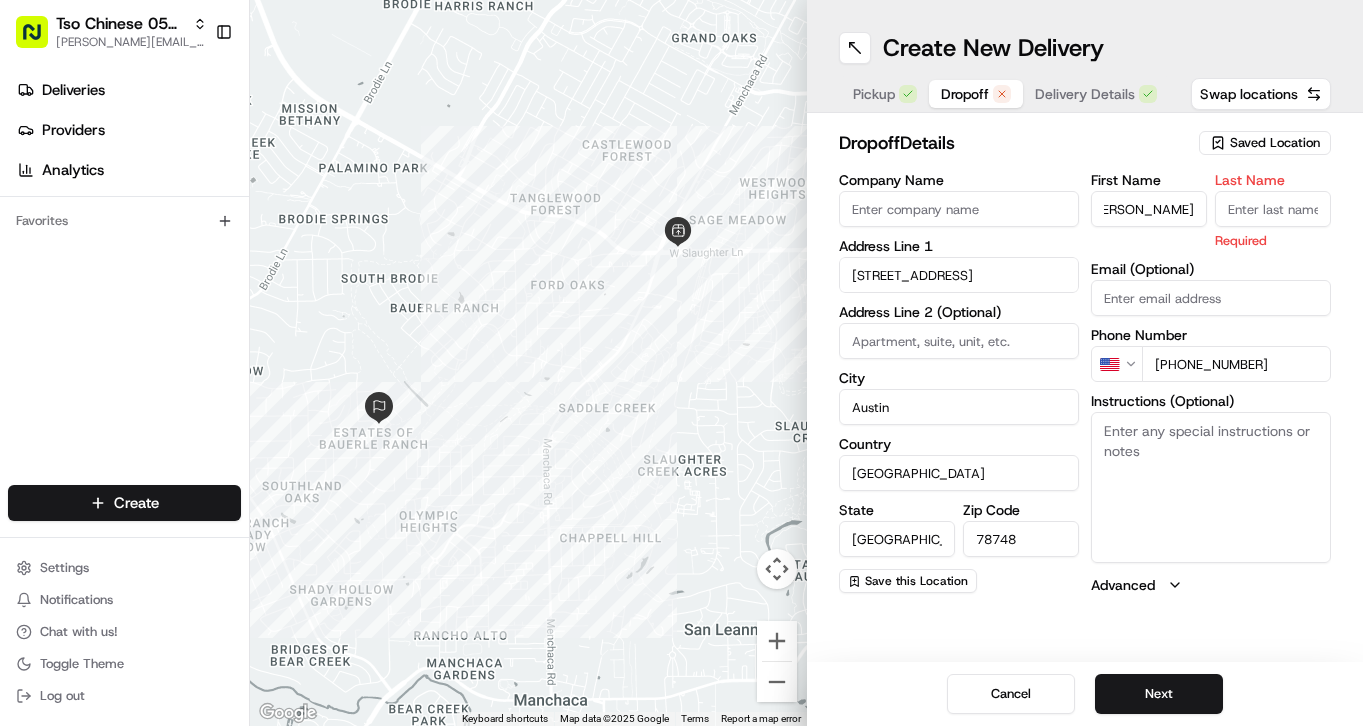 scroll, scrollTop: 0, scrollLeft: 0, axis: both 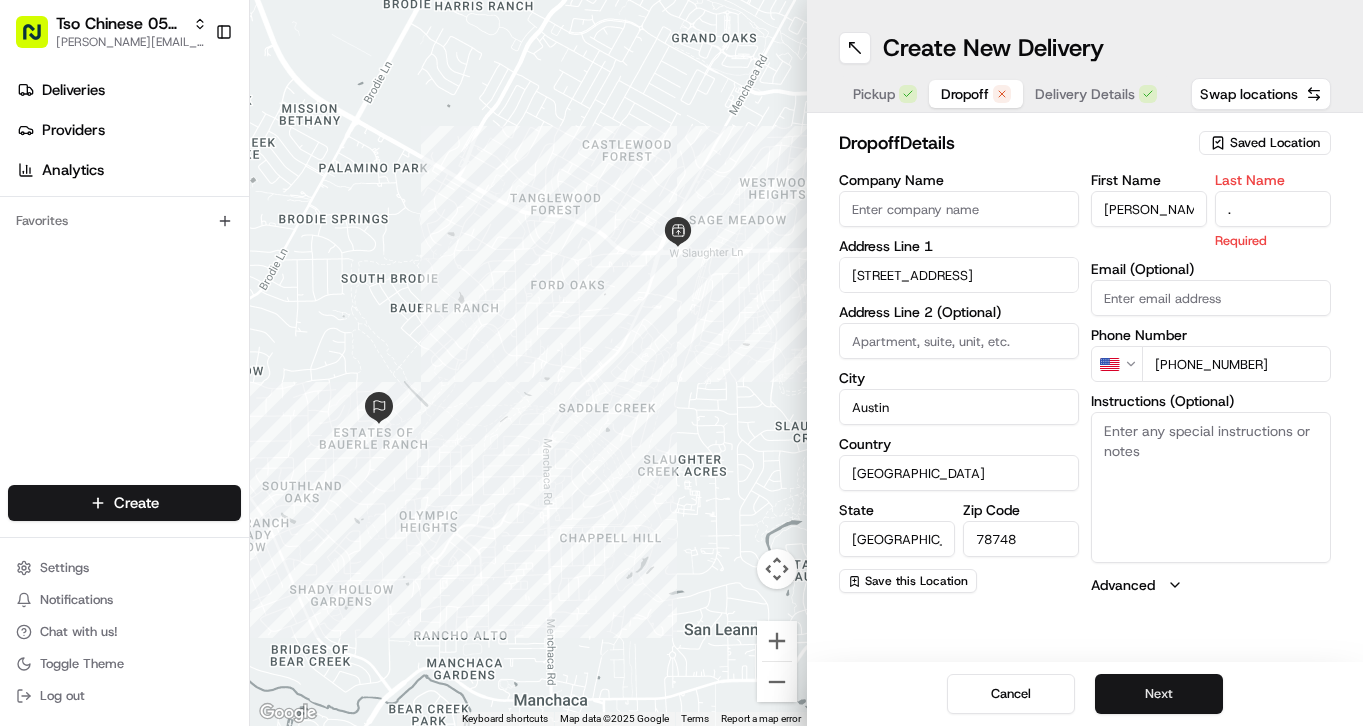 type on "." 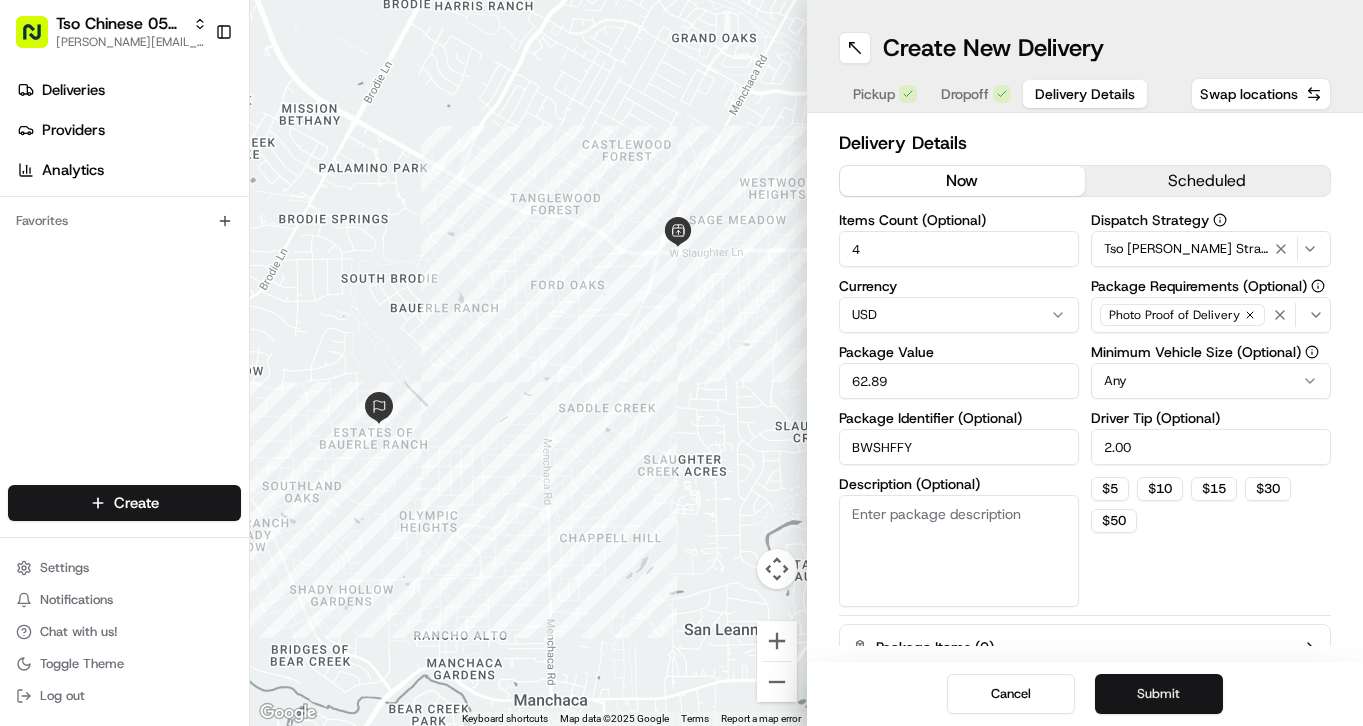 click on "Submit" at bounding box center [1159, 694] 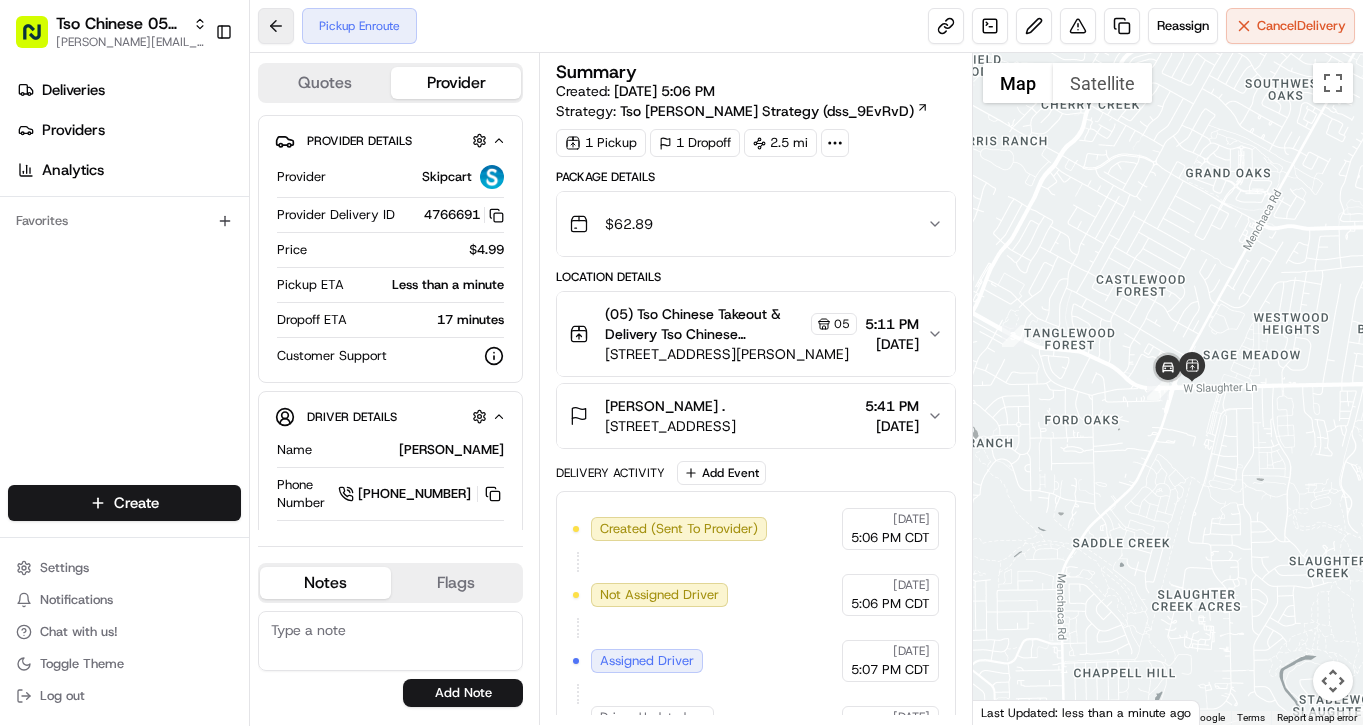 click at bounding box center (276, 26) 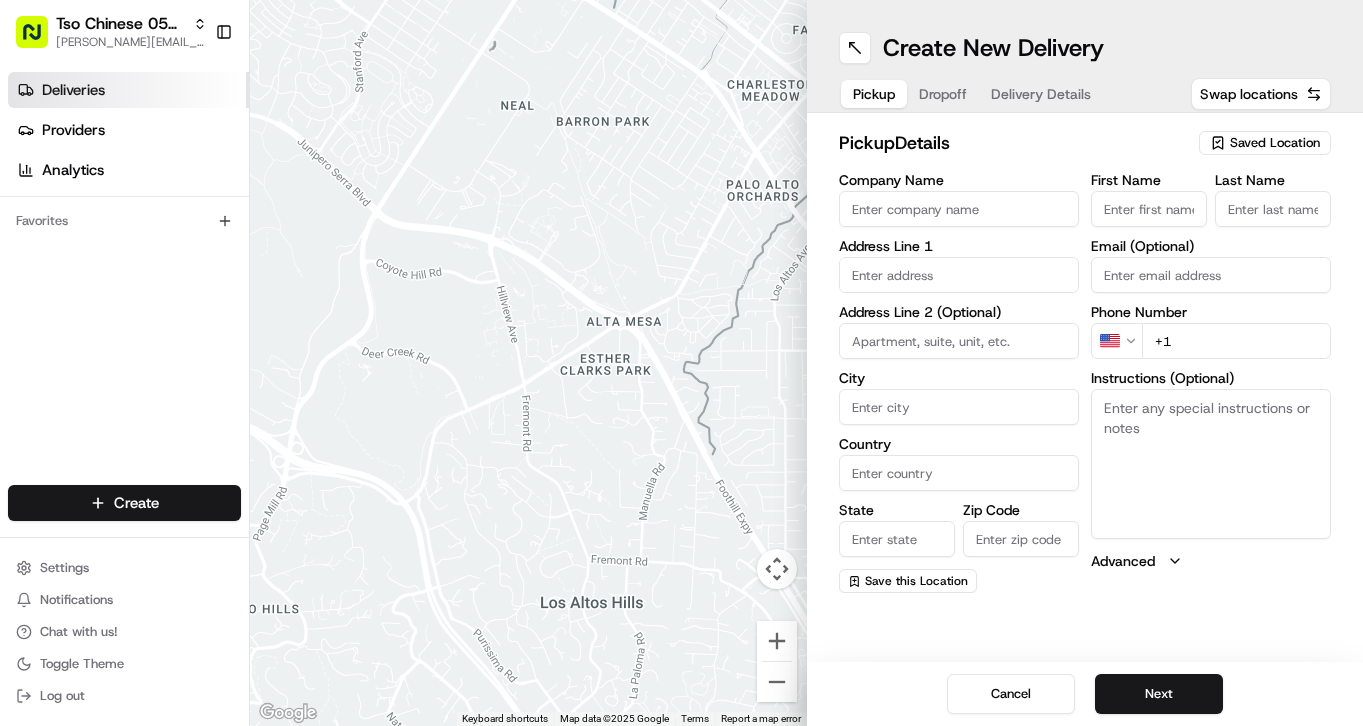 click on "Deliveries" at bounding box center (73, 90) 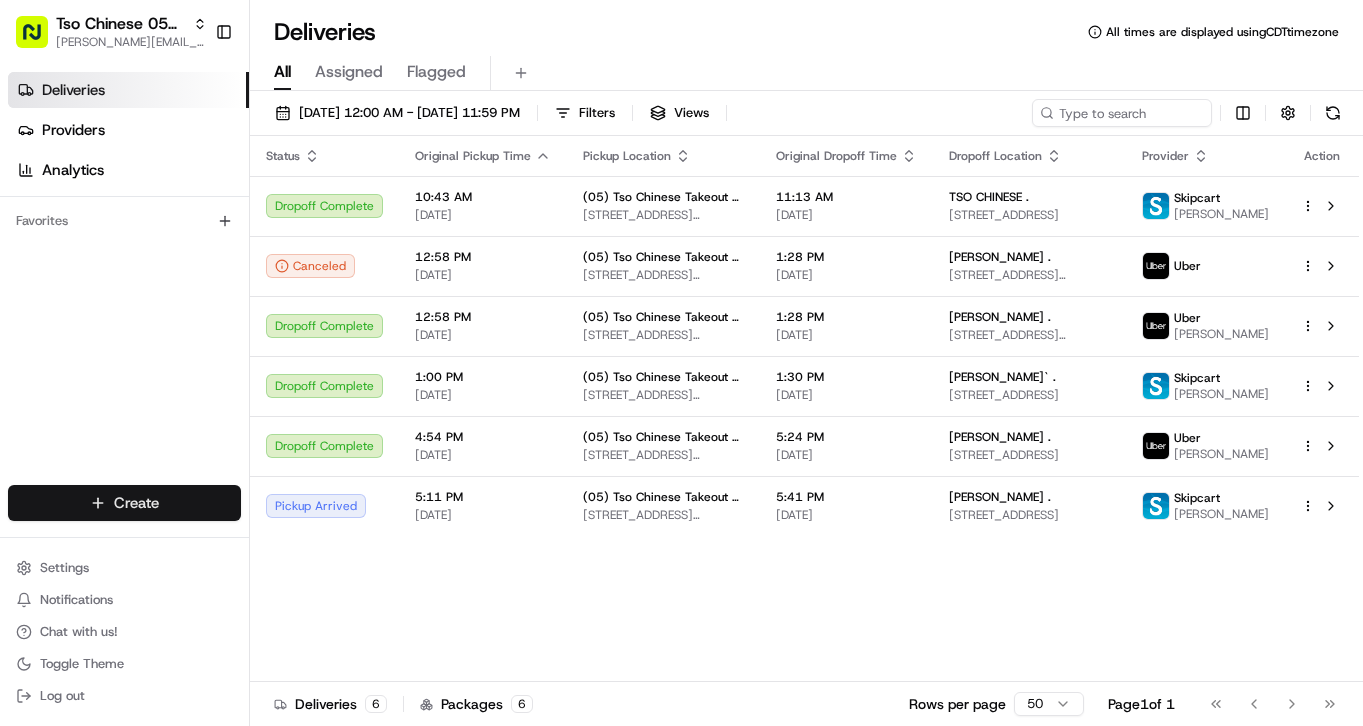 click on "Tso Chinese 05 Menchaca [EMAIL_ADDRESS][DOMAIN_NAME] Toggle Sidebar Deliveries Providers Analytics Favorites Main Menu Members & Organization Organization Users Roles Preferences Customization Tracking Orchestration Automations Dispatch Strategy Locations Pickup Locations Dropoff Locations Billing Billing Refund Requests Integrations Notification Triggers Webhooks API Keys Request Logs Create Settings Notifications Chat with us! Toggle Theme Log out Deliveries All times are displayed using  CDT  timezone All Assigned Flagged [DATE] 12:00 AM - [DATE] 11:59 PM Filters Views Status Original Pickup Time Pickup Location Original Dropoff Time Dropoff Location Provider Action Dropoff Complete 10:43 AM [DATE] (05) Tso Chinese Takeout & Delivery [STREET_ADDRESS][PERSON_NAME] 11:13 AM [DATE] TSO CHINESE . [STREET_ADDRESS] Skipcart [PERSON_NAME] Canceled 12:58 PM [DATE] (05) Tso Chinese Takeout & Delivery 1:28 PM [DATE] [PERSON_NAME] . 6 6" at bounding box center (681, 363) 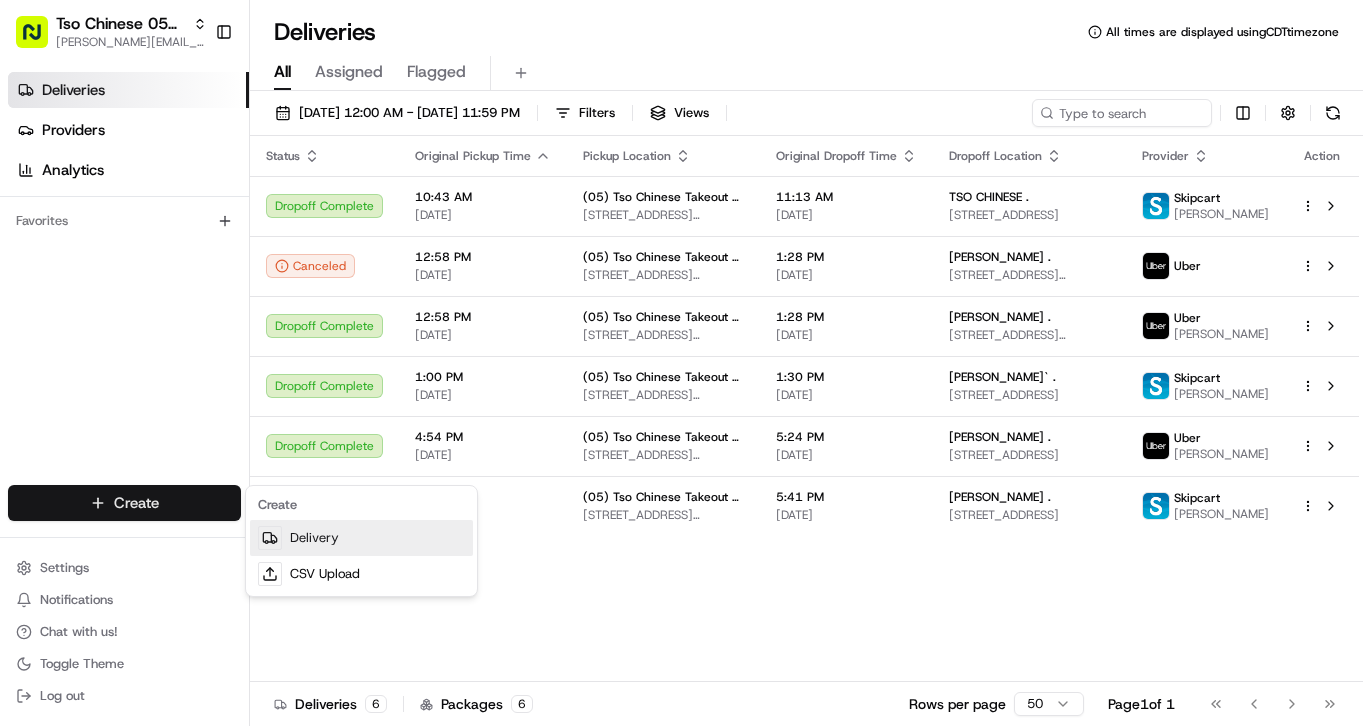 click on "Delivery" at bounding box center [361, 538] 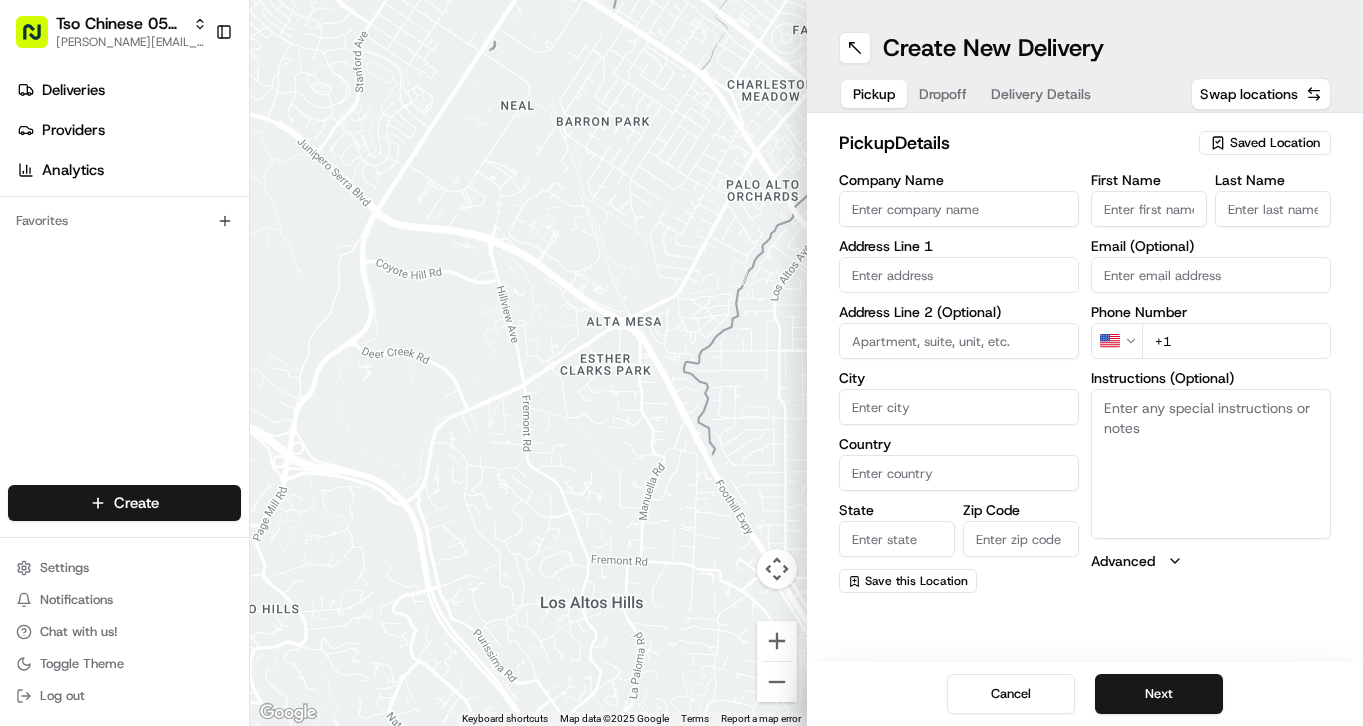 click on "Saved Location" at bounding box center [1275, 143] 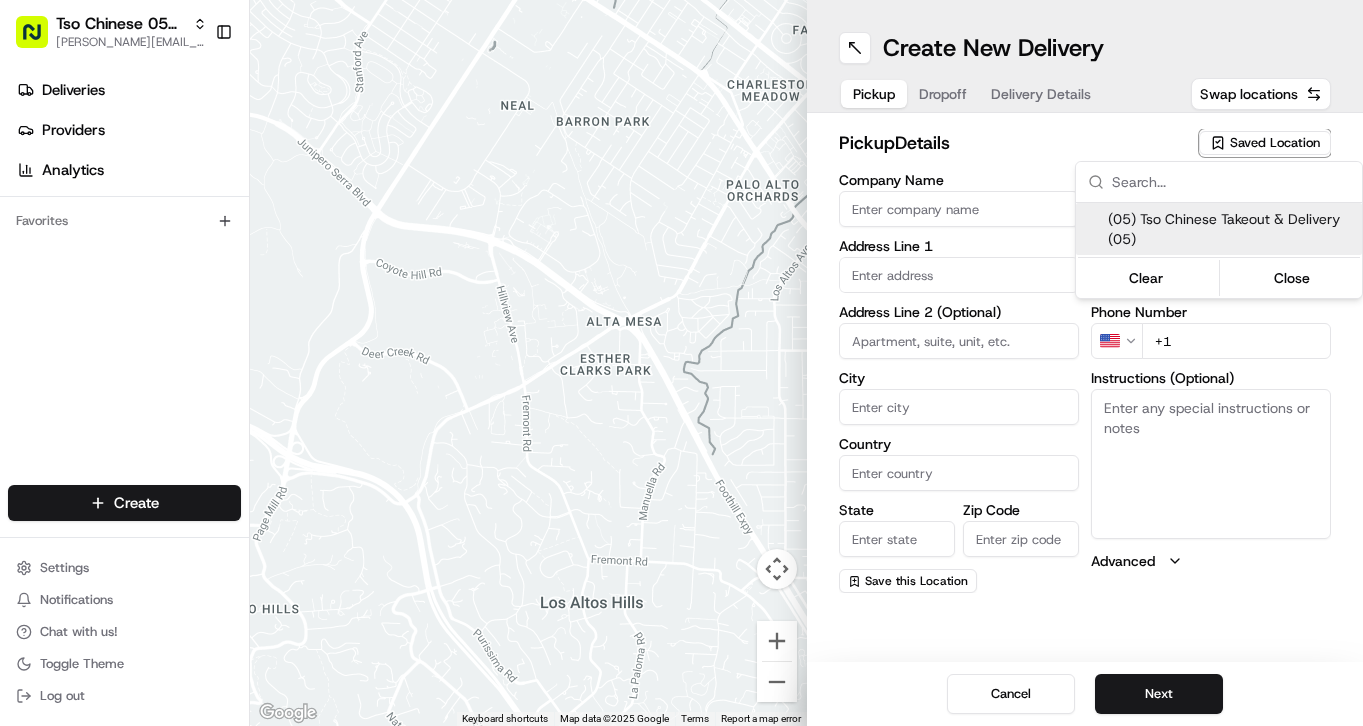 click on "(05) Tso Chinese Takeout & Delivery (05)" at bounding box center (1231, 229) 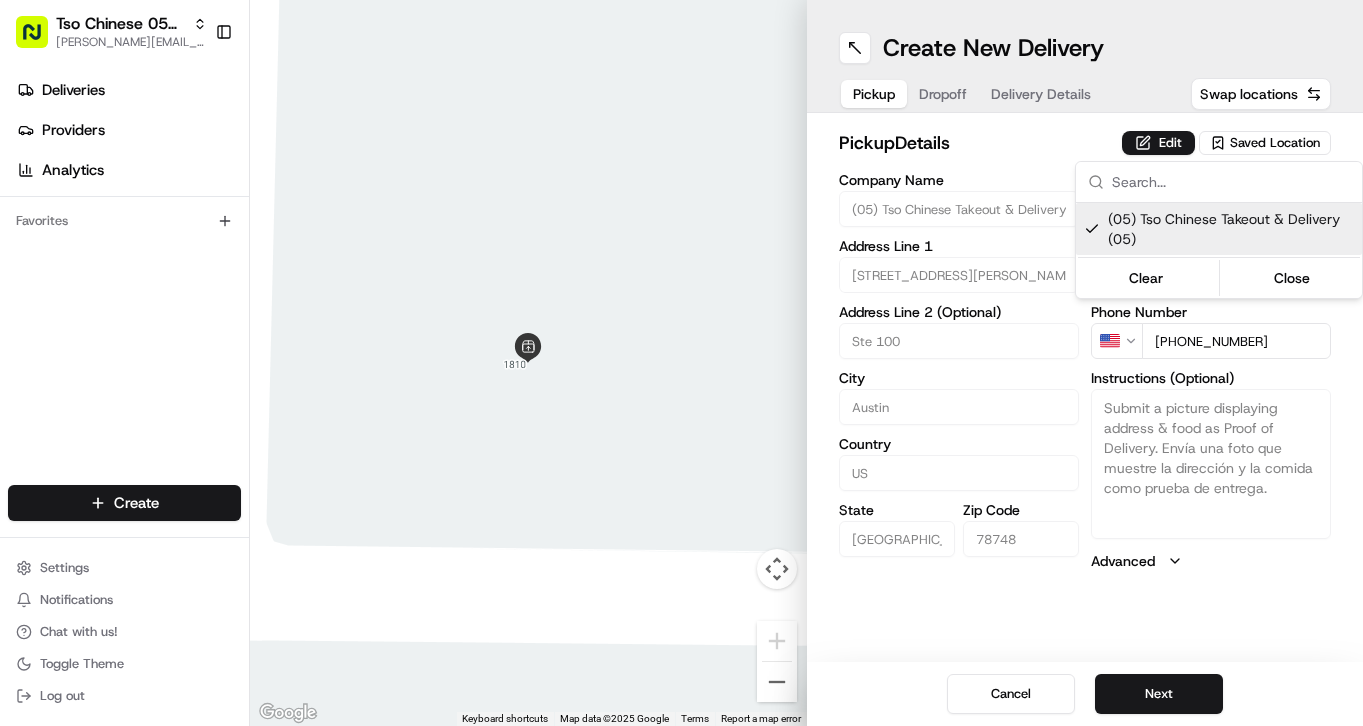 click on "Tso Chinese 05 Menchaca [EMAIL_ADDRESS][DOMAIN_NAME] Toggle Sidebar Deliveries Providers Analytics Favorites Main Menu Members & Organization Organization Users Roles Preferences Customization Tracking Orchestration Automations Dispatch Strategy Locations Pickup Locations Dropoff Locations Billing Billing Refund Requests Integrations Notification Triggers Webhooks API Keys Request Logs Create Settings Notifications Chat with us! Toggle Theme Log out ← Move left → Move right ↑ Move up ↓ Move down + Zoom in - Zoom out Home Jump left by 75% End Jump right by 75% Page Up Jump up by 75% Page Down Jump down by 75% To navigate, press the arrow keys. Keyboard shortcuts Map Data Map data ©2025 Google Map data ©2025 Google 2 m  Click to toggle between metric and imperial units Terms Report a map error Create New Delivery Pickup Dropoff Delivery Details Swap locations pickup  Details  Edit Saved Location Company Name (05) Tso Chinese Takeout & Delivery Address Line 1 [STREET_ADDRESS][PERSON_NAME]" at bounding box center [681, 363] 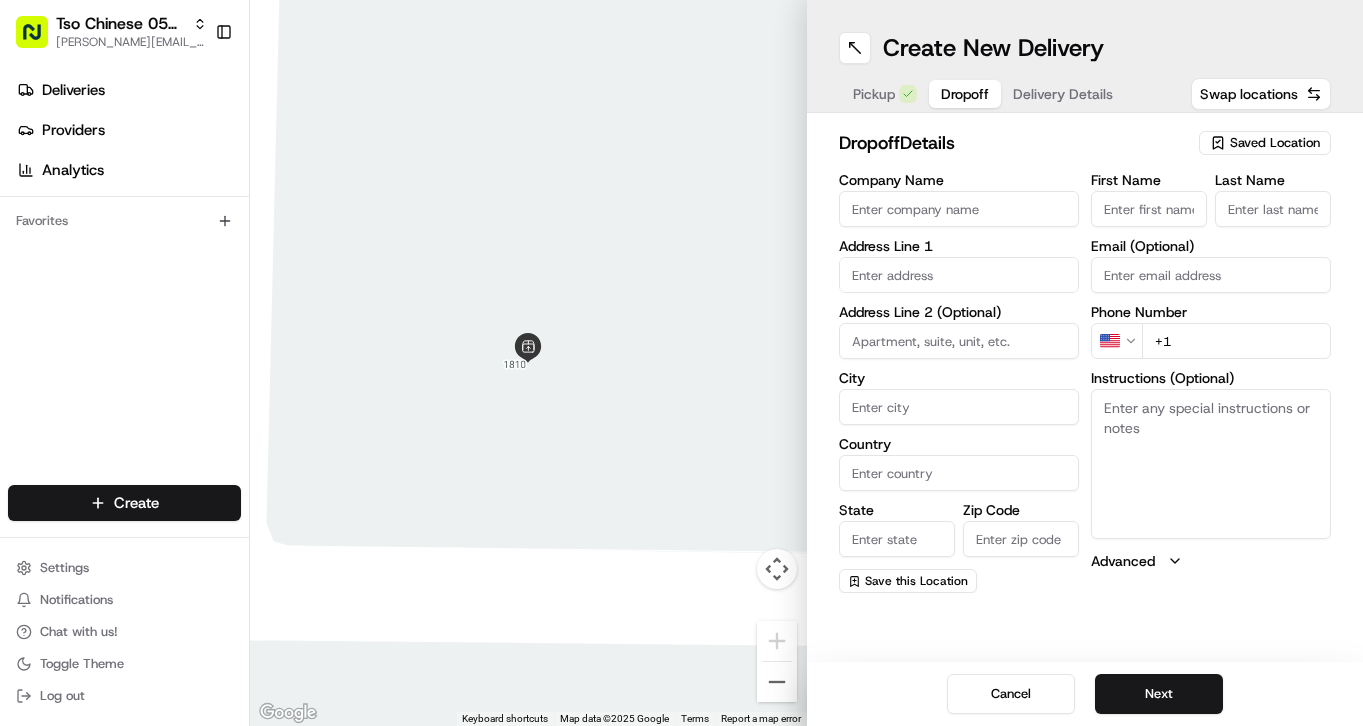 click on "Dropoff" at bounding box center [965, 94] 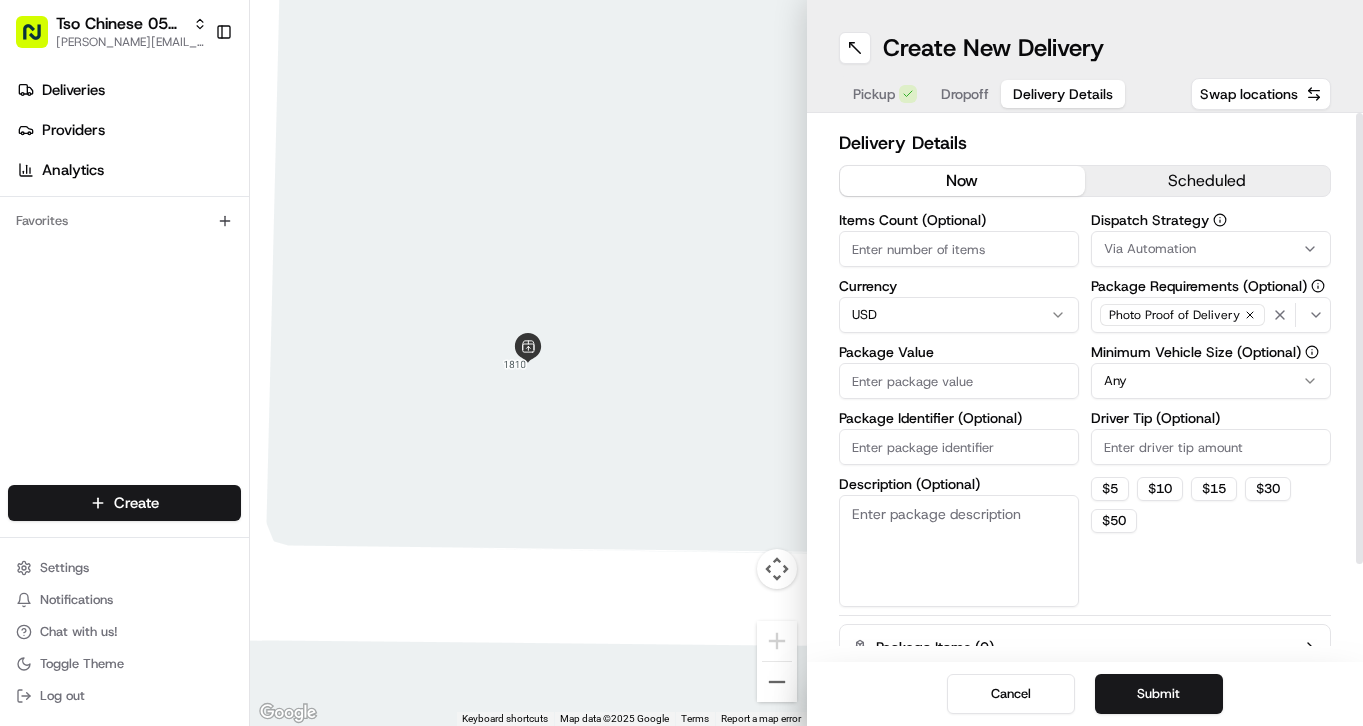 click on "Items Count (Optional)" at bounding box center [959, 249] 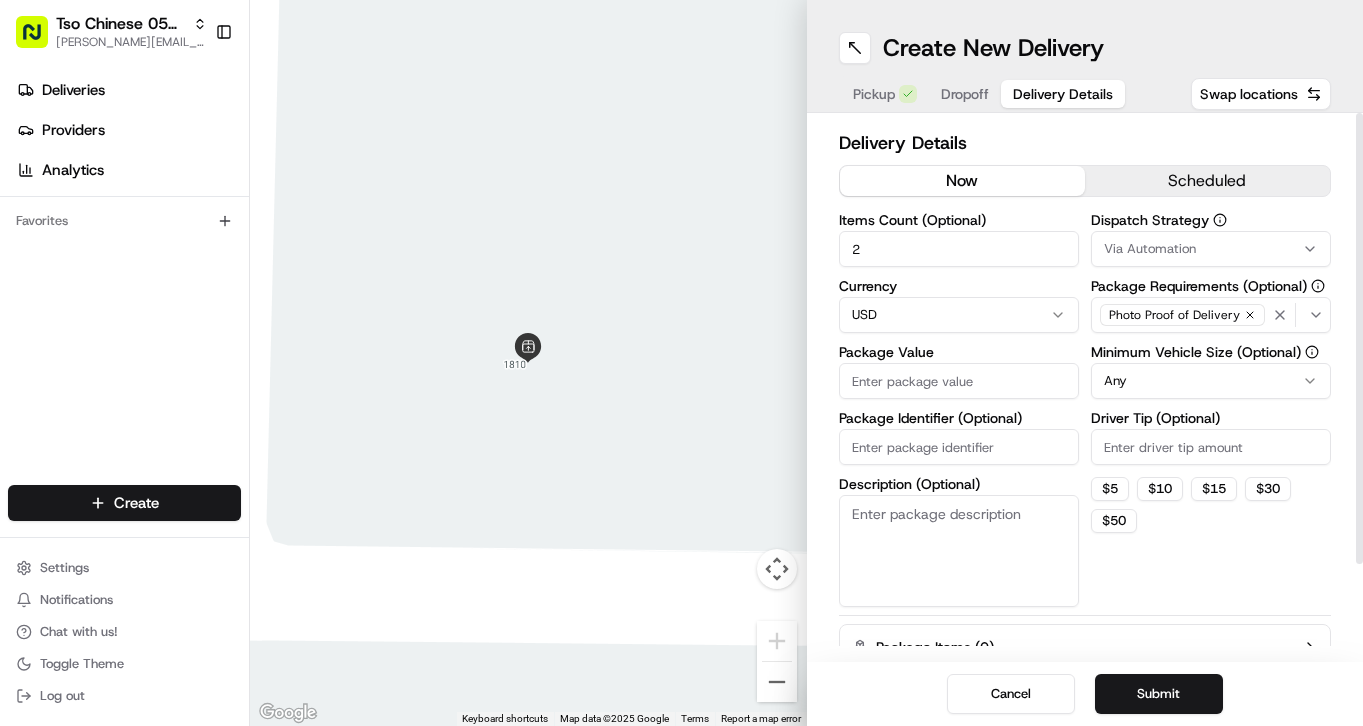 type on "2" 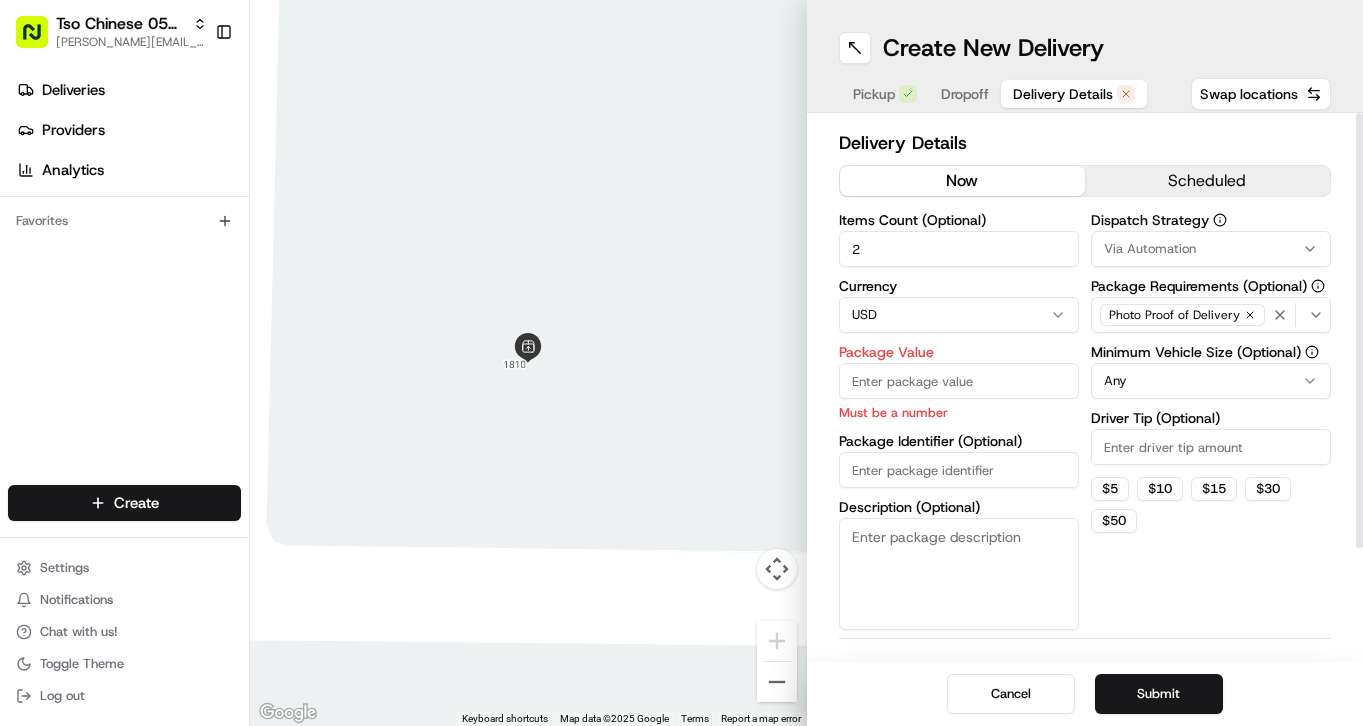 click on "Package Identifier (Optional)" at bounding box center [959, 470] 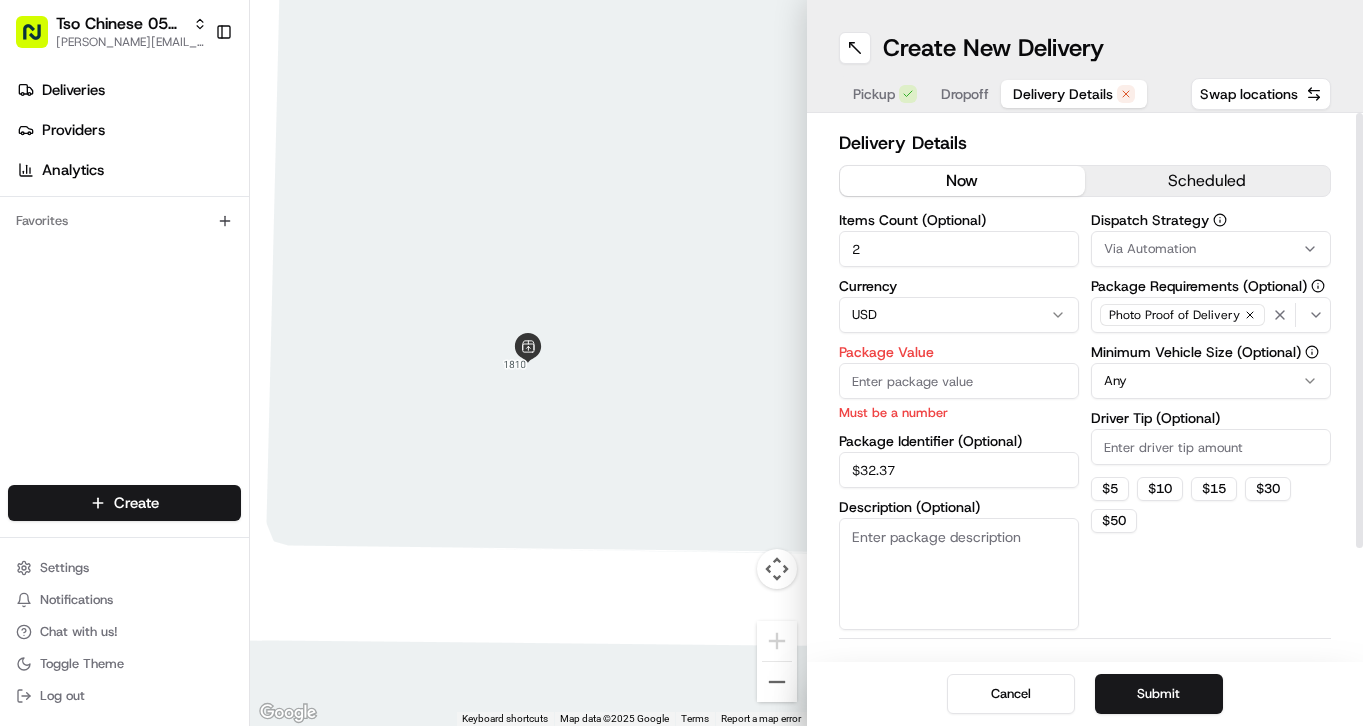 type on "$32.37" 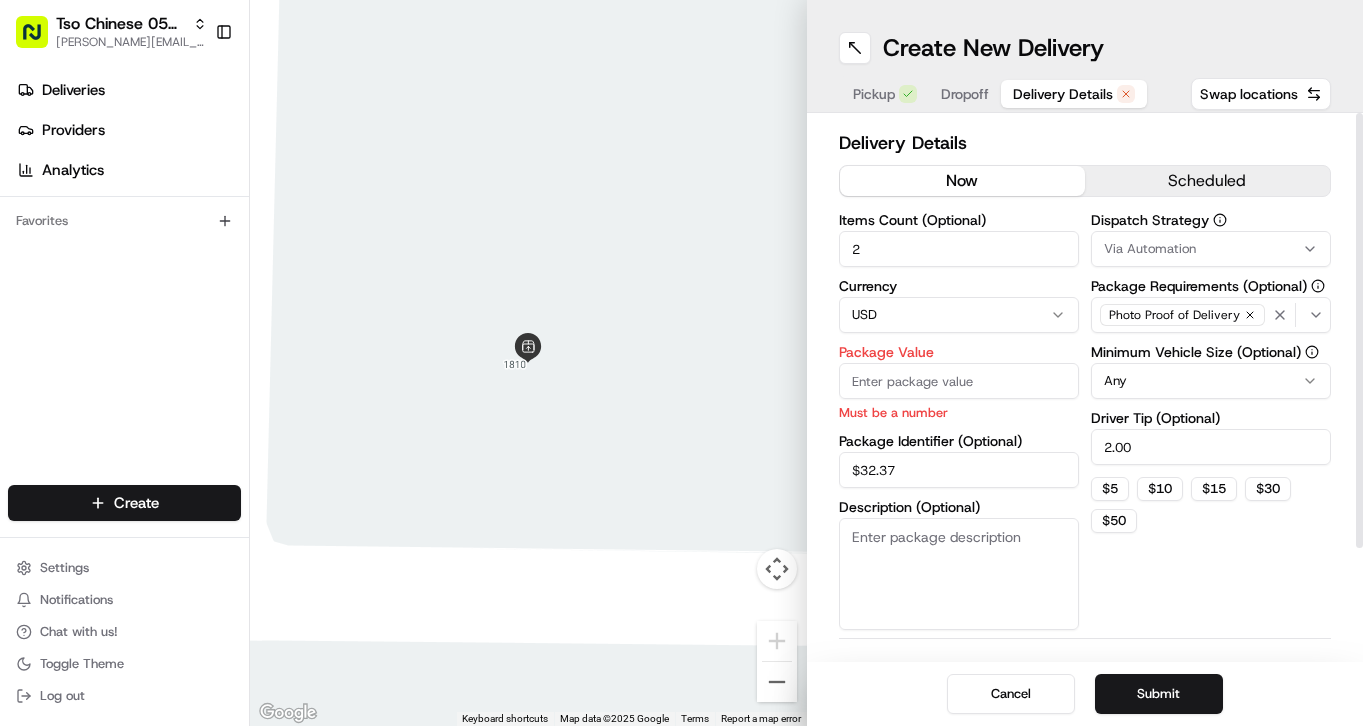 type on "2.00" 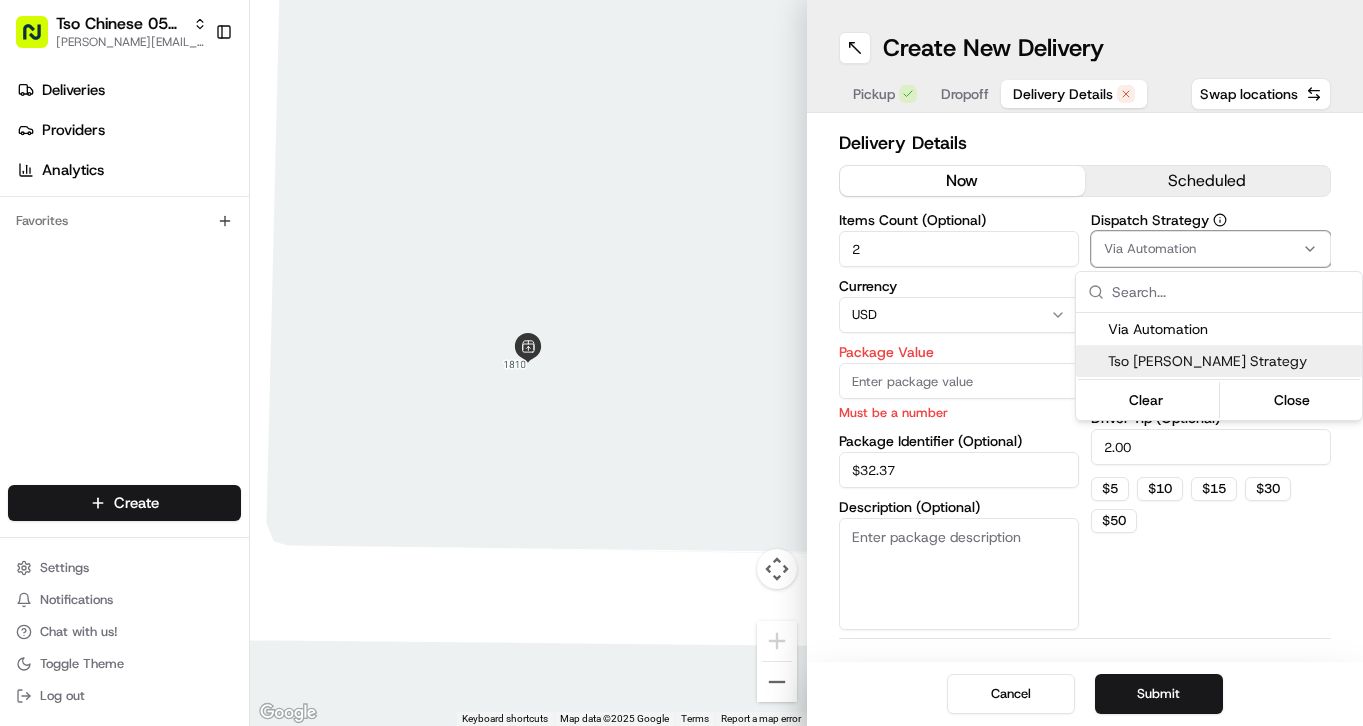click on "Tso [PERSON_NAME] Strategy" at bounding box center [1231, 361] 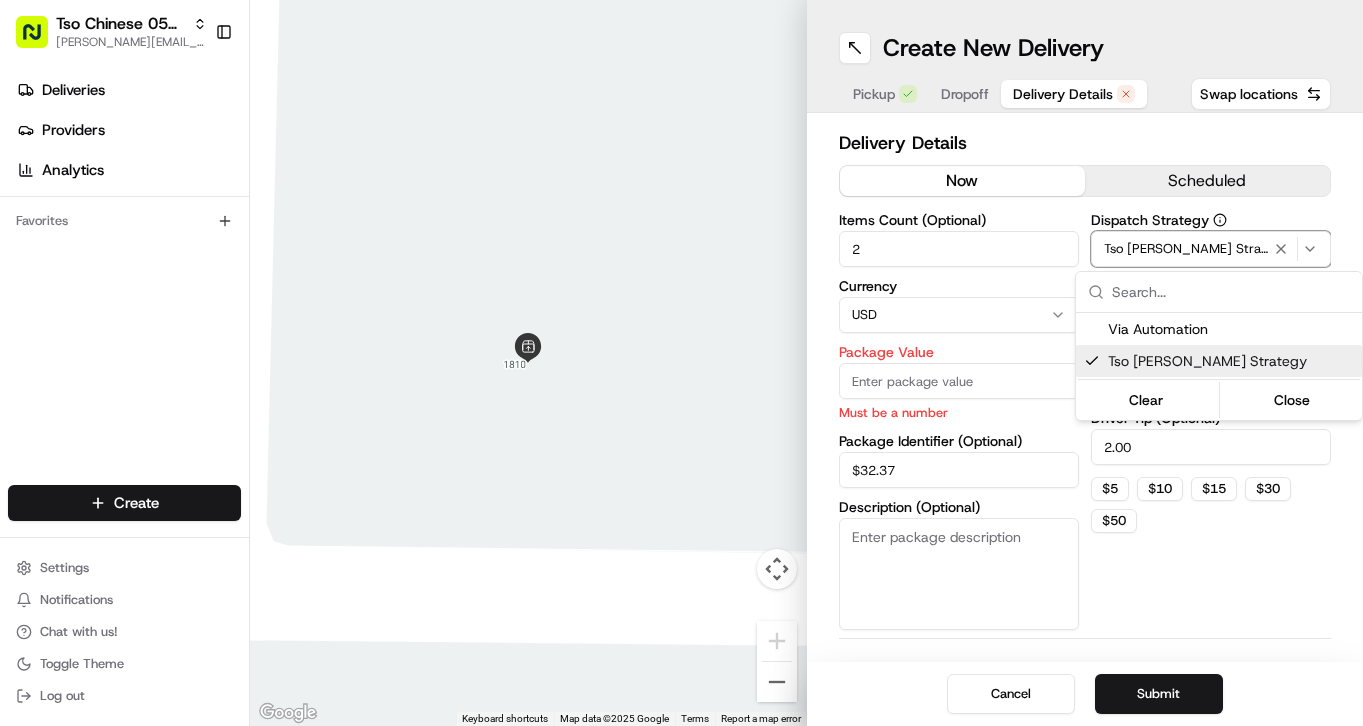 click on "Tso Chinese 05 Menchaca [EMAIL_ADDRESS][DOMAIN_NAME] Toggle Sidebar Deliveries Providers Analytics Favorites Main Menu Members & Organization Organization Users Roles Preferences Customization Tracking Orchestration Automations Dispatch Strategy Locations Pickup Locations Dropoff Locations Billing Billing Refund Requests Integrations Notification Triggers Webhooks API Keys Request Logs Create Settings Notifications Chat with us! Toggle Theme Log out ← Move left → Move right ↑ Move up ↓ Move down + Zoom in - Zoom out Home Jump left by 75% End Jump right by 75% Page Up Jump up by 75% Page Down Jump down by 75% To navigate, press the arrow keys. Keyboard shortcuts Map Data Map data ©2025 Google Map data ©2025 Google 2 m  Click to toggle between metric and imperial units Terms Report a map error Create New Delivery Pickup Dropoff Delivery Details Swap locations Delivery Details now scheduled Items Count (Optional) 2 Currency USD Package Value Must be a number Package Identifier (Optional) $32.37" at bounding box center (681, 363) 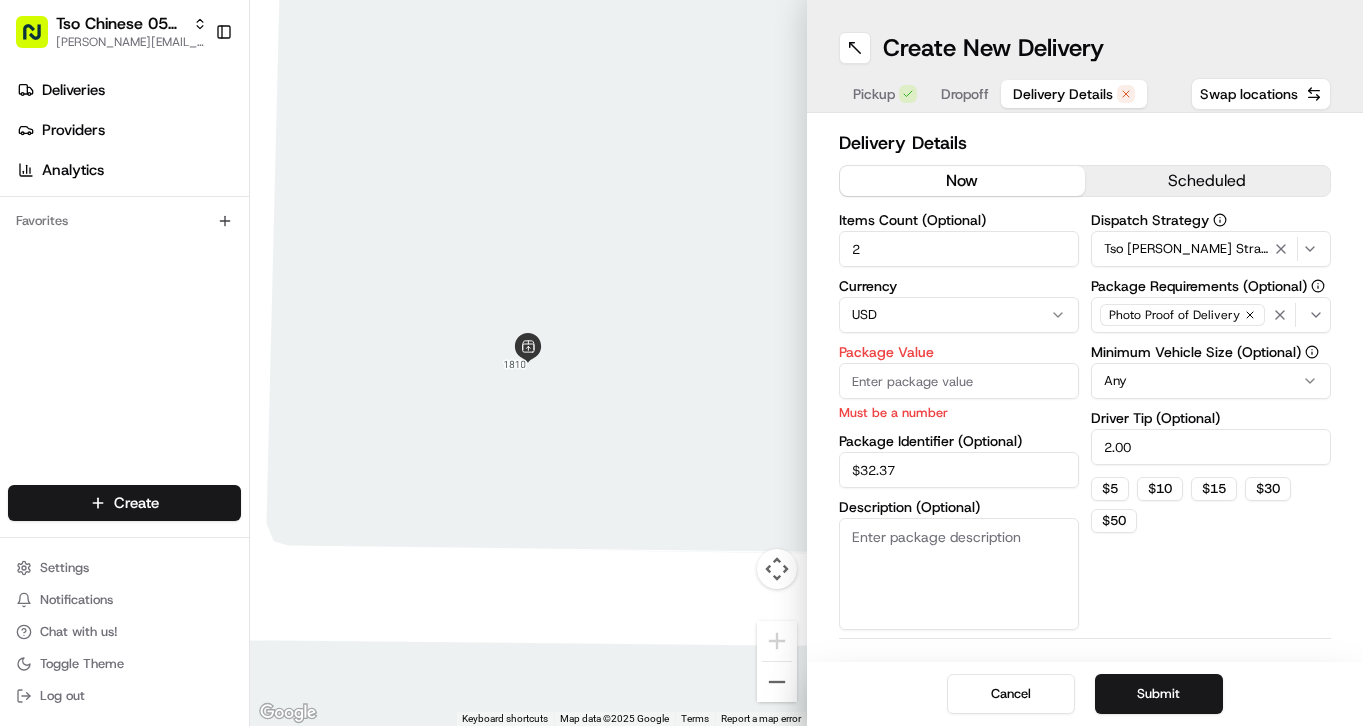 click on "Package Value" at bounding box center [959, 381] 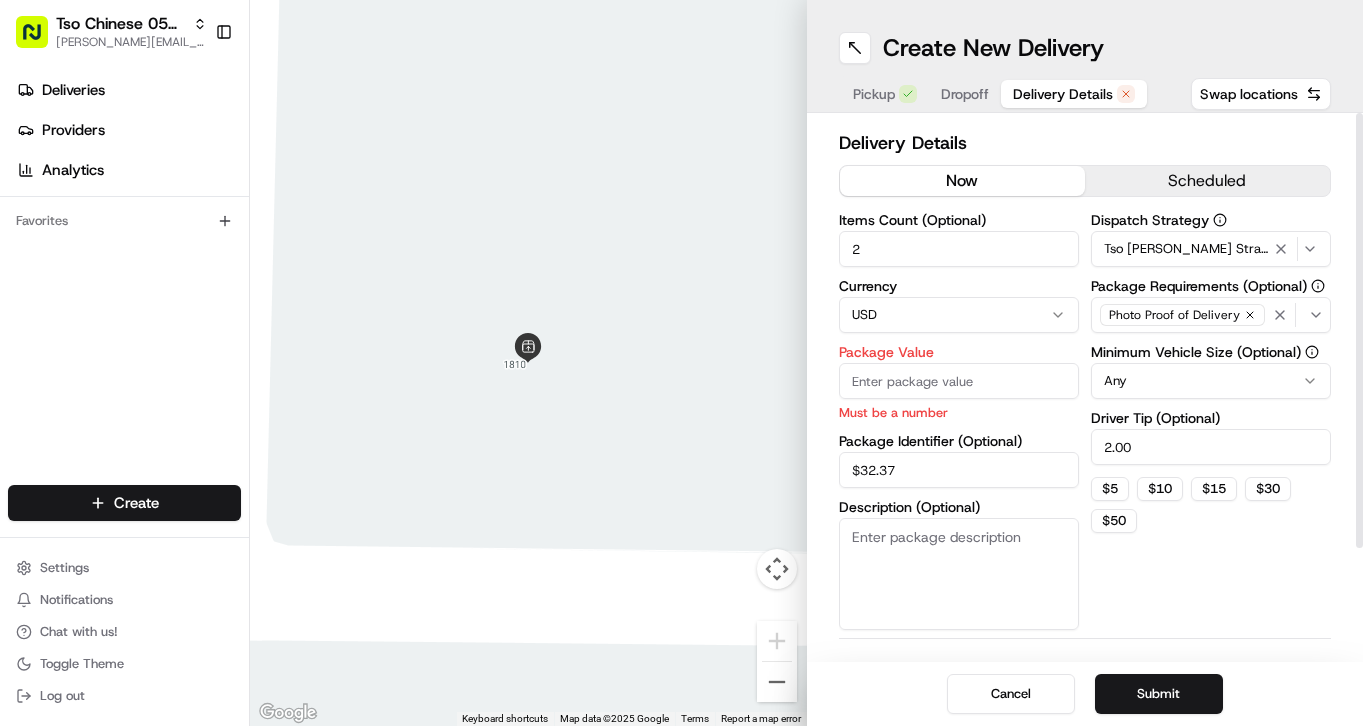 paste on "32.37" 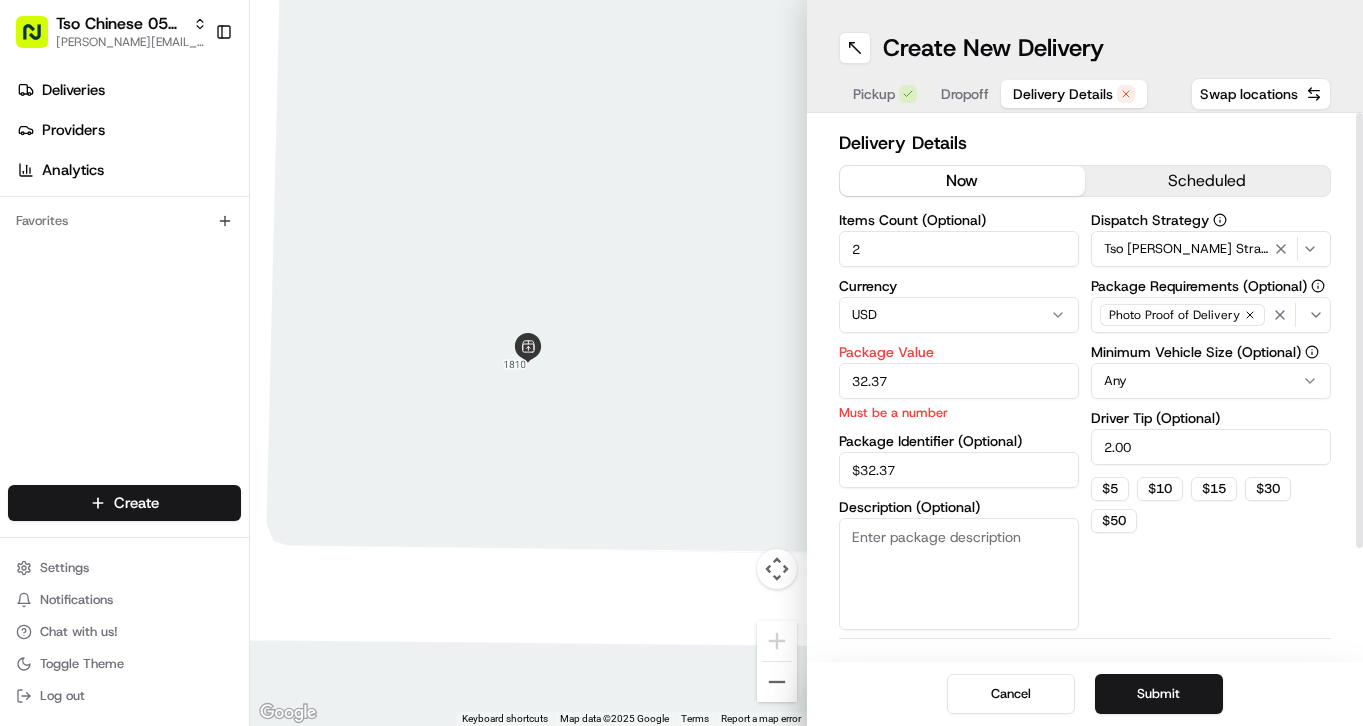 type on "32.37" 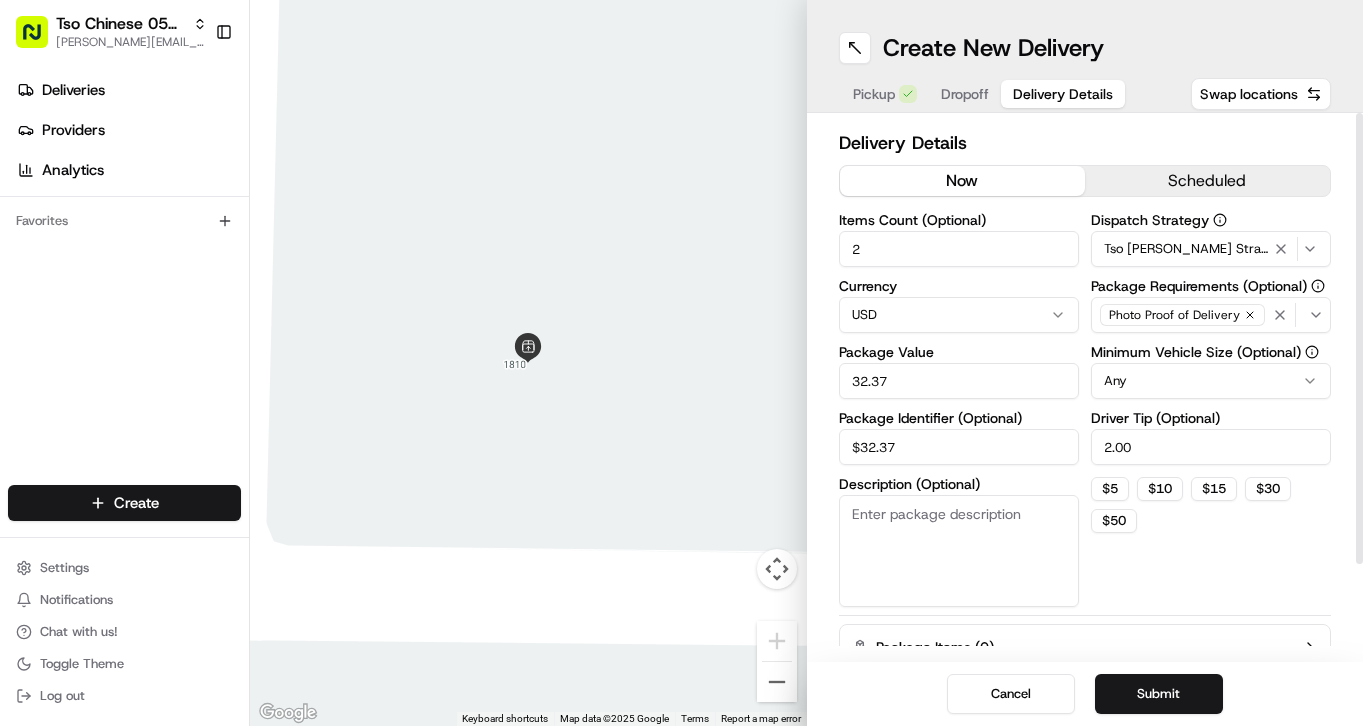 click on "Items Count (Optional) 2 Currency USD Package Value 32.37 Package Identifier (Optional) $32.37 Description (Optional)" at bounding box center [959, 410] 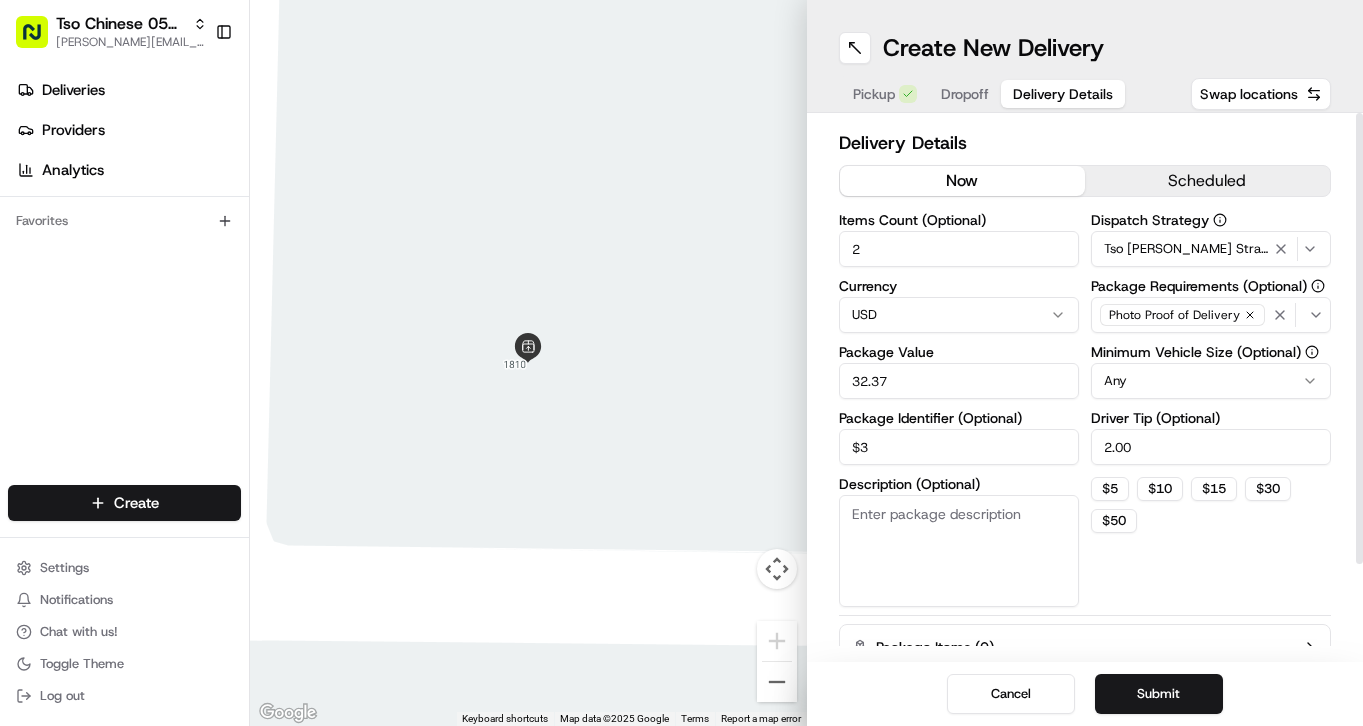 type on "$" 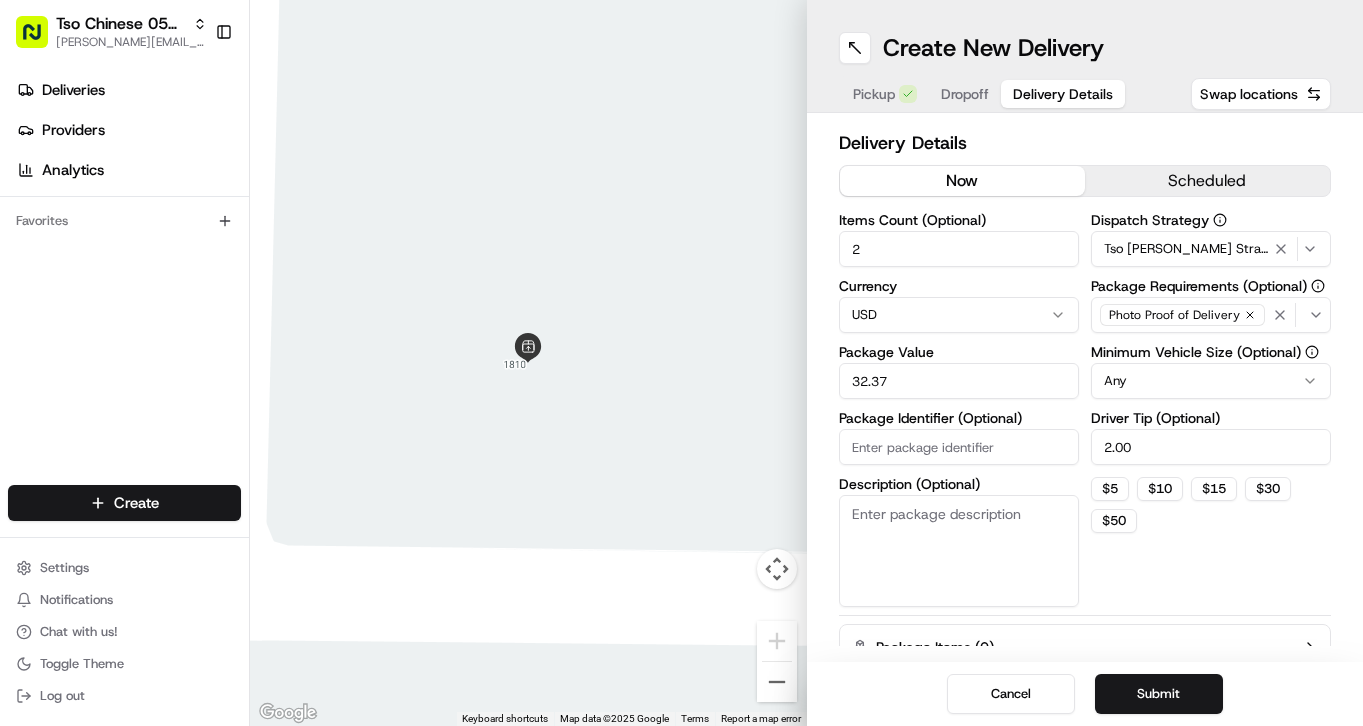 paste on "#5QCBSOR" 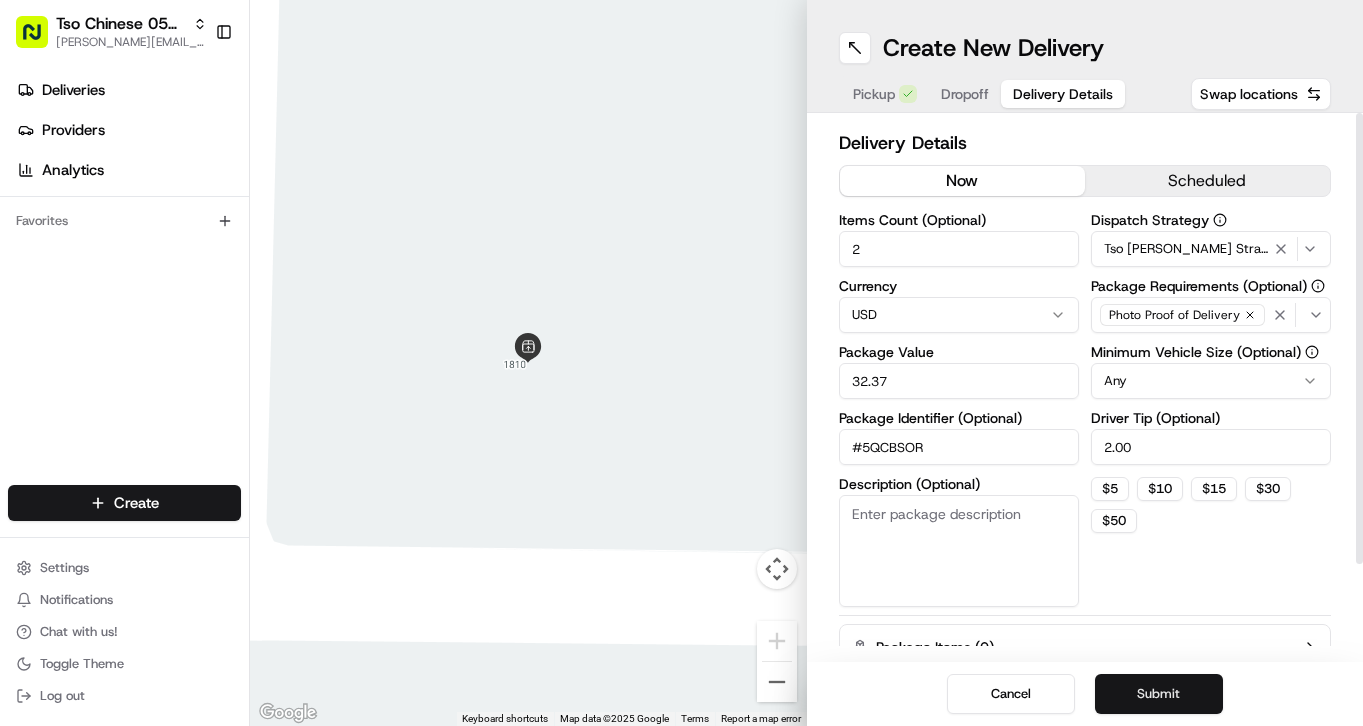 type on "#5QCBSOR" 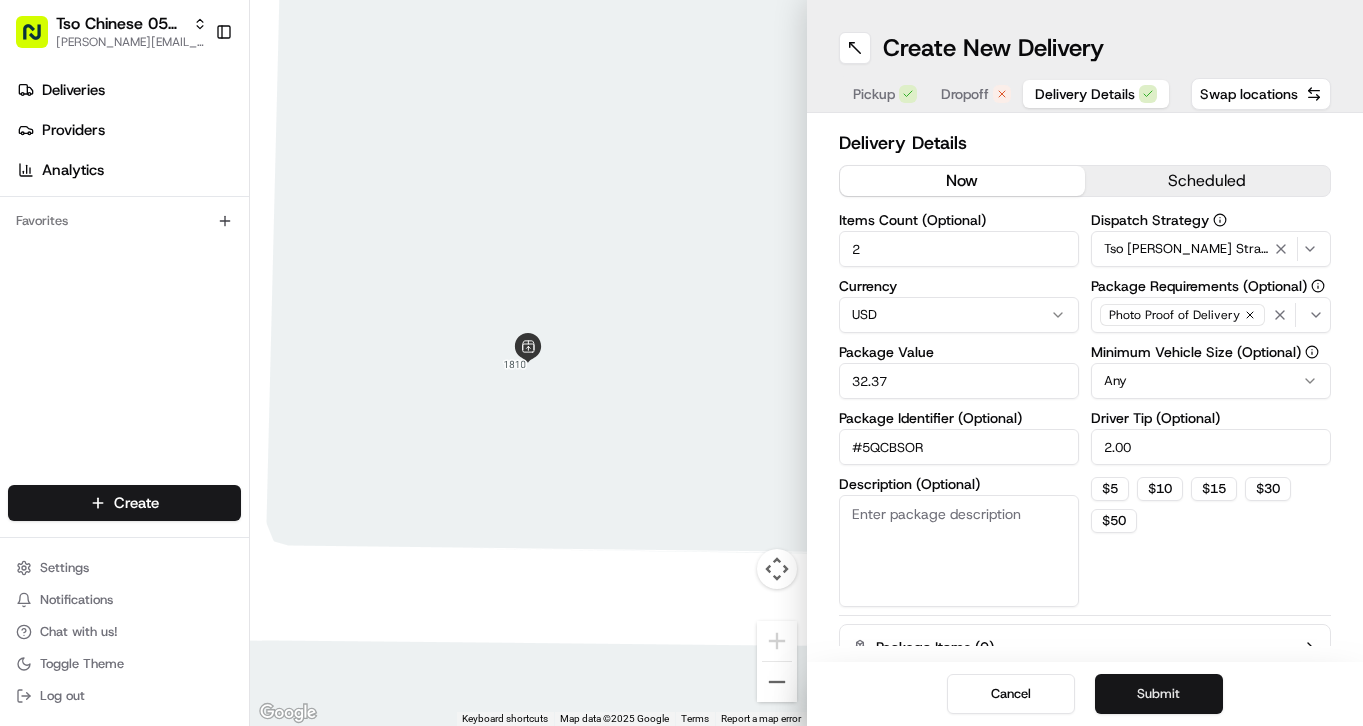 click on "Submit" at bounding box center (1159, 694) 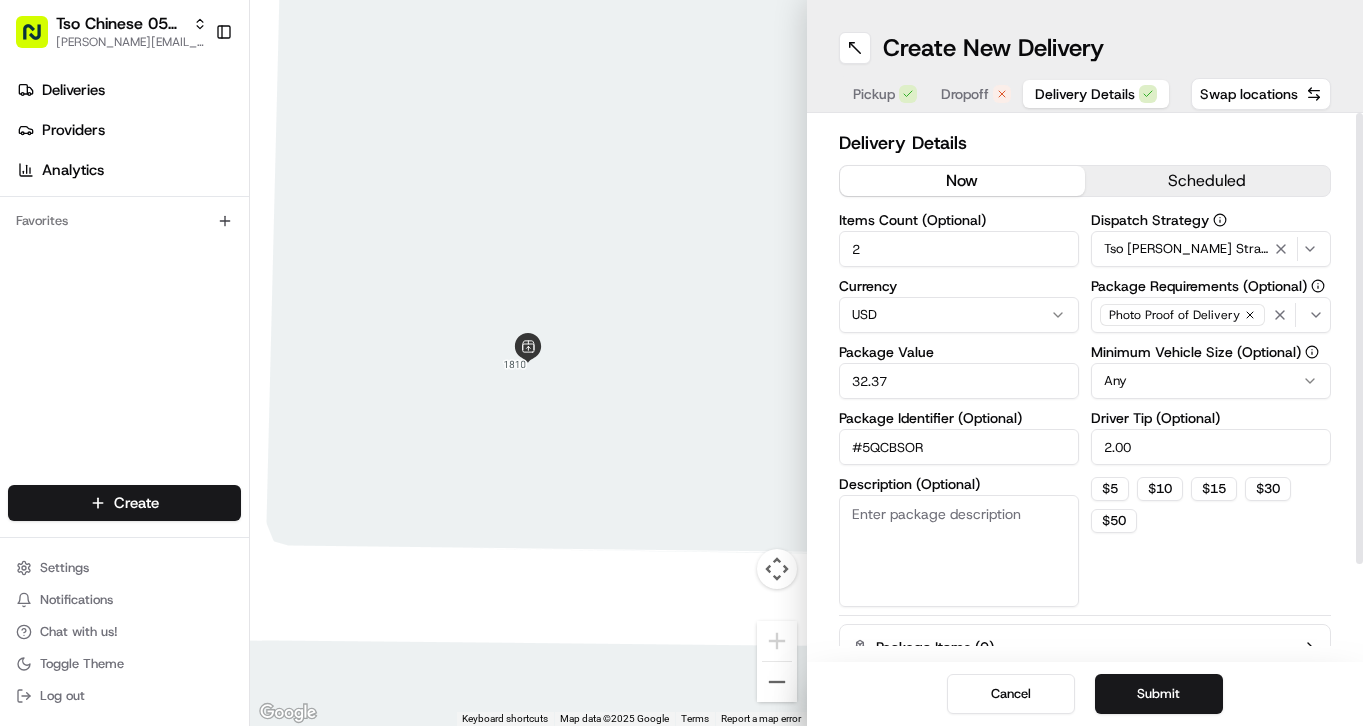 click on "Dropoff" at bounding box center [976, 94] 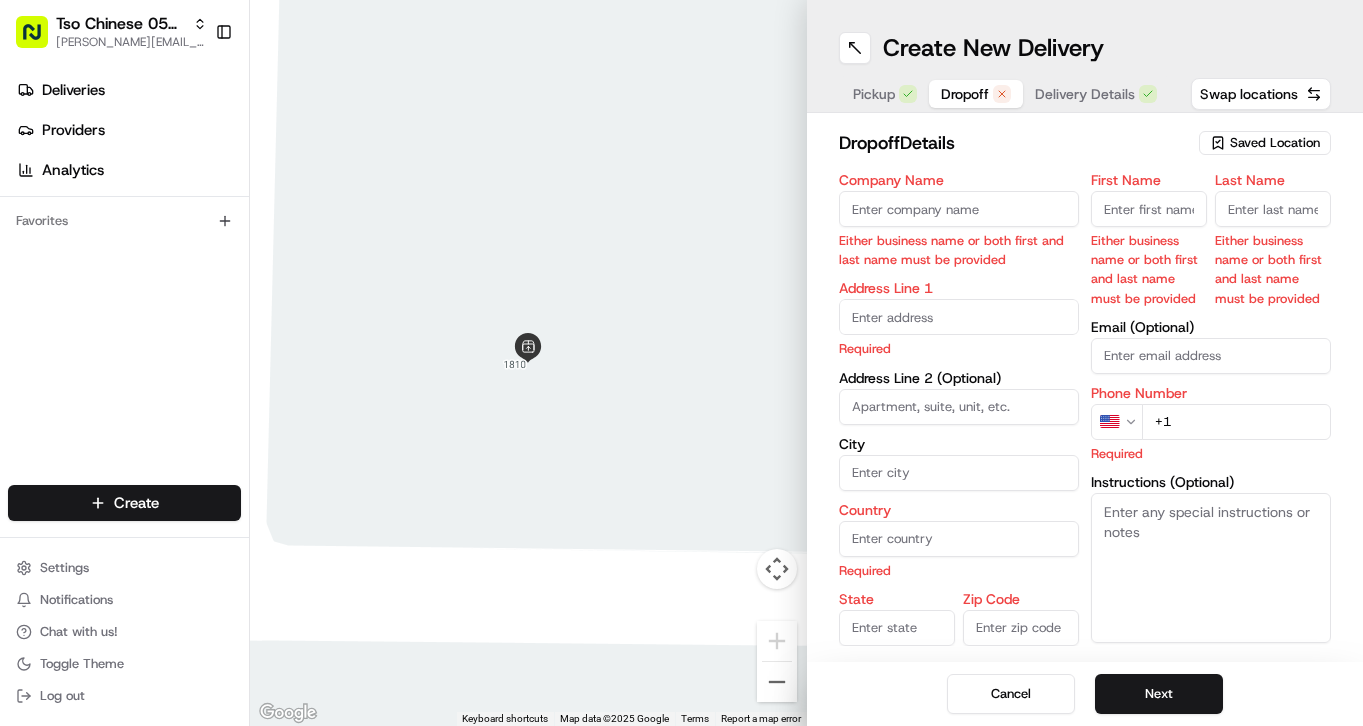 click on "First Name" at bounding box center [1149, 209] 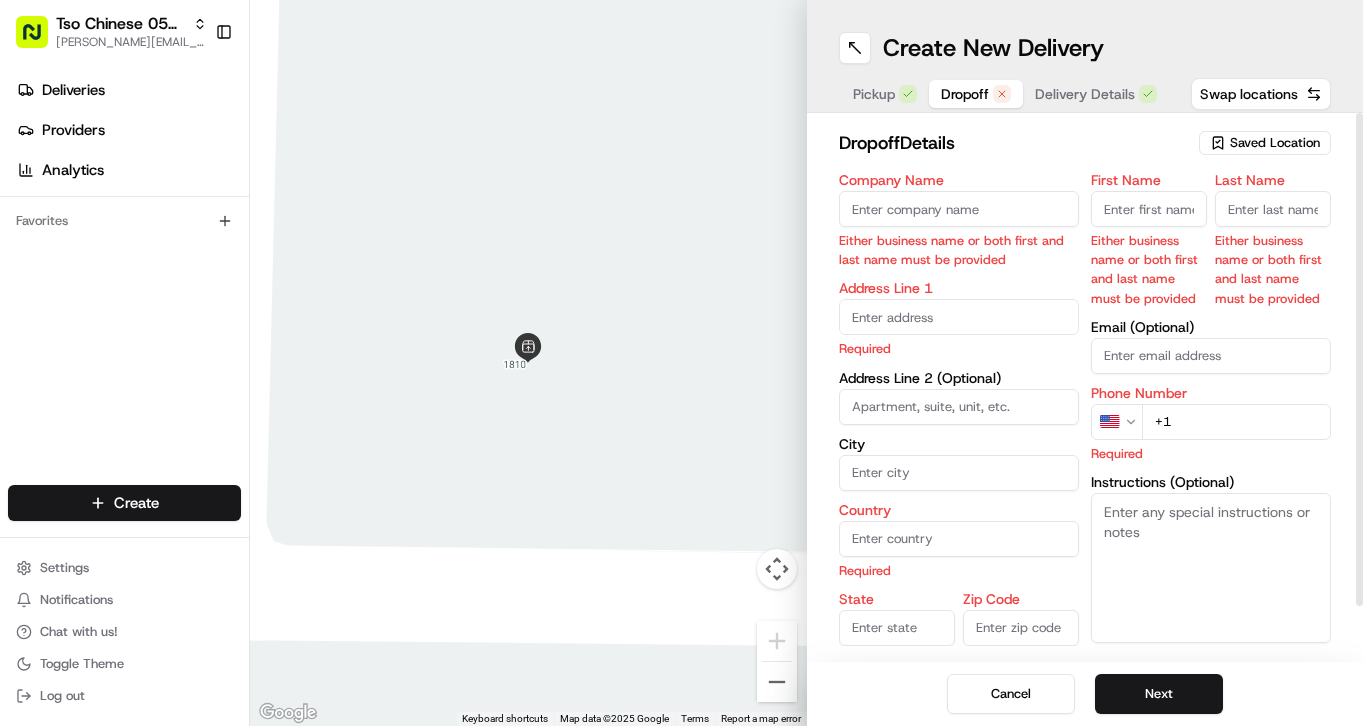 paste on "[PERSON_NAME]" 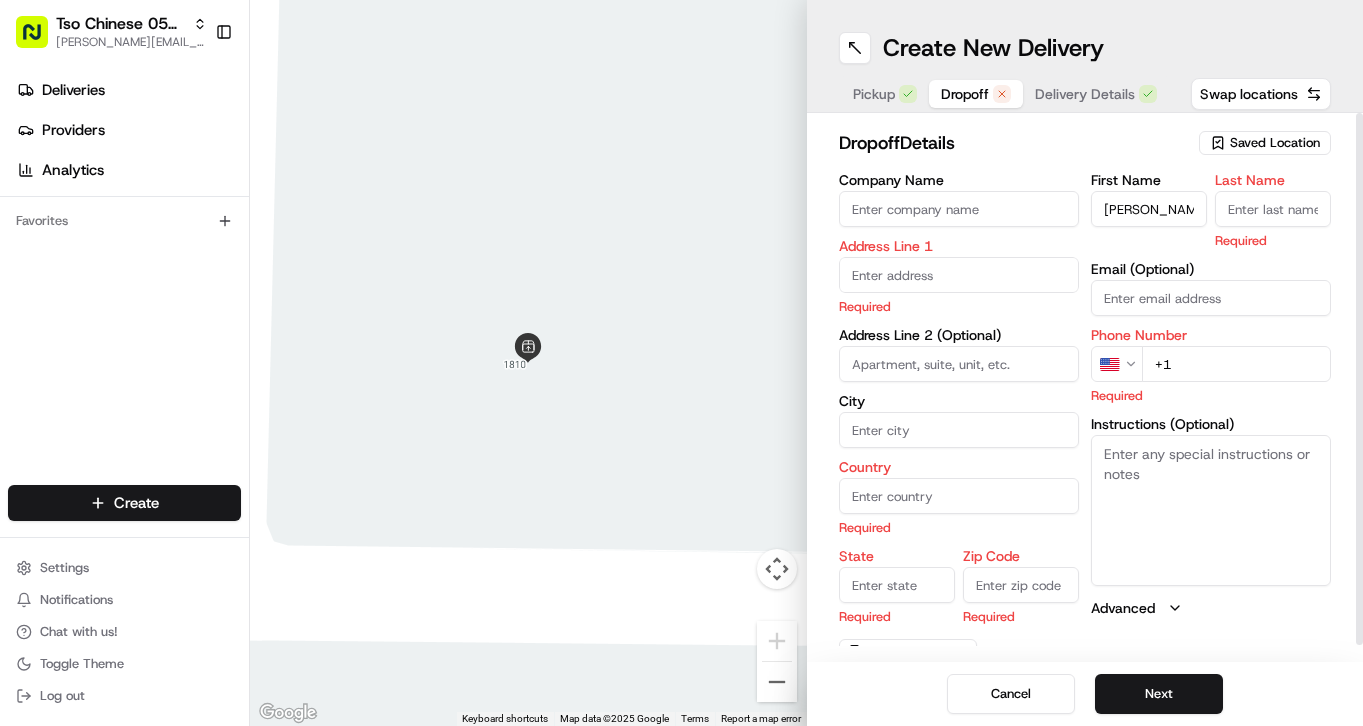 type on "[PERSON_NAME]" 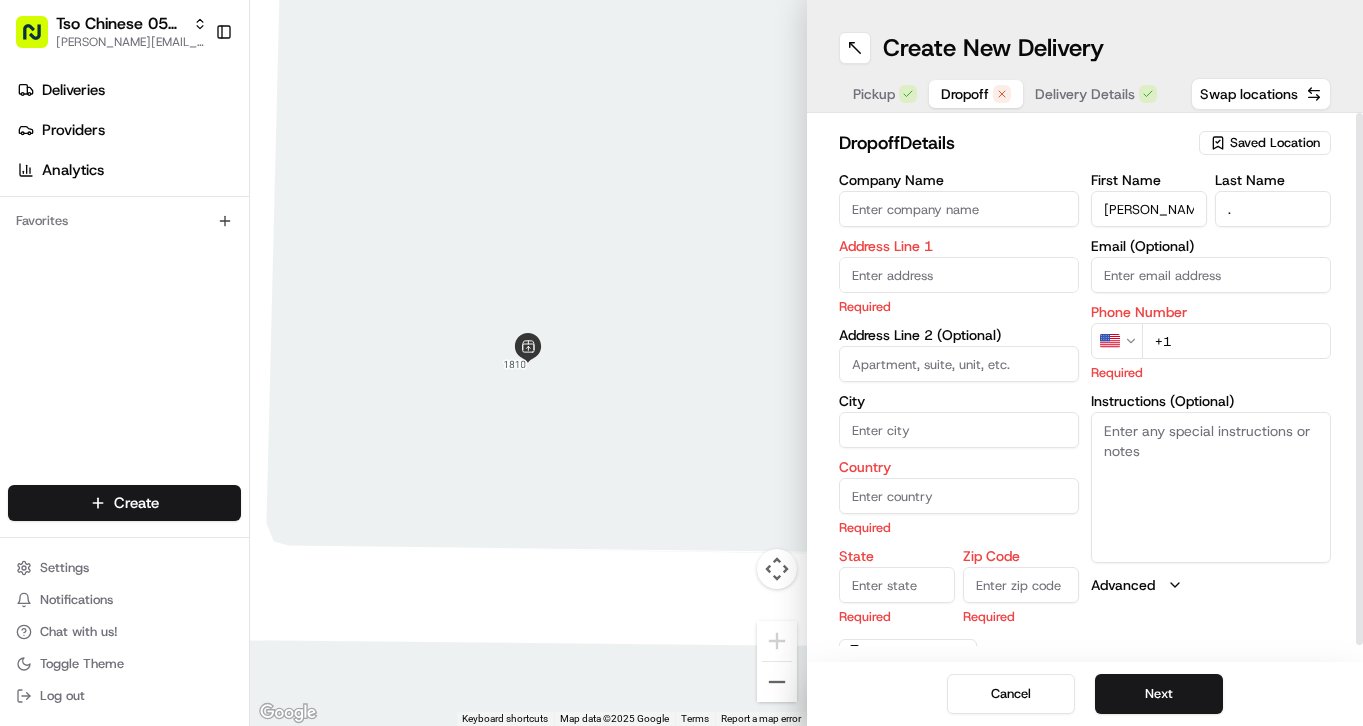 type on "." 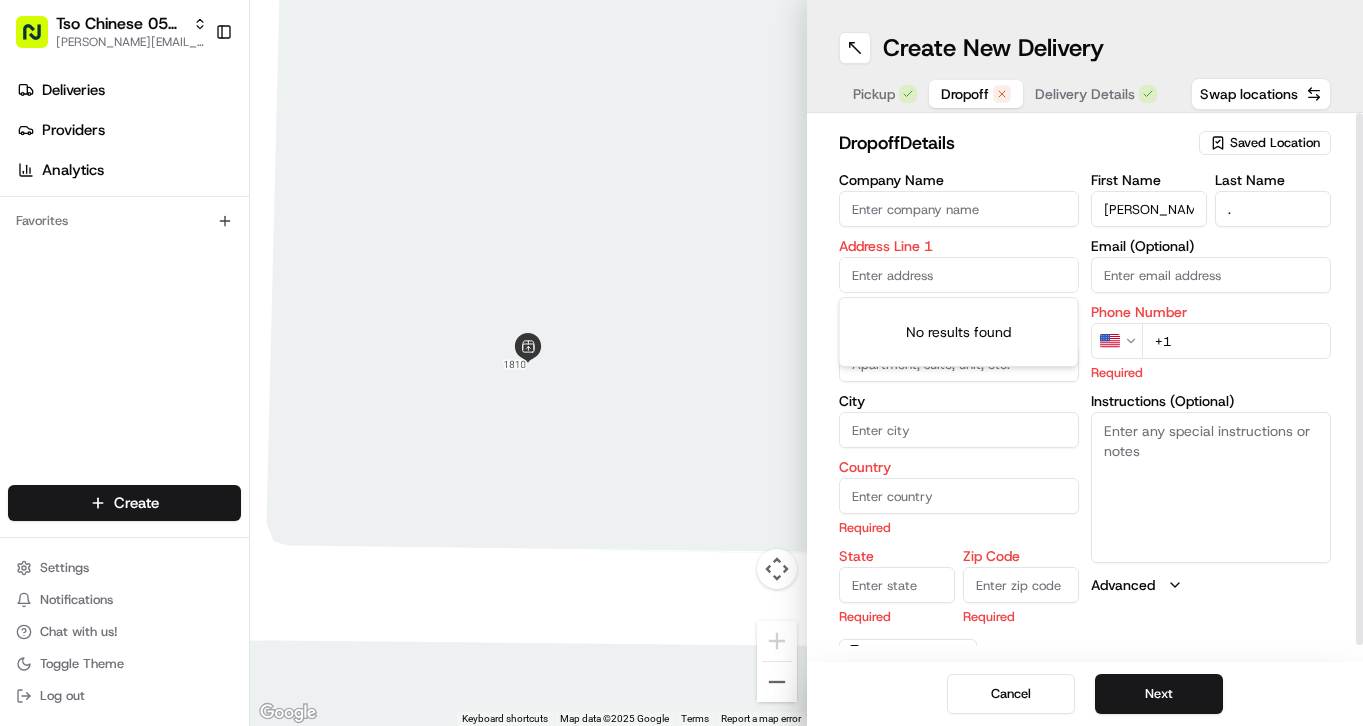 click at bounding box center [959, 275] 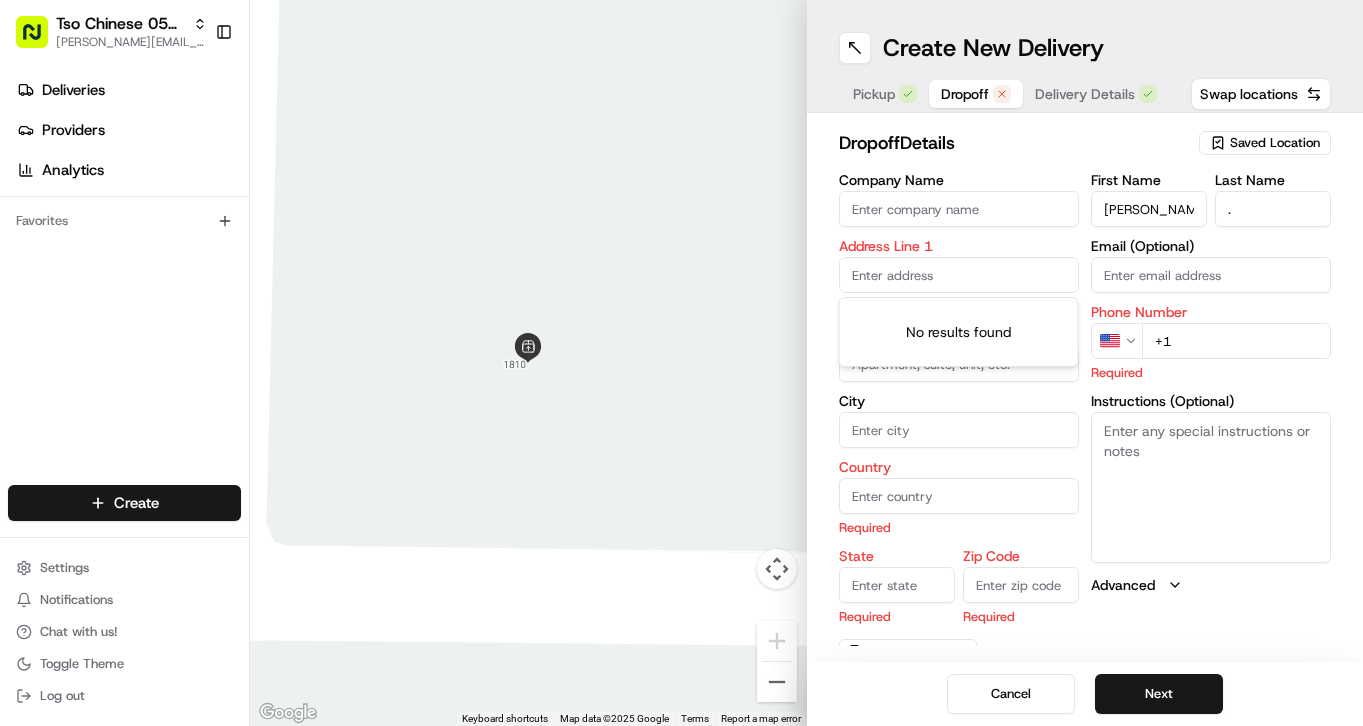 paste on "[STREET_ADDRESS]" 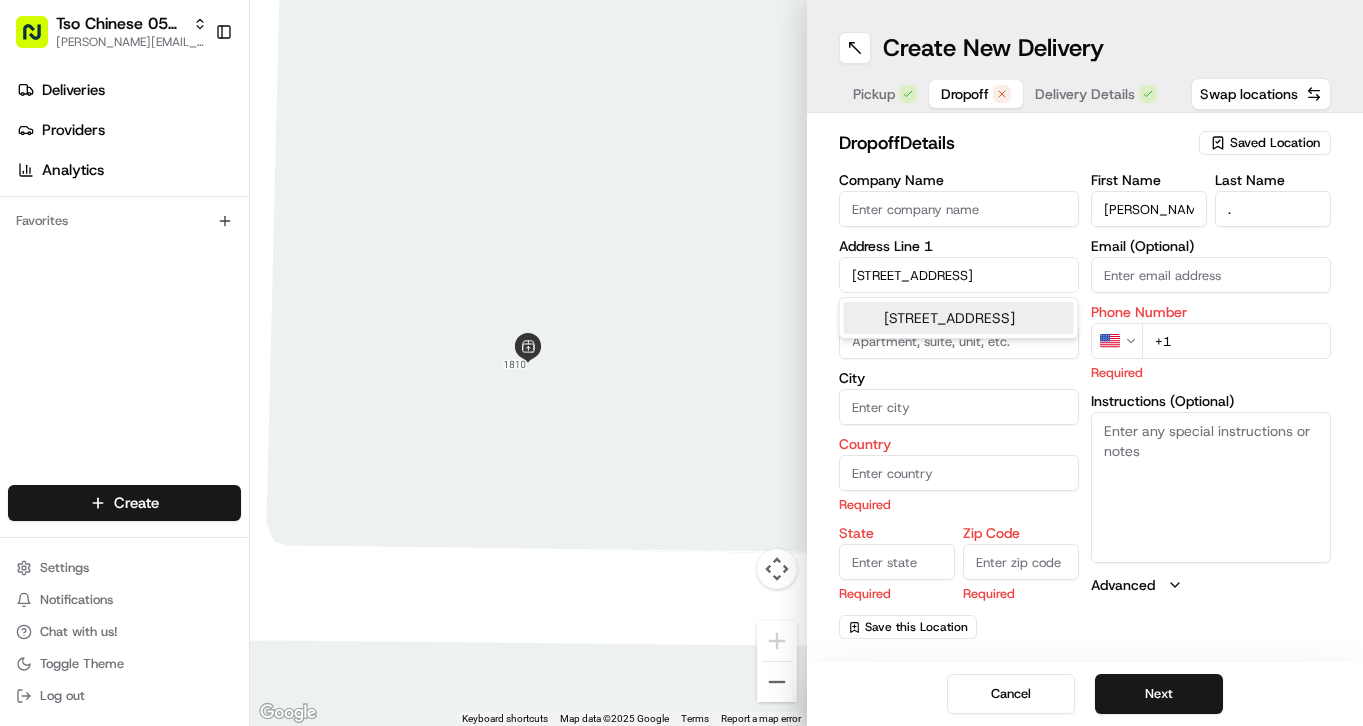 click on "[STREET_ADDRESS]" at bounding box center [959, 318] 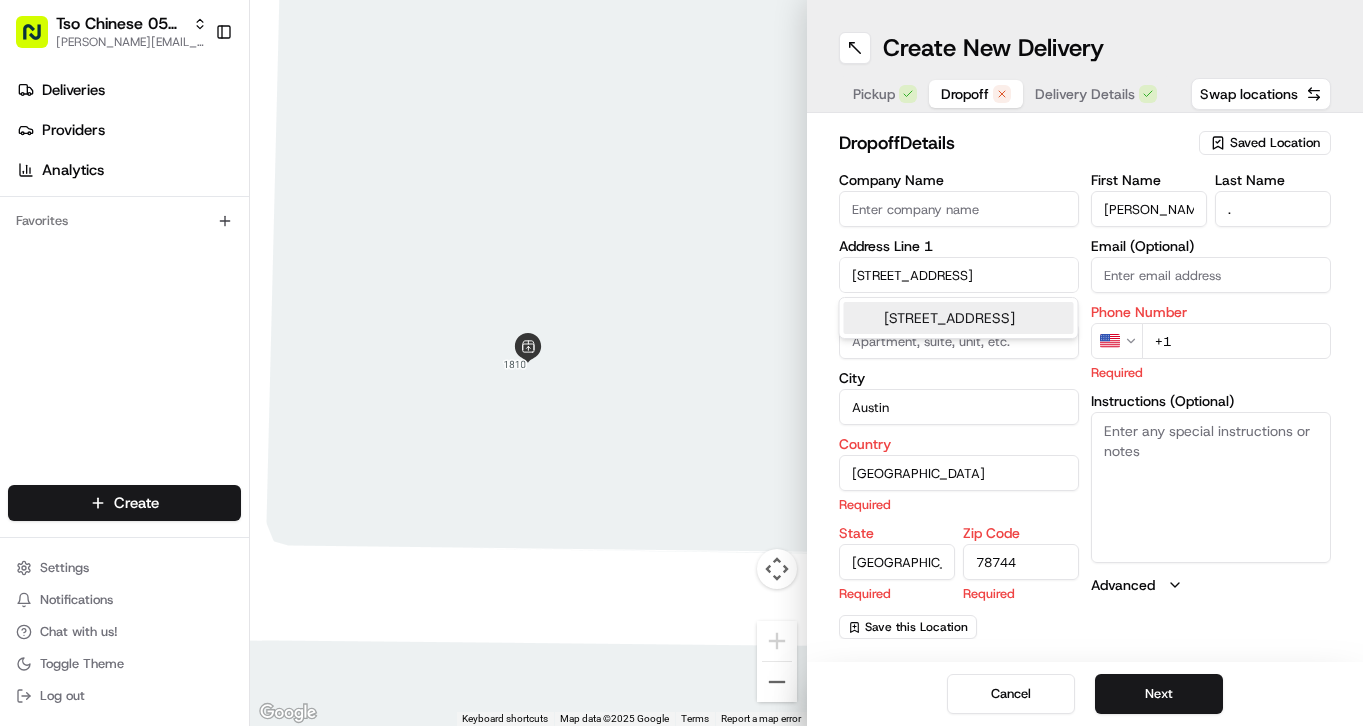type on "[STREET_ADDRESS]" 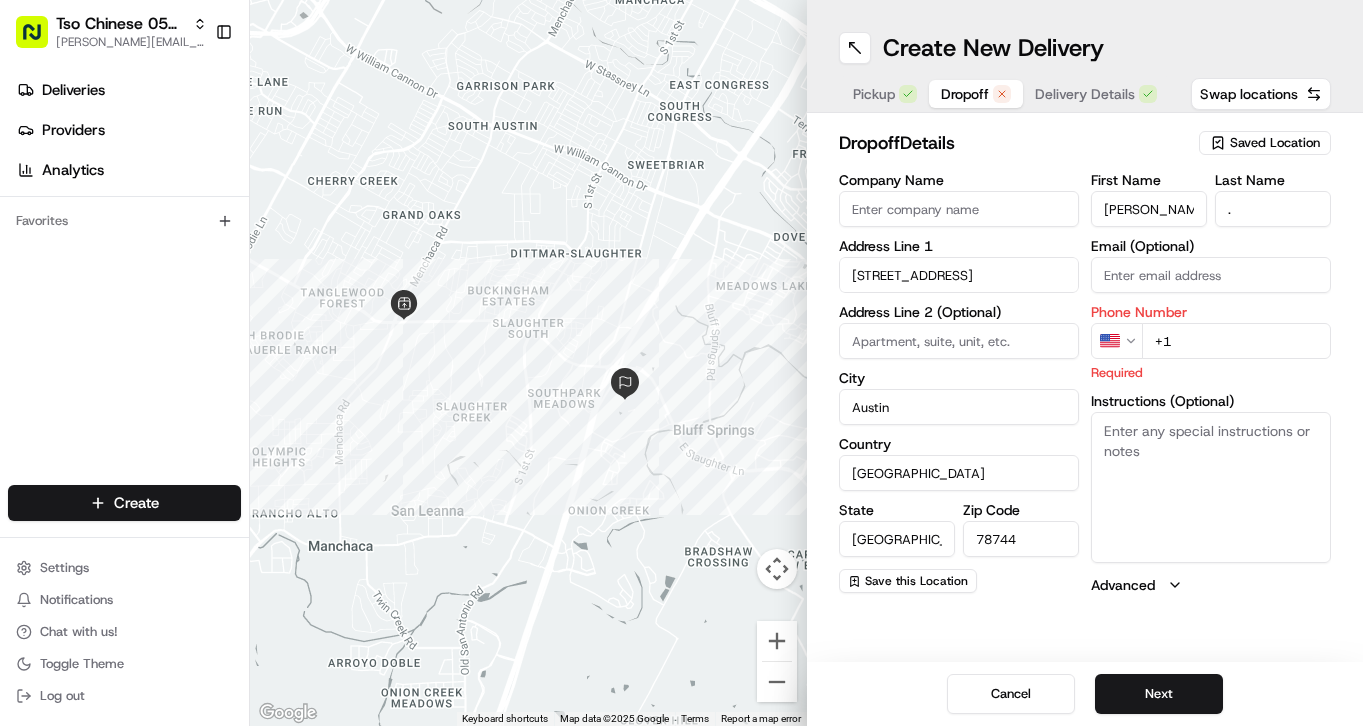 click on "+1" at bounding box center (1236, 341) 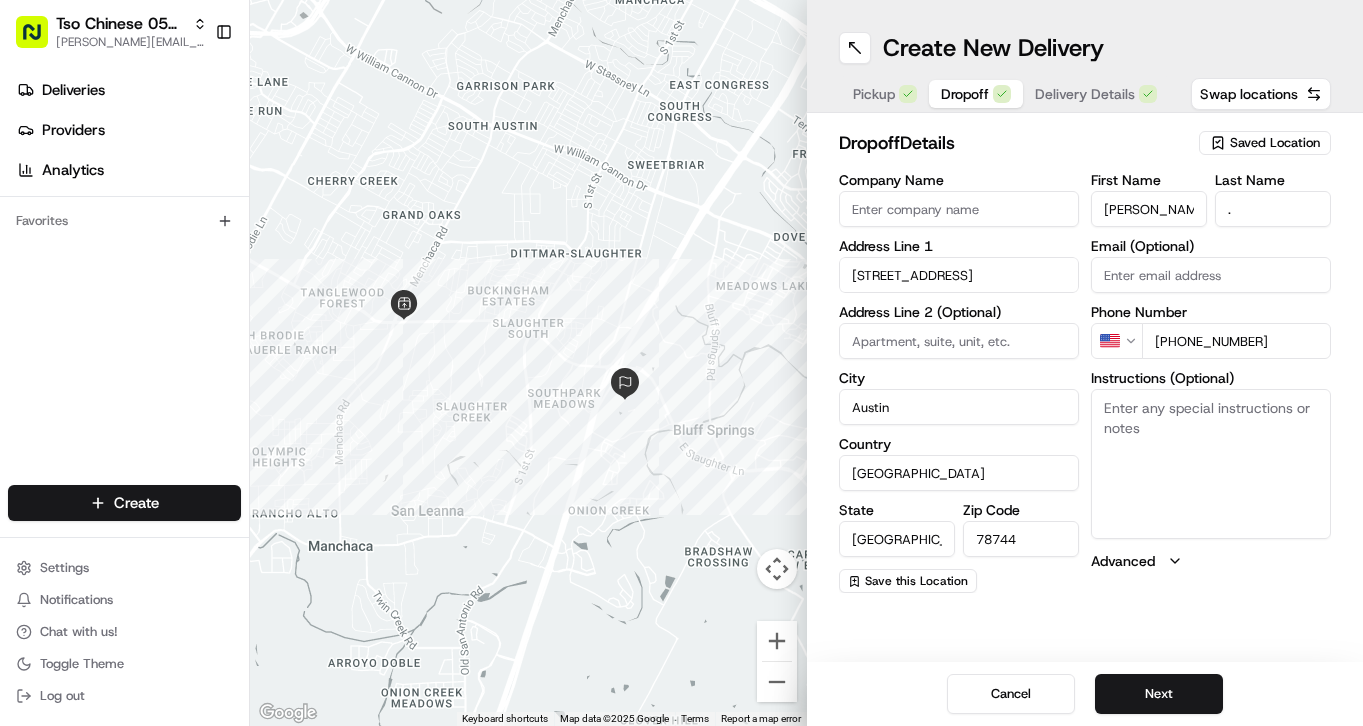 type on "[PHONE_NUMBER]" 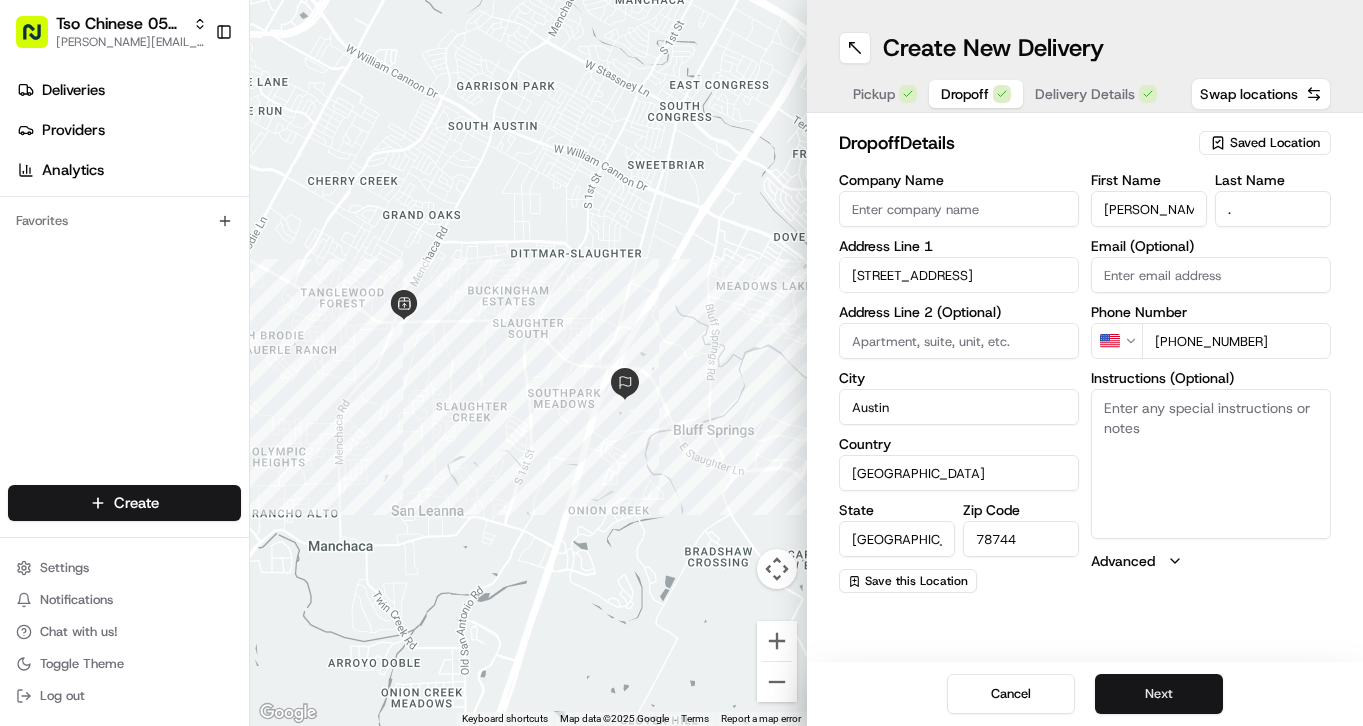 click on "Next" at bounding box center [1159, 694] 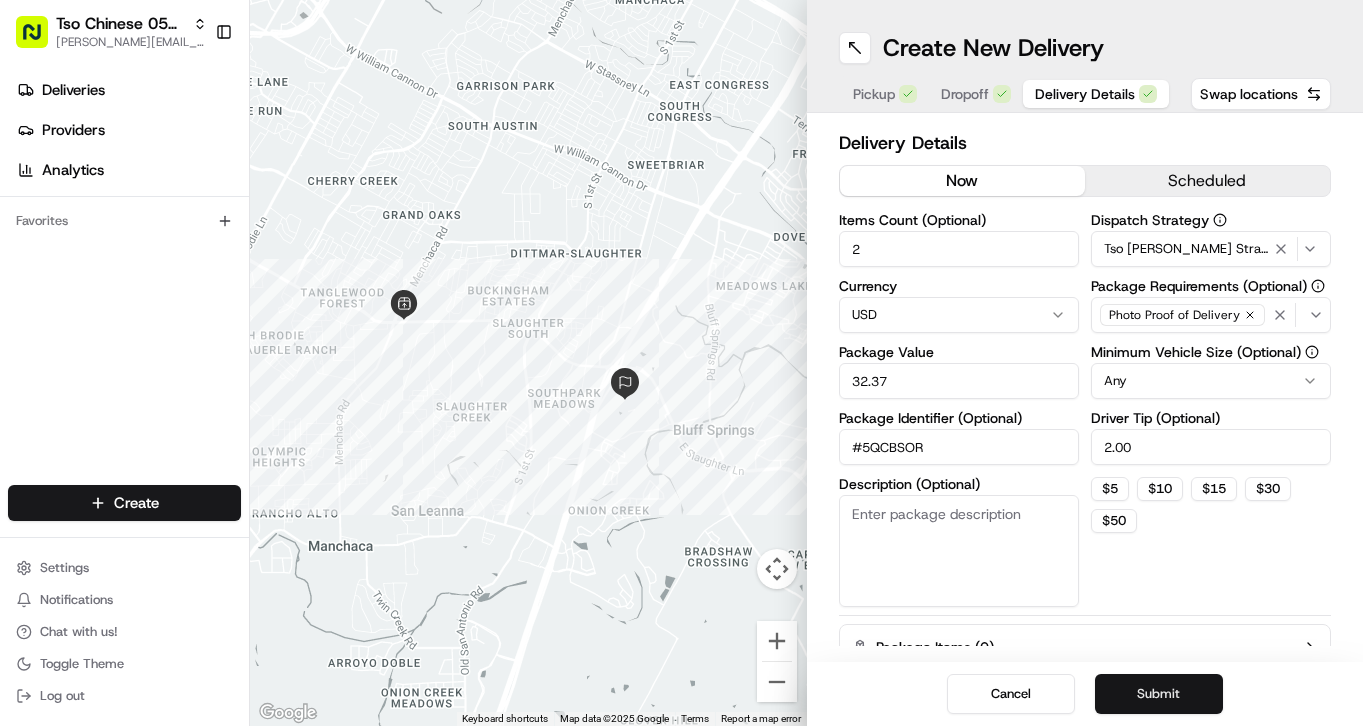 click on "Submit" at bounding box center [1159, 694] 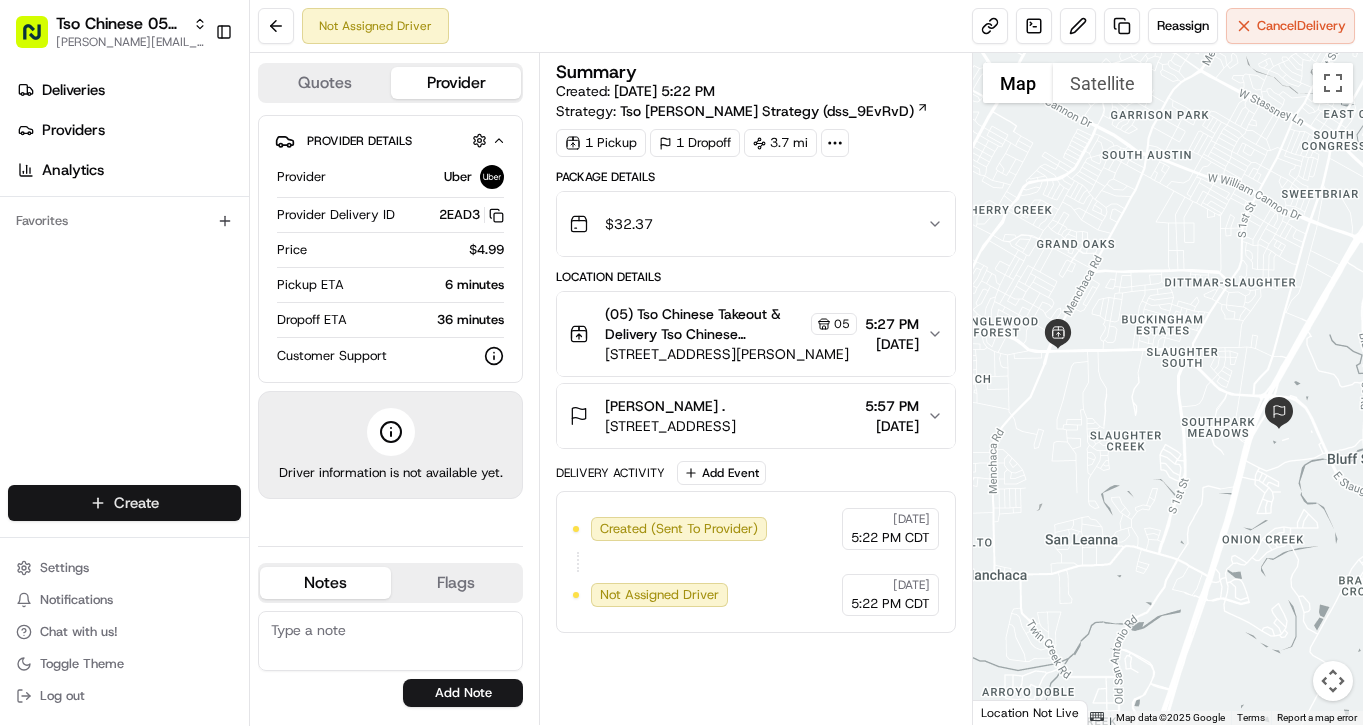 click on "Tso Chinese 05 Menchaca [EMAIL_ADDRESS][DOMAIN_NAME] Toggle Sidebar Deliveries Providers Analytics Favorites Main Menu Members & Organization Organization Users Roles Preferences Customization Tracking Orchestration Automations Dispatch Strategy Locations Pickup Locations Dropoff Locations Billing Billing Refund Requests Integrations Notification Triggers Webhooks API Keys Request Logs Create Settings Notifications Chat with us! Toggle Theme Log out Not Assigned Driver Reassign Cancel  Delivery Quotes Provider Provider Details Hidden ( 1 ) Provider Uber   Provider Delivery ID 2EAD3 Copy  del_rqDTzn7WSvefkCwmtsLq0w 2EAD3 Price $4.99 Pickup ETA 6 minutes Dropoff ETA 36 minutes Customer Support Driver information is not available yet. Notes Flags [PERSON_NAME][EMAIL_ADDRESS][DOMAIN_NAME] [PERSON_NAME][EMAIL_ADDRESS][DOMAIN_NAME] [PERSON_NAME][EMAIL_ADDRESS][DOMAIN_NAME] [PERSON_NAME][EMAIL_ADDRESS][DOMAIN_NAME] [EMAIL_ADDRESS][DOMAIN_NAME] [EMAIL_ADDRESS][DOMAIN_NAME] [EMAIL_ADDRESS][DOMAIN_NAME] [PERSON_NAME][DOMAIN_NAME][EMAIL_ADDRESS][PERSON_NAME][DOMAIN_NAME] [PERSON_NAME][EMAIL_ADDRESS][DOMAIN_NAME] [PERSON_NAME][EMAIL_ADDRESS][DOMAIN_NAME] [EMAIL_ADDRESS][DOMAIN_NAME] Add Note Add Flag" at bounding box center [681, 363] 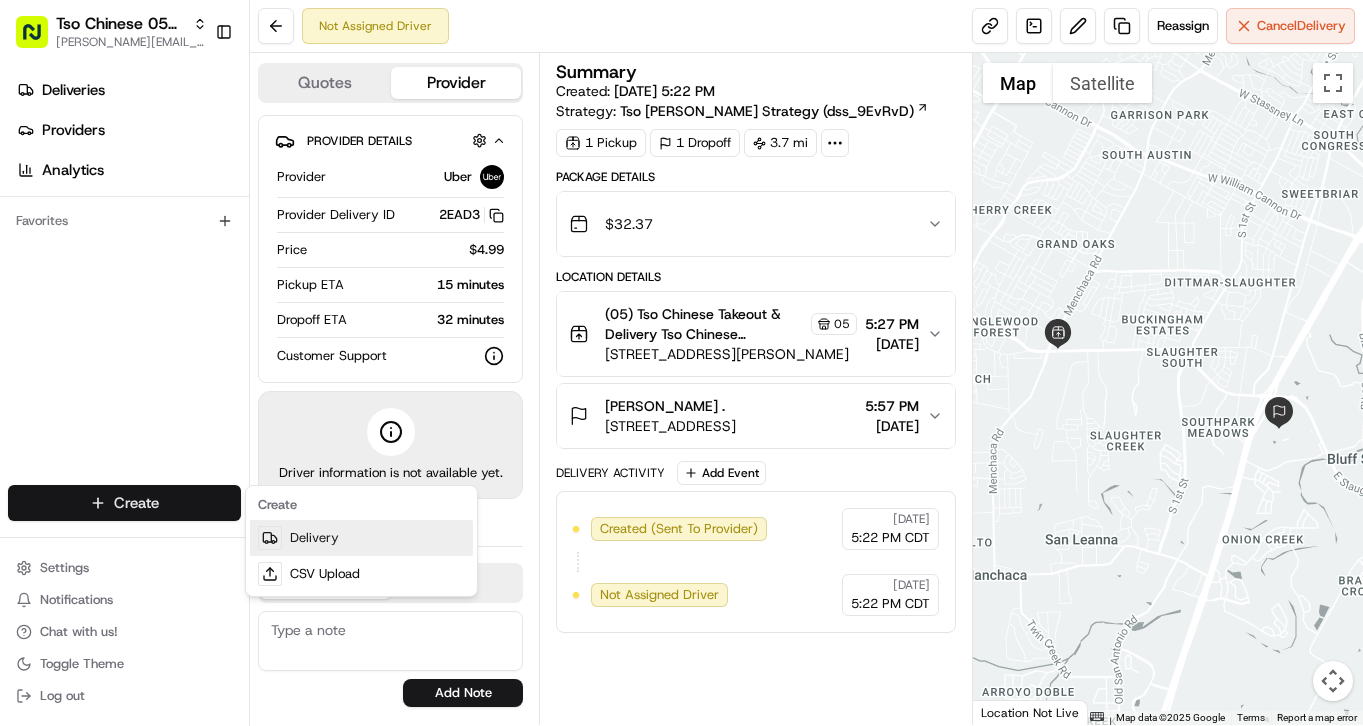 click on "Delivery" at bounding box center [361, 538] 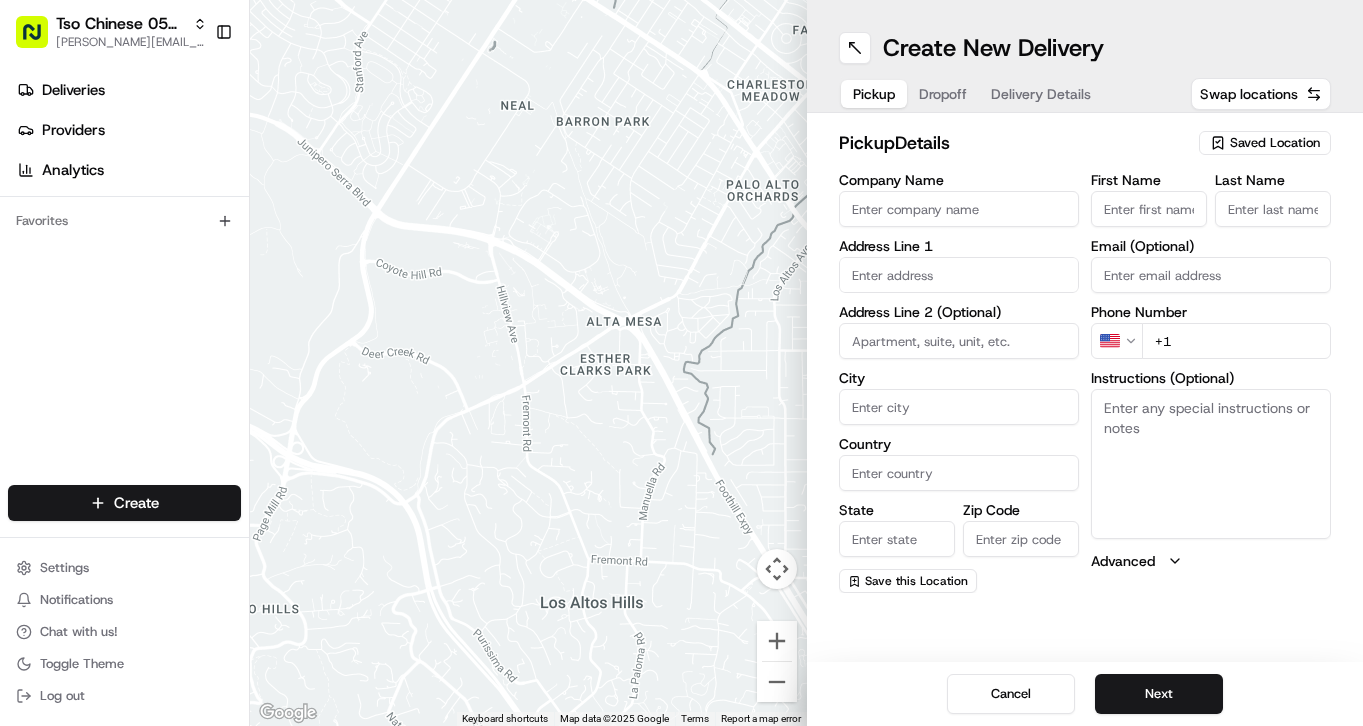 click on "Saved Location" at bounding box center (1275, 143) 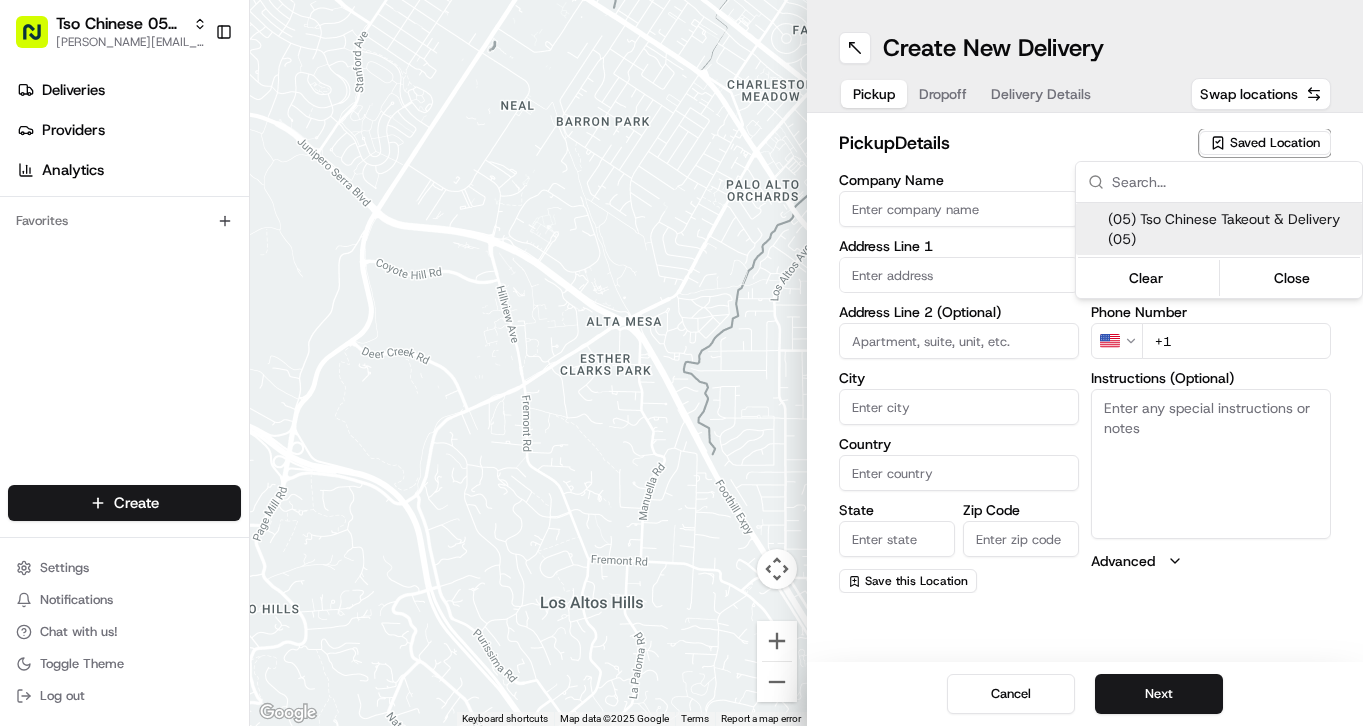 click on "(05) Tso Chinese Takeout & Delivery (05)" at bounding box center [1231, 229] 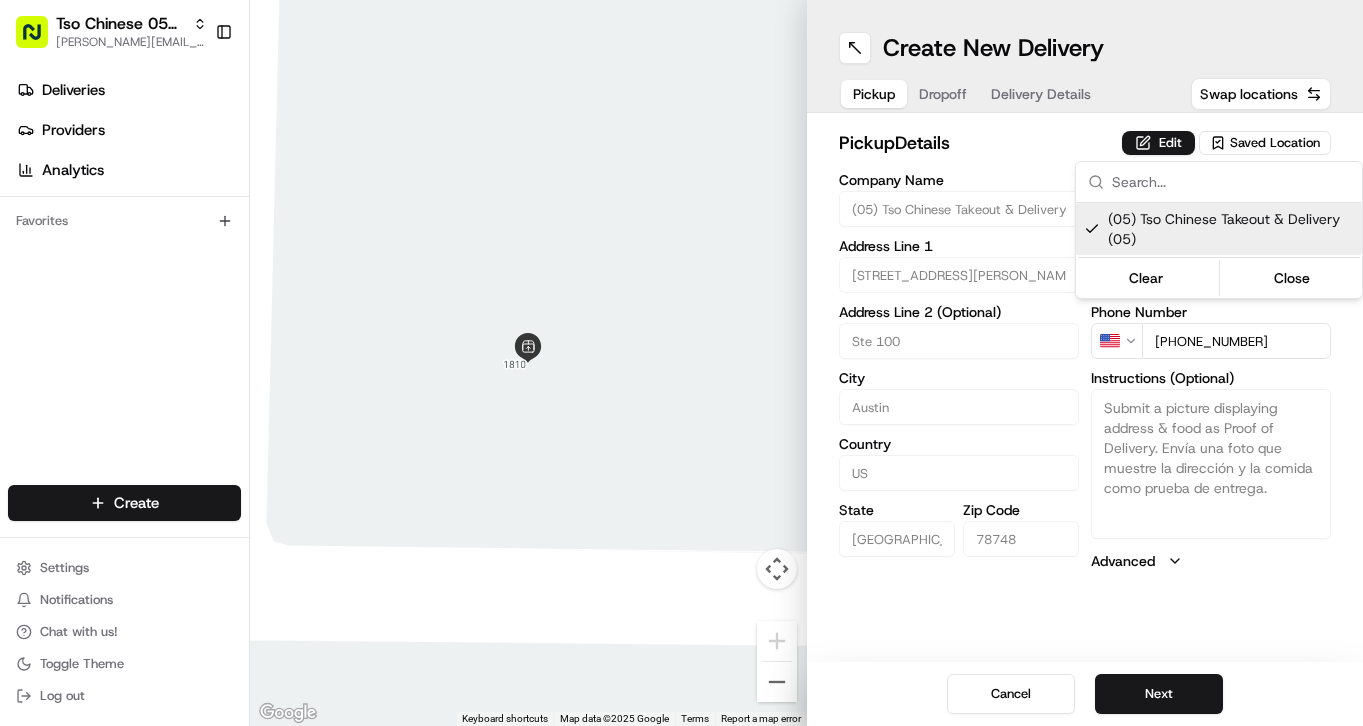 click on "Tso Chinese 05 Menchaca [EMAIL_ADDRESS][DOMAIN_NAME] Toggle Sidebar Deliveries Providers Analytics Favorites Main Menu Members & Organization Organization Users Roles Preferences Customization Tracking Orchestration Automations Dispatch Strategy Locations Pickup Locations Dropoff Locations Billing Billing Refund Requests Integrations Notification Triggers Webhooks API Keys Request Logs Create Settings Notifications Chat with us! Toggle Theme Log out ← Move left → Move right ↑ Move up ↓ Move down + Zoom in - Zoom out Home Jump left by 75% End Jump right by 75% Page Up Jump up by 75% Page Down Jump down by 75% To navigate, press the arrow keys. Keyboard shortcuts Map Data Map data ©2025 Google Map data ©2025 Google 2 m  Click to toggle between metric and imperial units Terms Report a map error Create New Delivery Pickup Dropoff Delivery Details Swap locations pickup  Details  Edit Saved Location Company Name (05) Tso Chinese Takeout & Delivery Address Line 1 [STREET_ADDRESS][PERSON_NAME]" at bounding box center [681, 363] 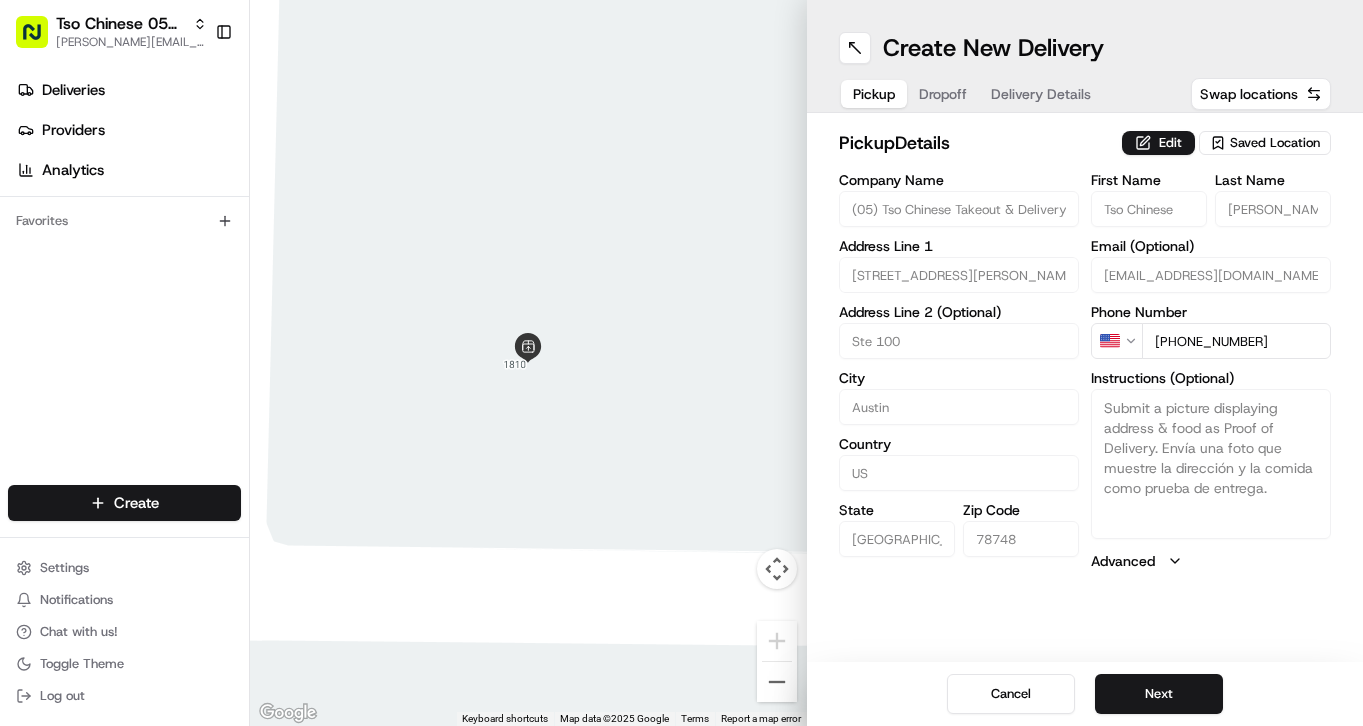 click on "Delivery Details" at bounding box center (1041, 94) 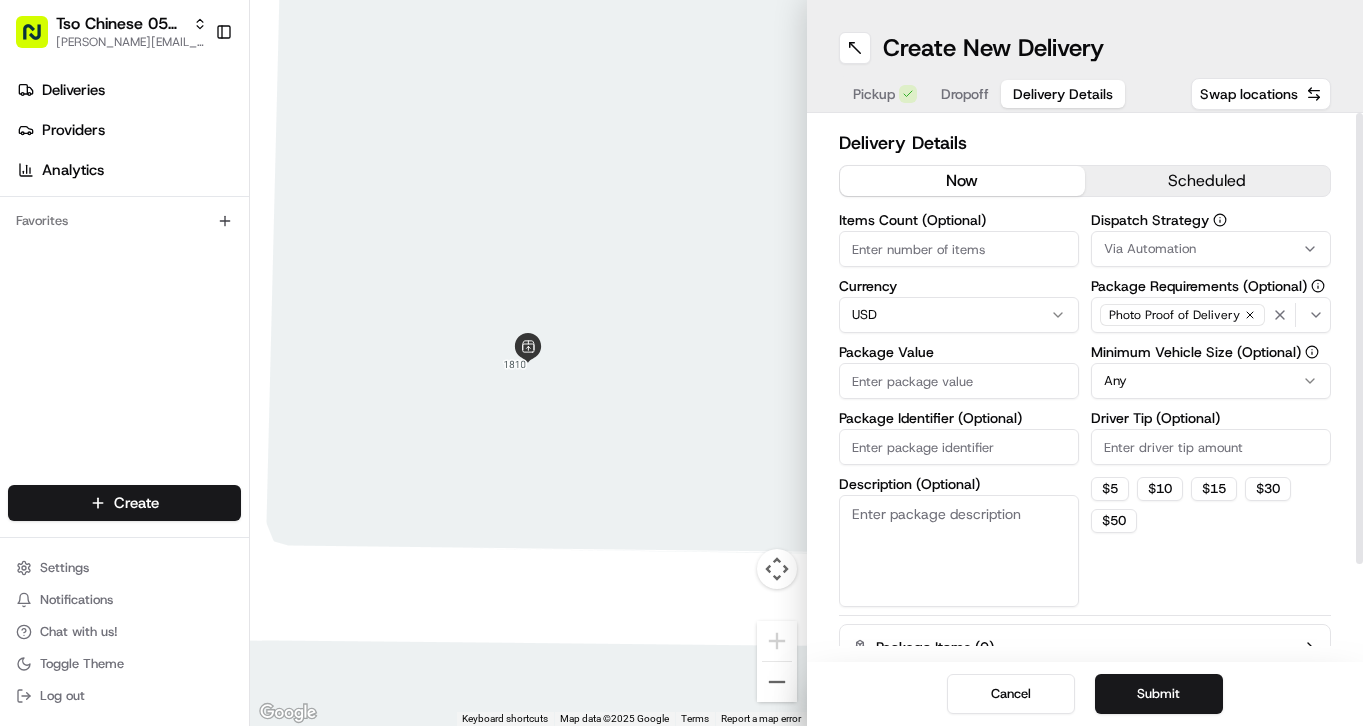 drag, startPoint x: 994, startPoint y: 479, endPoint x: 993, endPoint y: 464, distance: 15.033297 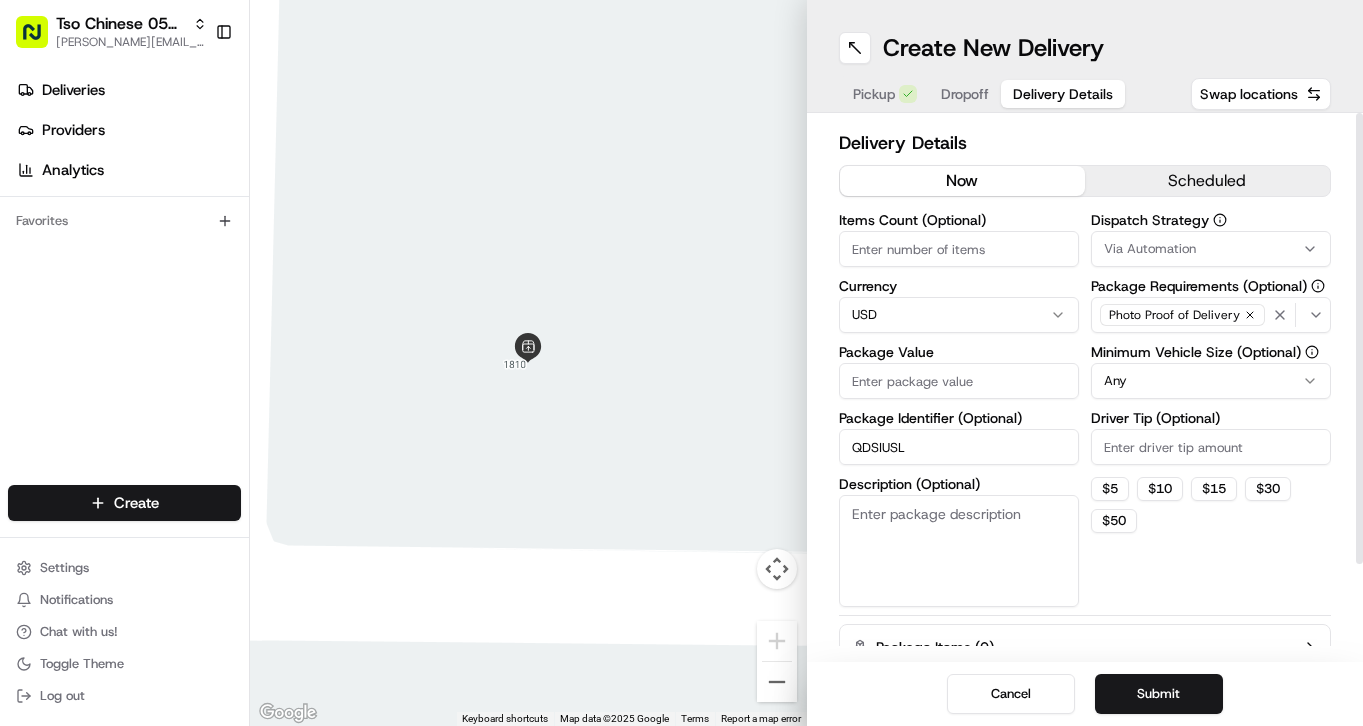 type on "QDSIUSL" 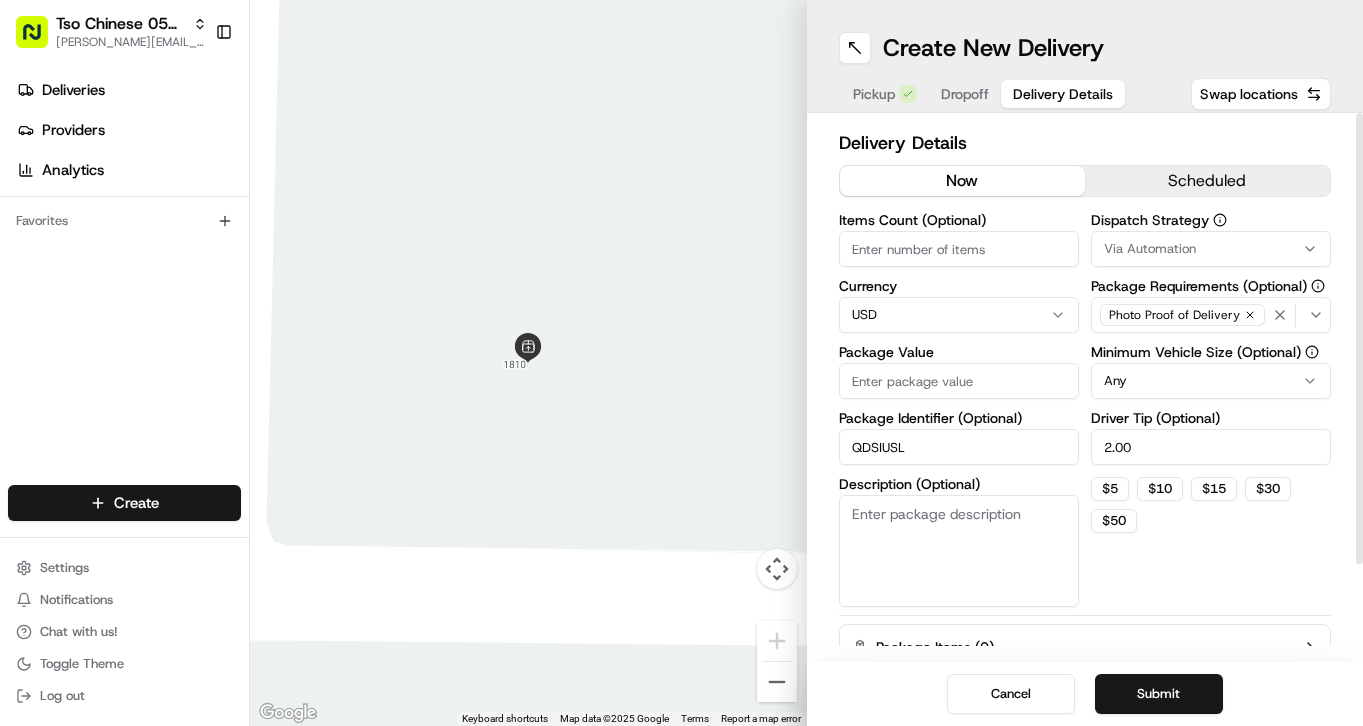 type on "2.00" 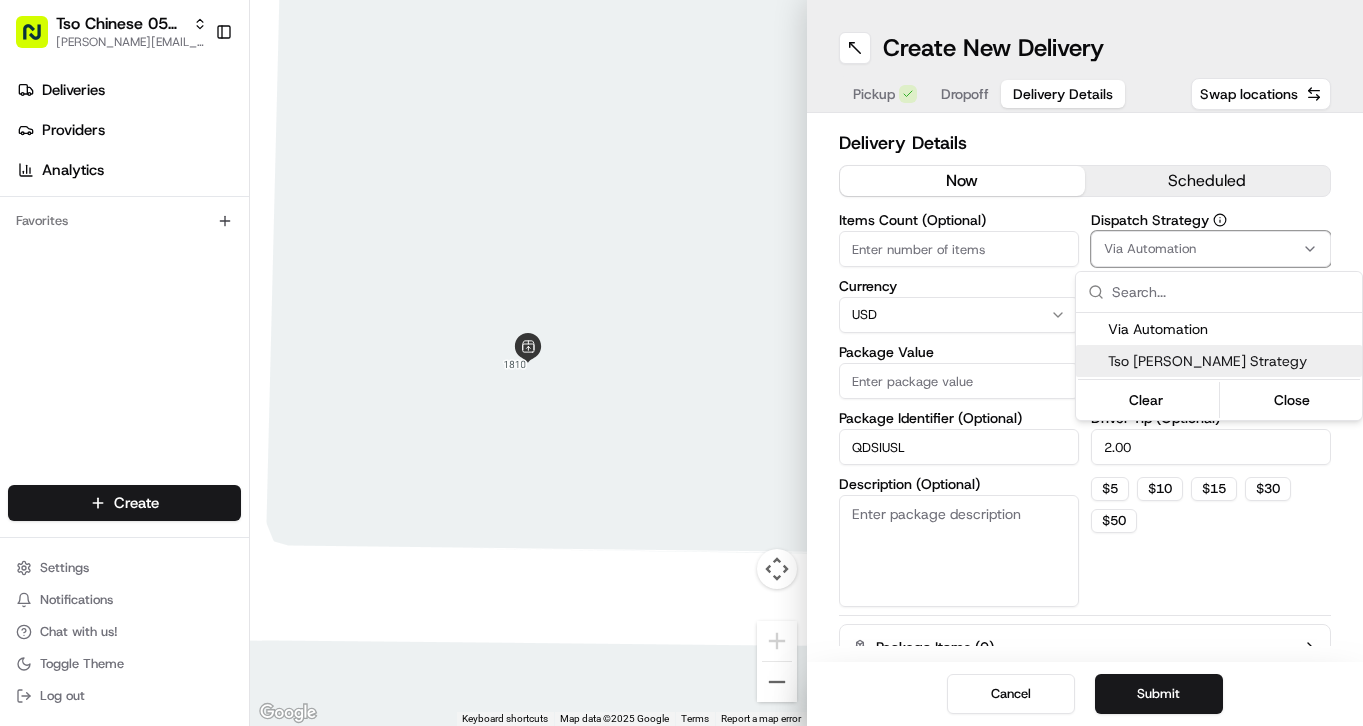click on "Tso [PERSON_NAME] Strategy" at bounding box center [1231, 361] 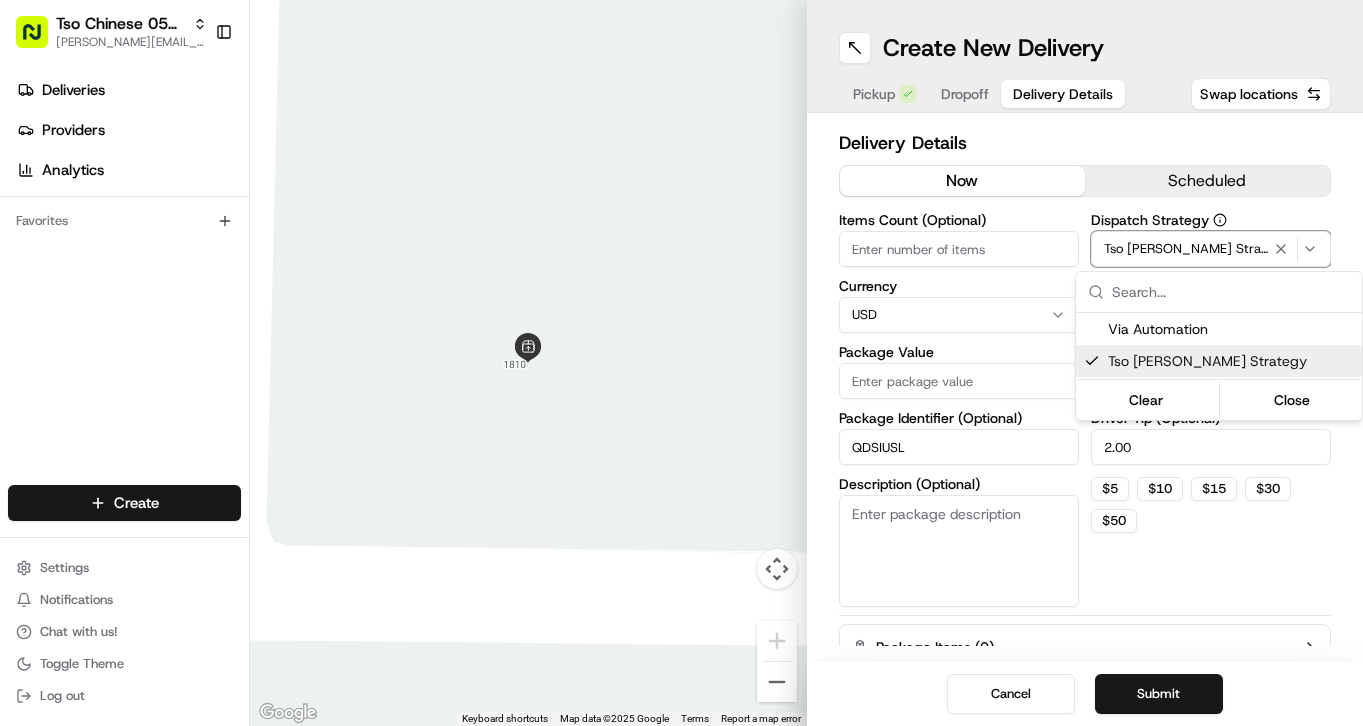 click on "Tso [PERSON_NAME] Strategy" at bounding box center (1231, 361) 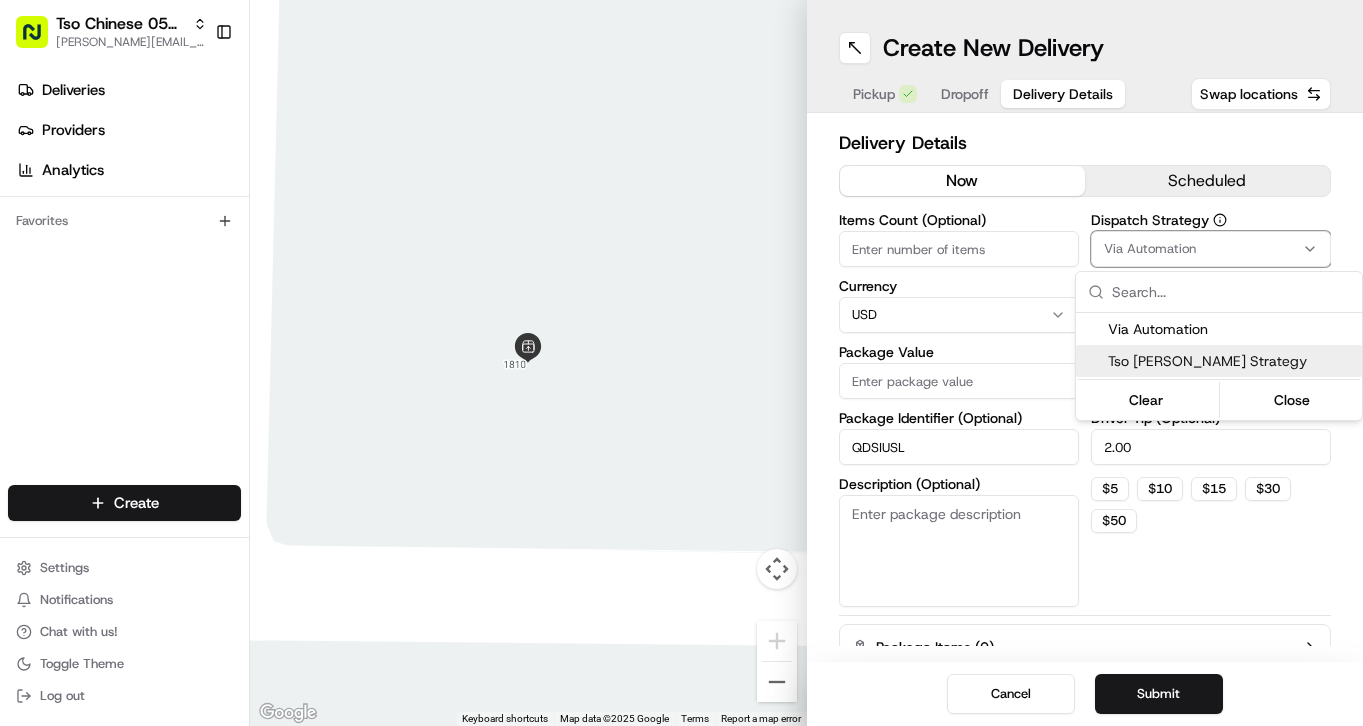 click on "Tso [PERSON_NAME] Strategy" at bounding box center [1231, 361] 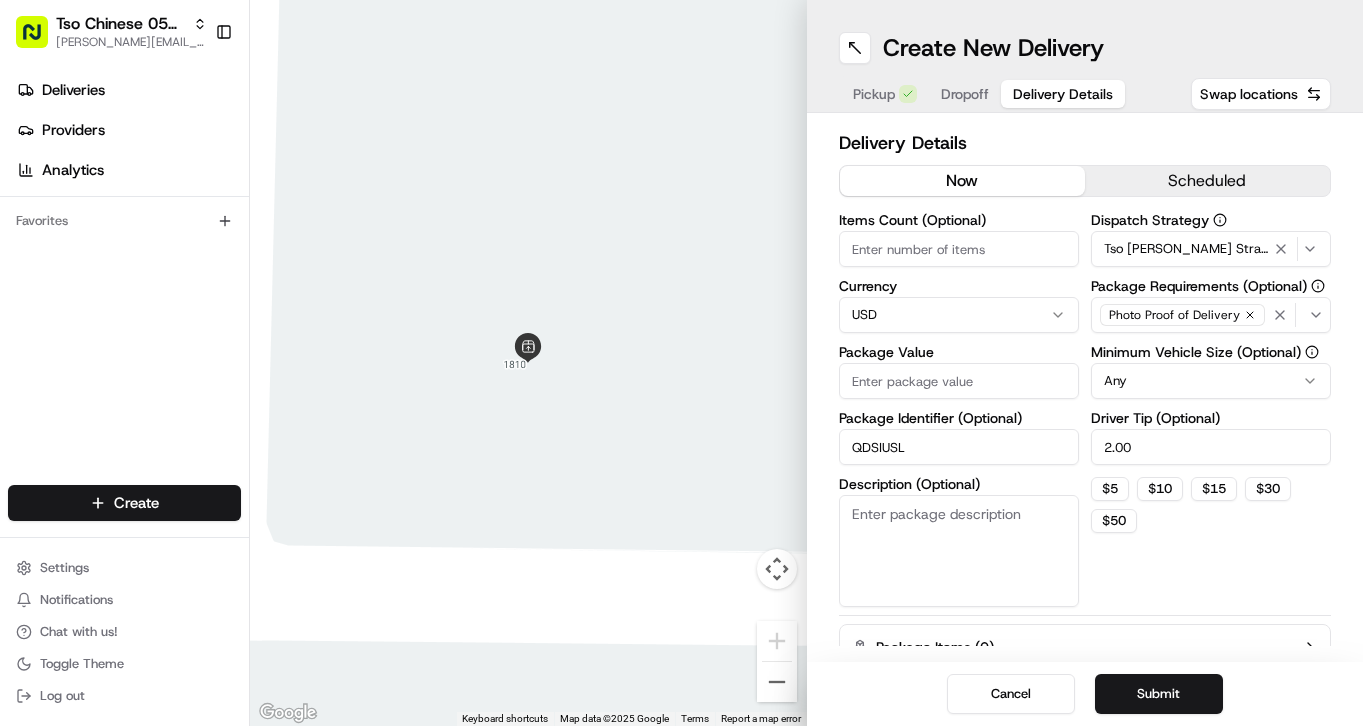 click on "Tso Chinese 05 Menchaca [EMAIL_ADDRESS][DOMAIN_NAME] Toggle Sidebar Deliveries Providers Analytics Favorites Main Menu Members & Organization Organization Users Roles Preferences Customization Tracking Orchestration Automations Dispatch Strategy Locations Pickup Locations Dropoff Locations Billing Billing Refund Requests Integrations Notification Triggers Webhooks API Keys Request Logs Create Settings Notifications Chat with us! Toggle Theme Log out ← Move left → Move right ↑ Move up ↓ Move down + Zoom in - Zoom out Home Jump left by 75% End Jump right by 75% Page Up Jump up by 75% Page Down Jump down by 75% To navigate, press the arrow keys. Keyboard shortcuts Map Data Map data ©2025 Google Map data ©2025 Google 2 m  Click to toggle between metric and imperial units Terms Report a map error Create New Delivery Pickup Dropoff Delivery Details Swap locations Delivery Details now scheduled Items Count (Optional) Currency USD Package Value Package Identifier (Optional) QDSIUSL Dispatch Strategy" at bounding box center [681, 363] 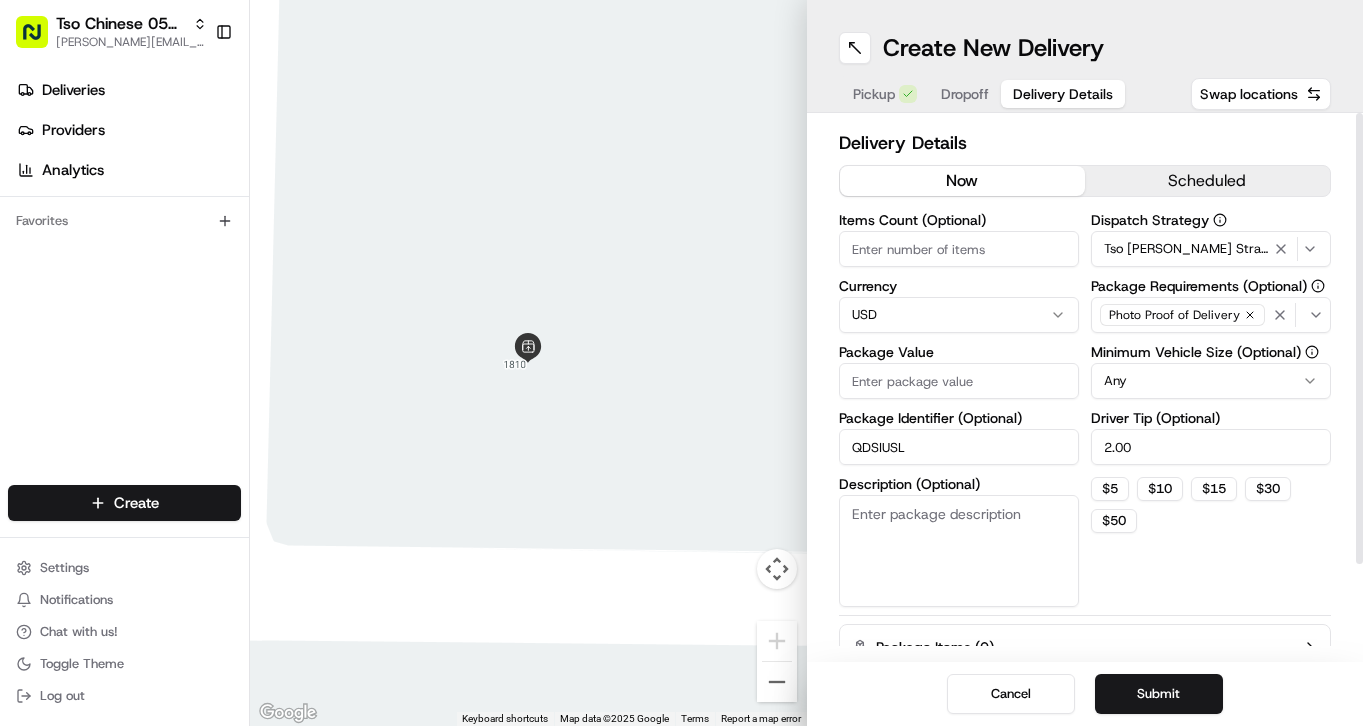 click on "Items Count (Optional)" at bounding box center (959, 249) 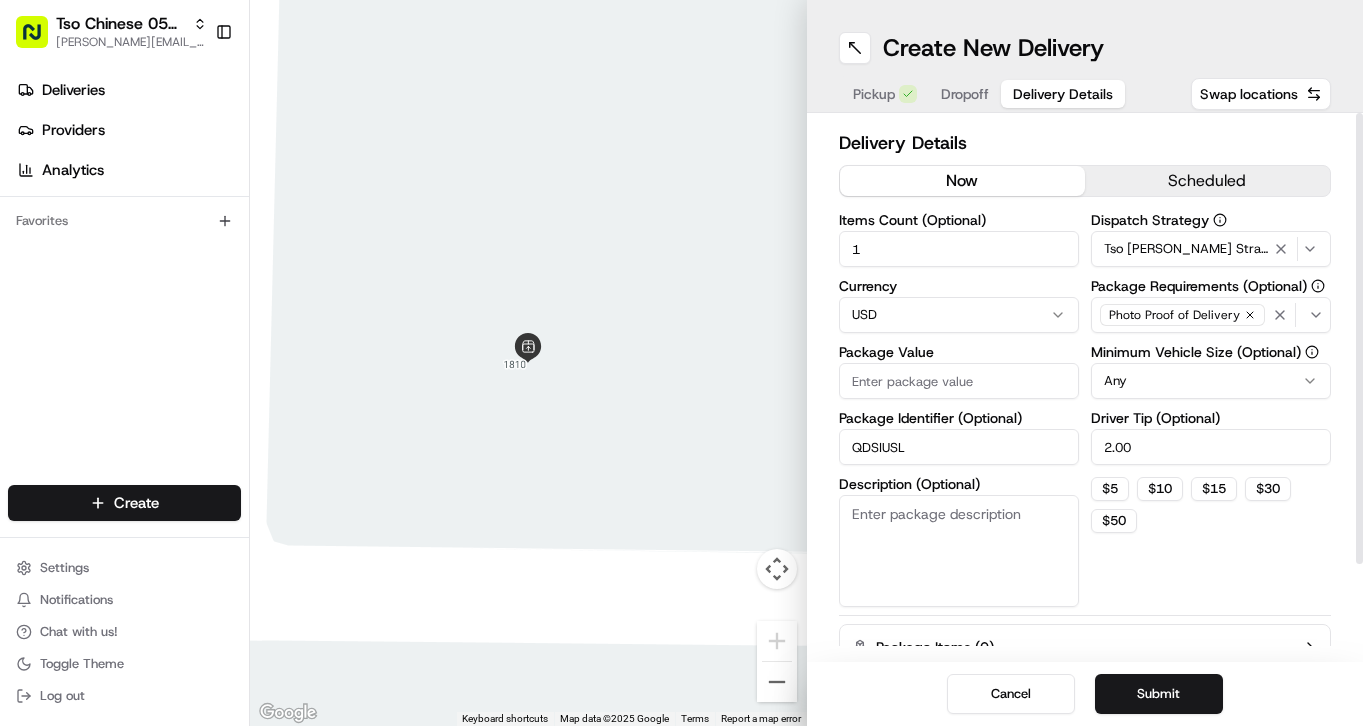 type on "1" 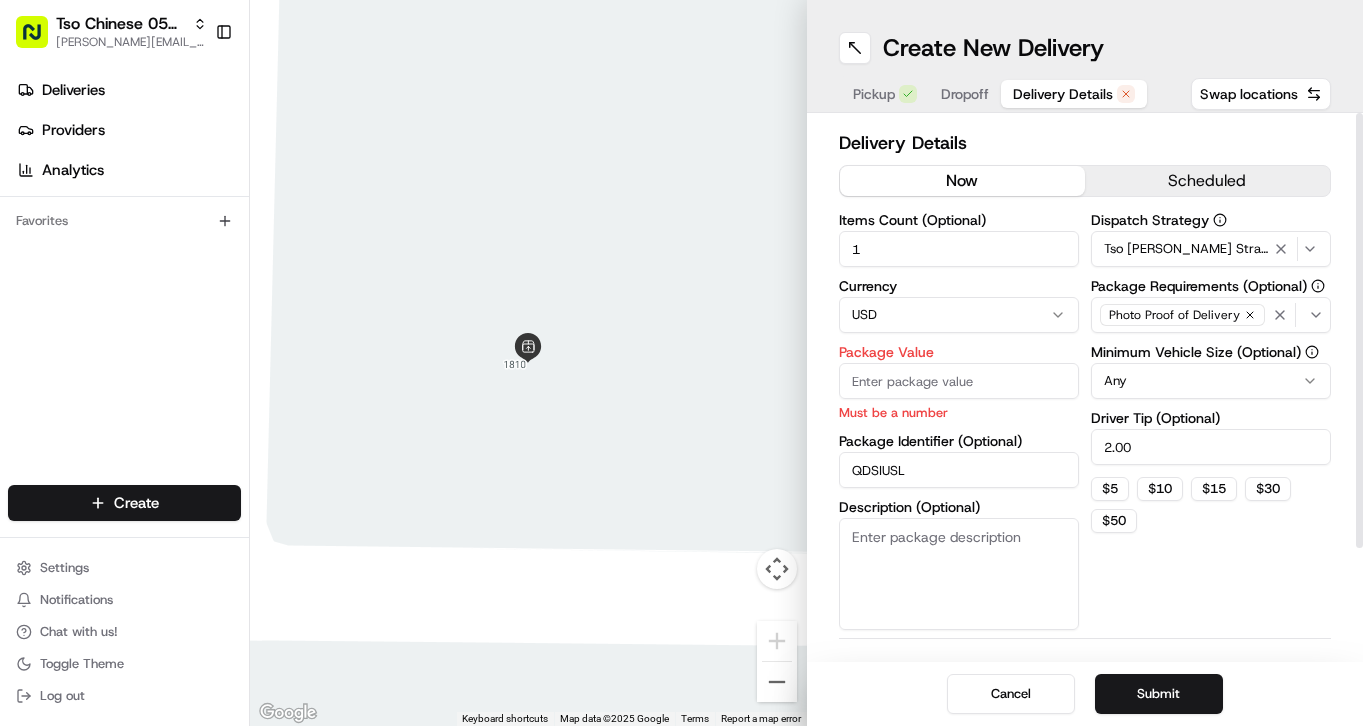 paste on "28.63" 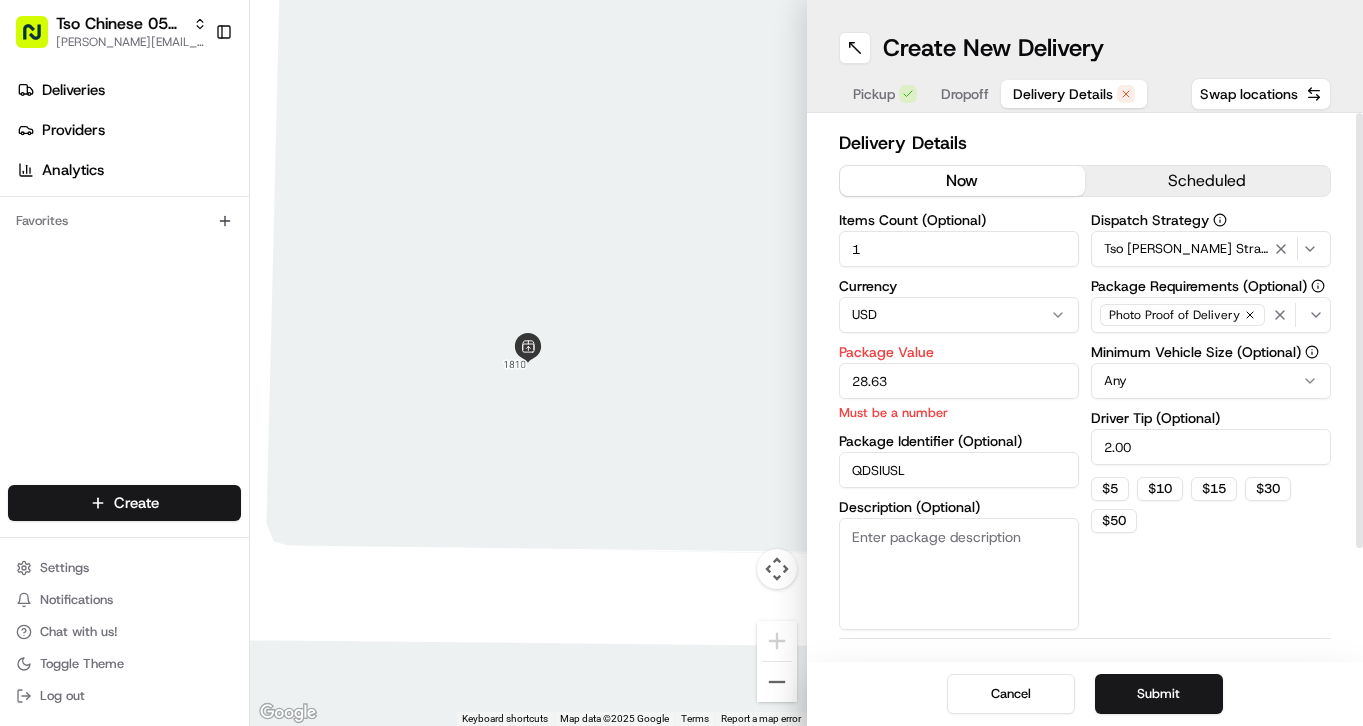 type on "28.63" 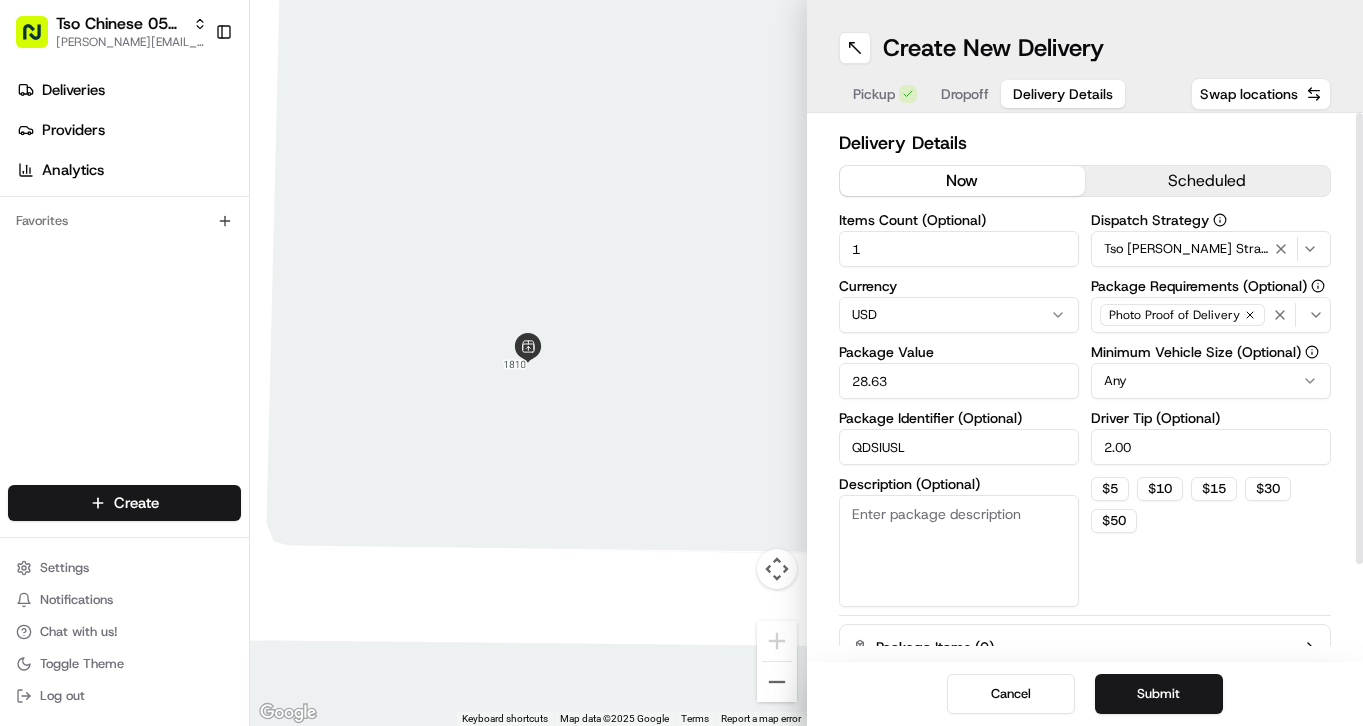 click on "Delivery Details" at bounding box center (1085, 143) 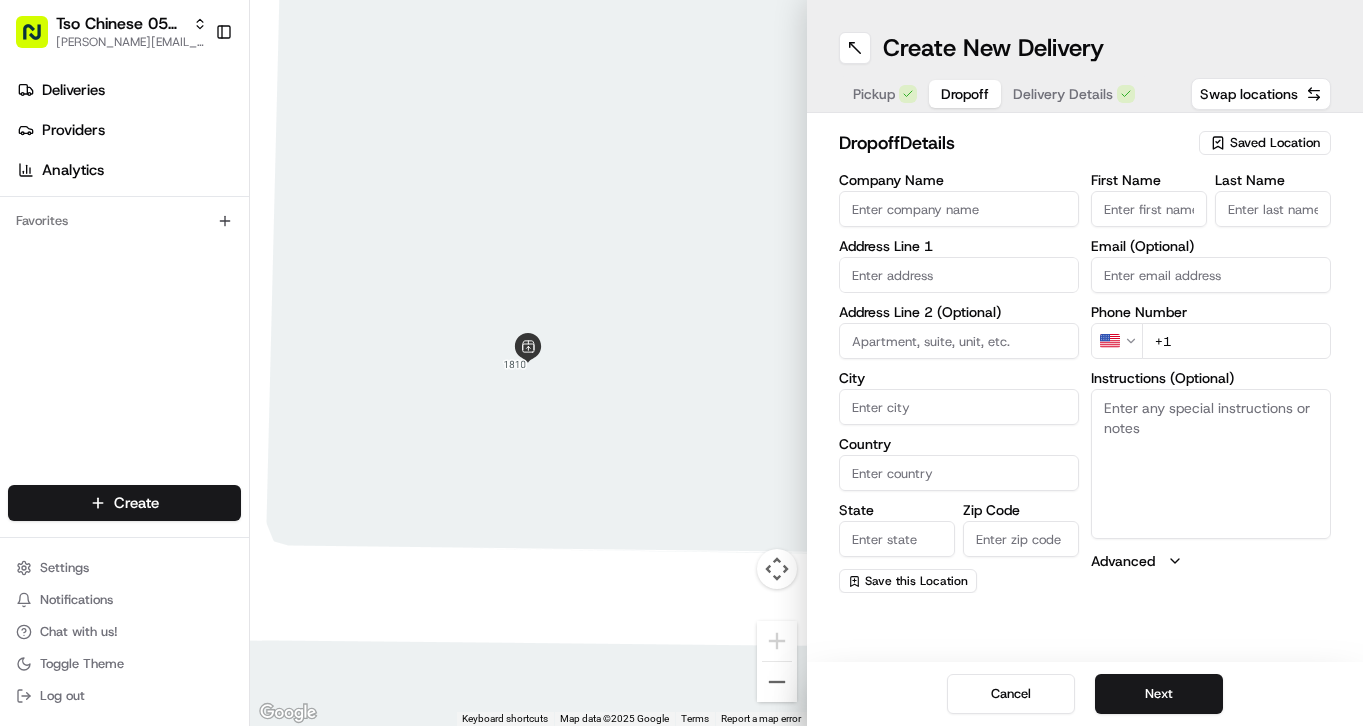click on "Dropoff" at bounding box center (965, 94) 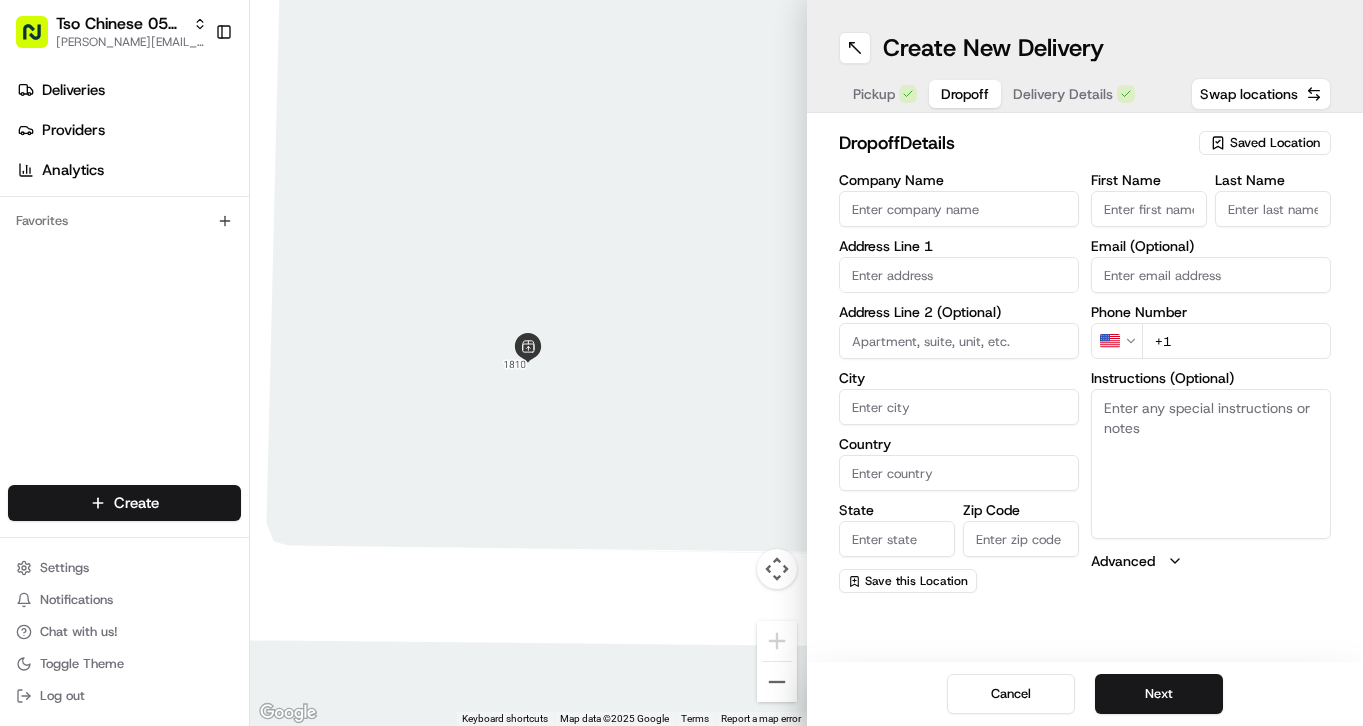 click at bounding box center (959, 275) 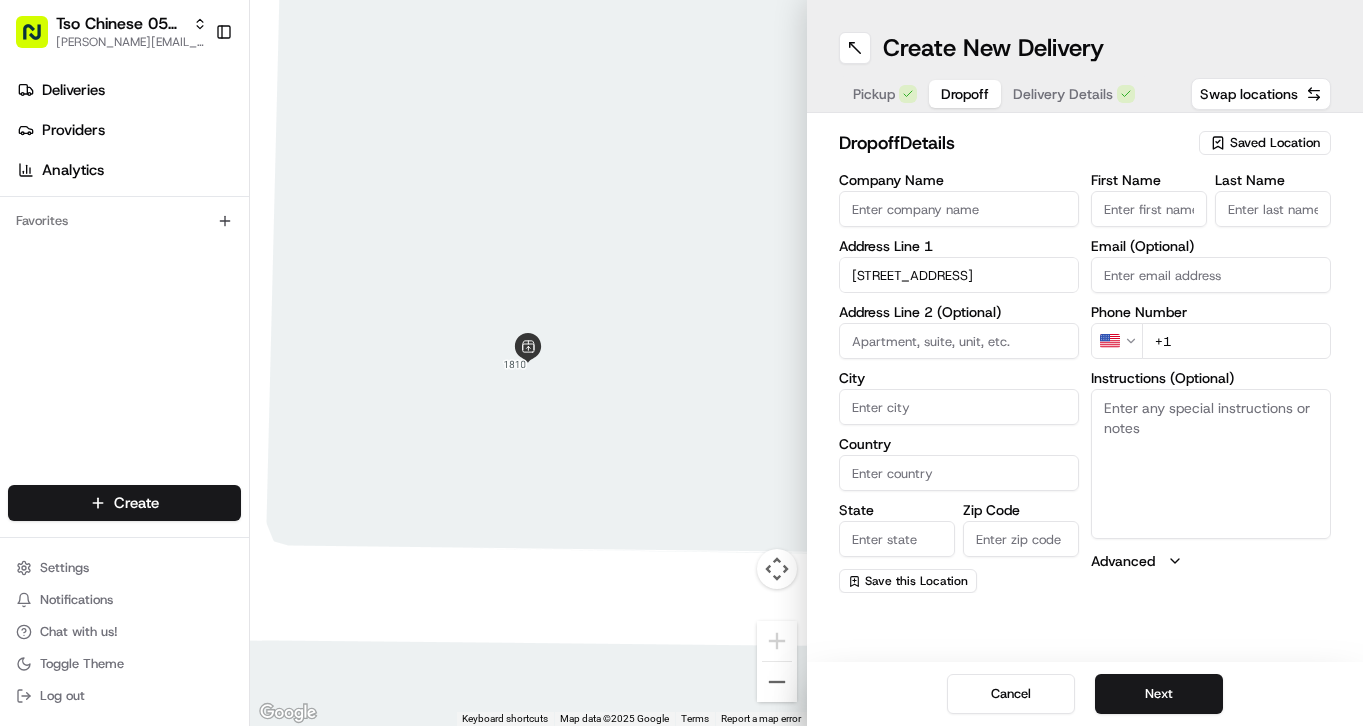 type on "[STREET_ADDRESS]" 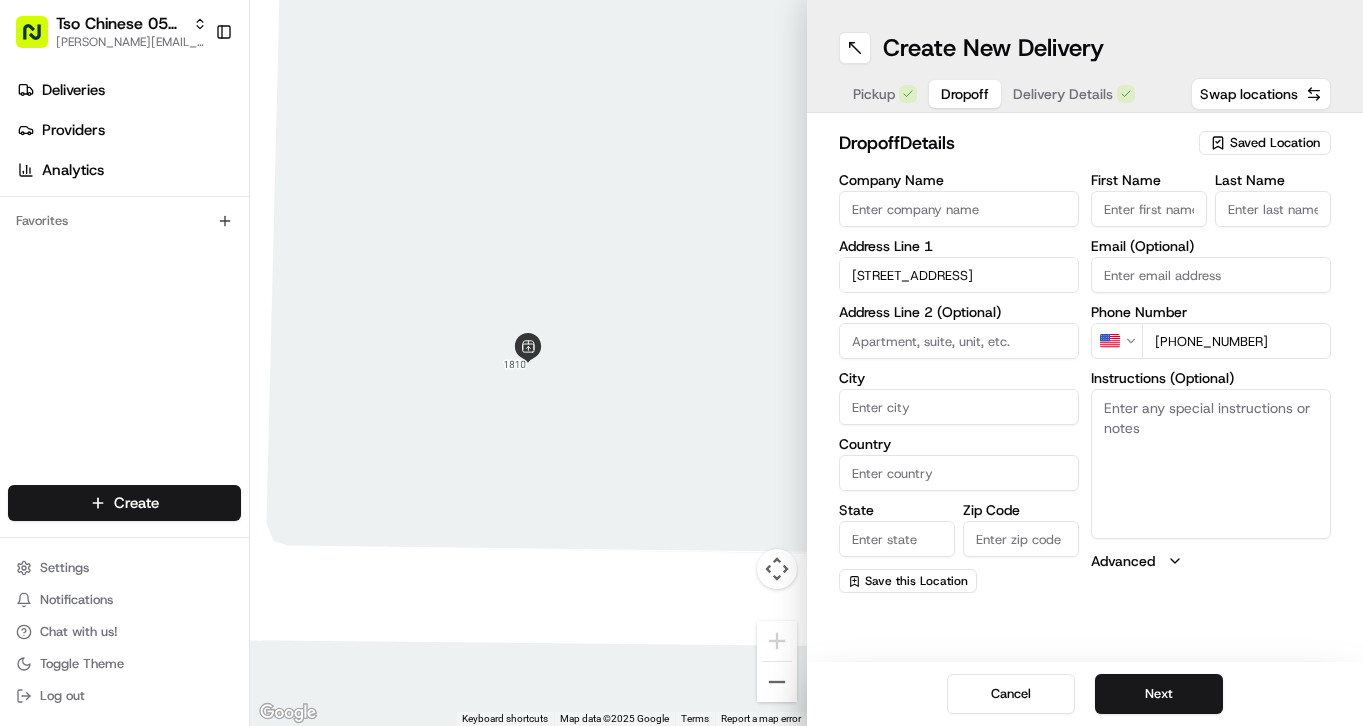 type on "[PHONE_NUMBER]" 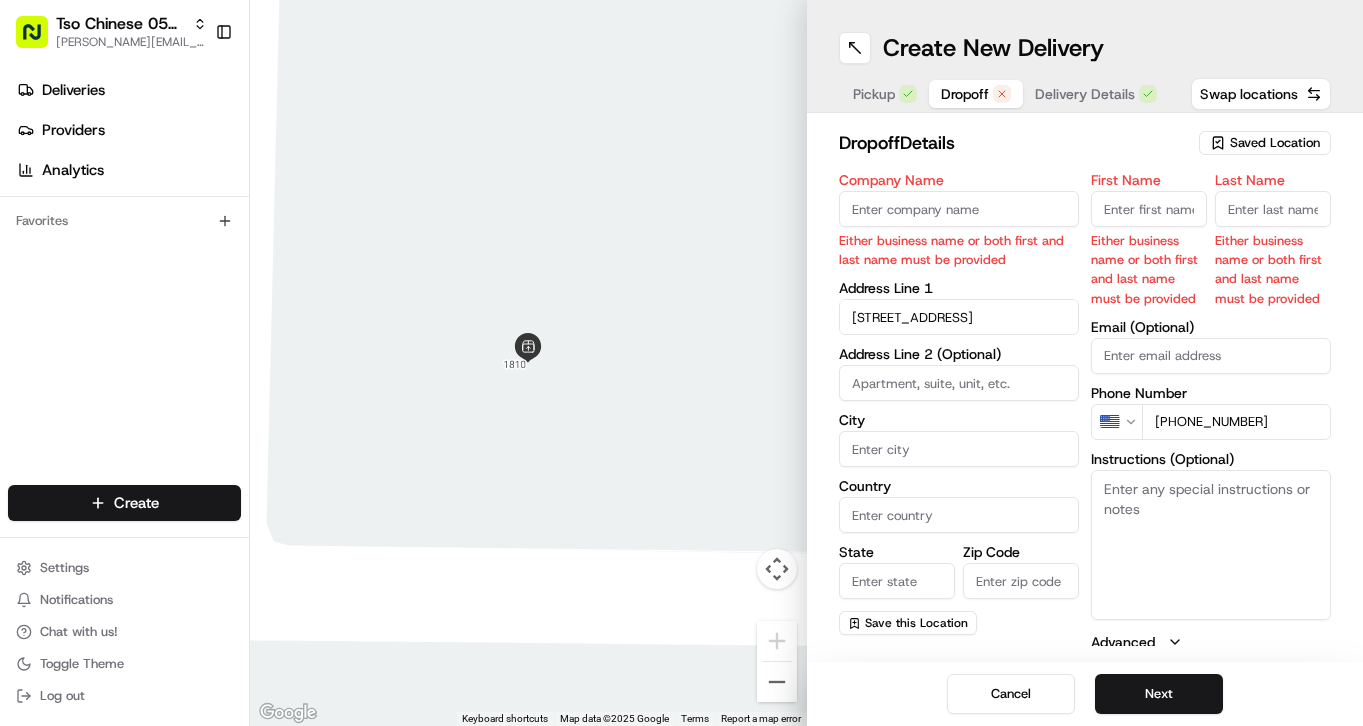 paste on "[PERSON_NAME]" 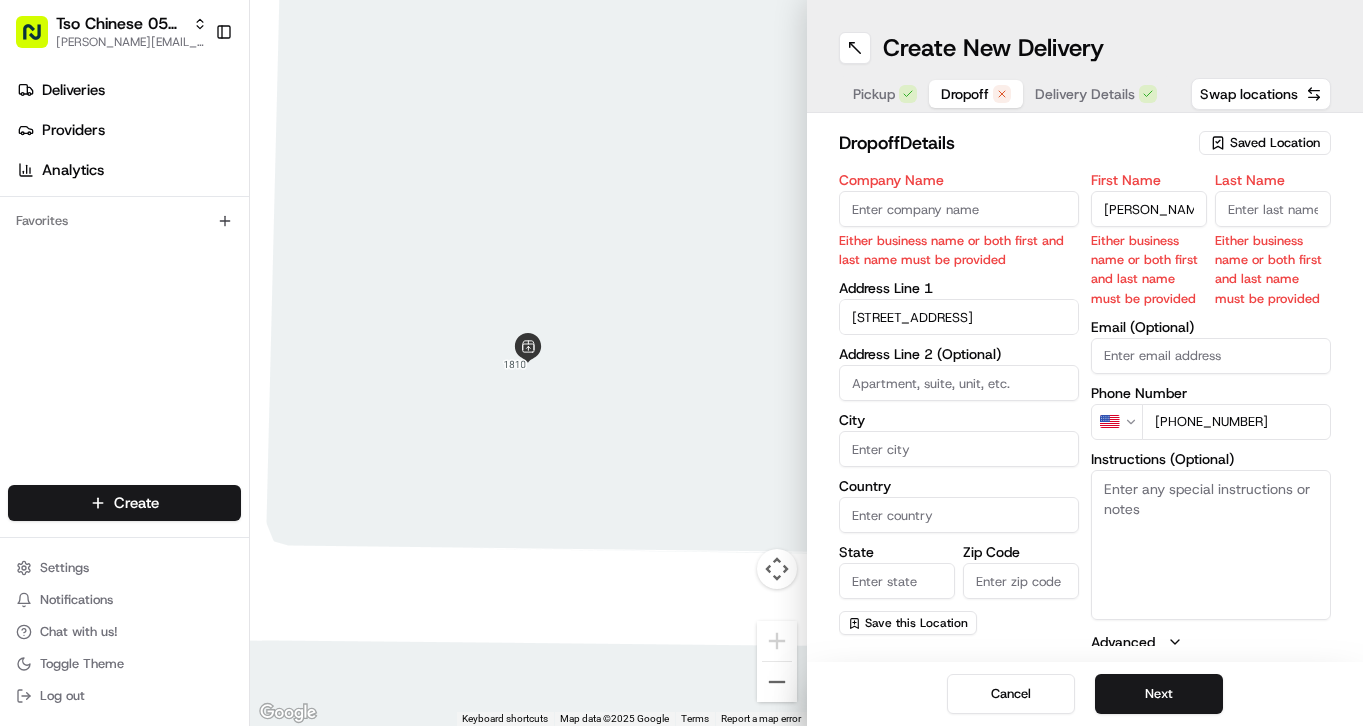 scroll, scrollTop: 0, scrollLeft: 4, axis: horizontal 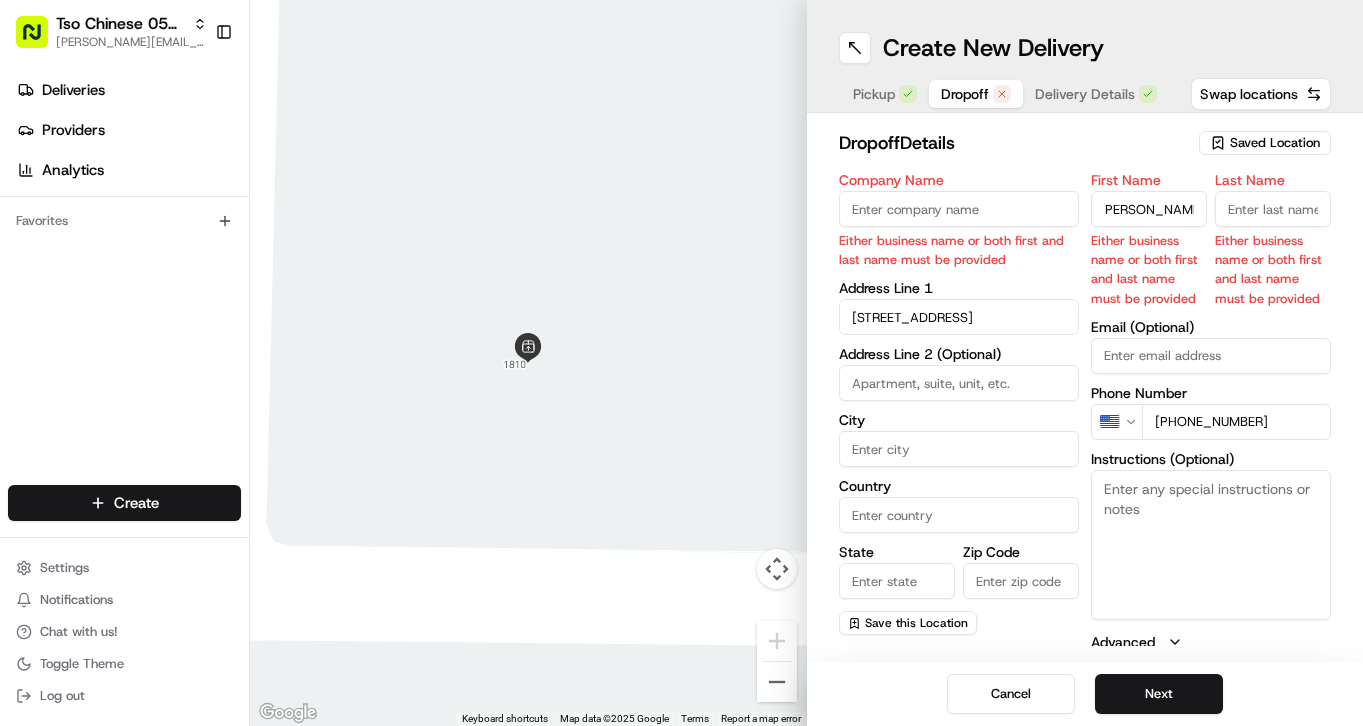 type on "[PERSON_NAME]" 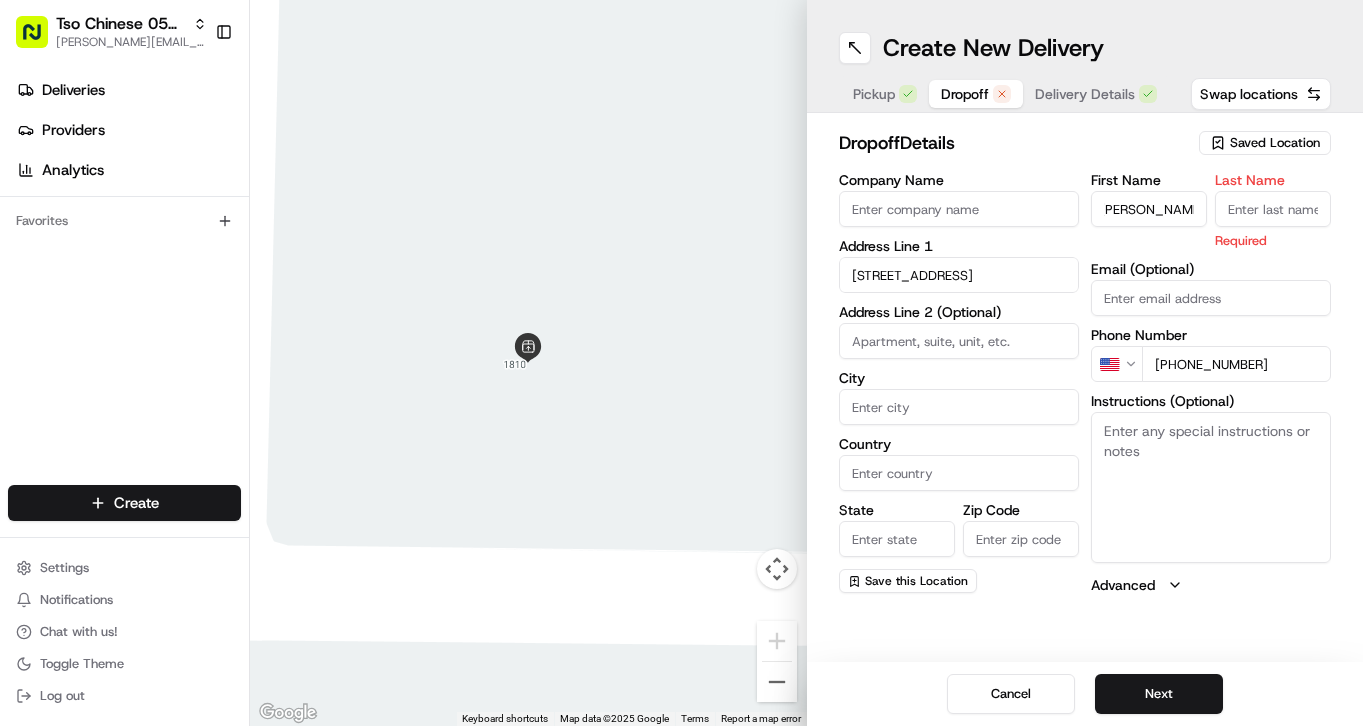 scroll, scrollTop: 0, scrollLeft: 0, axis: both 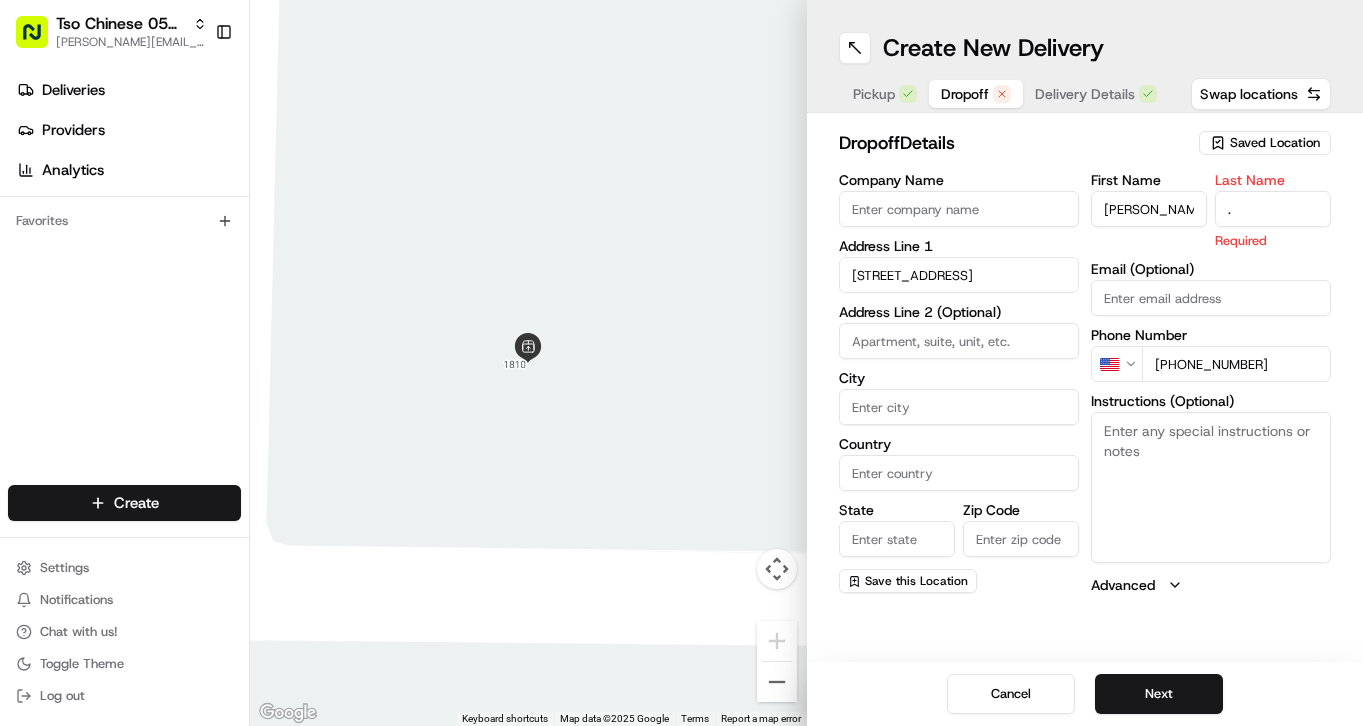 type on "." 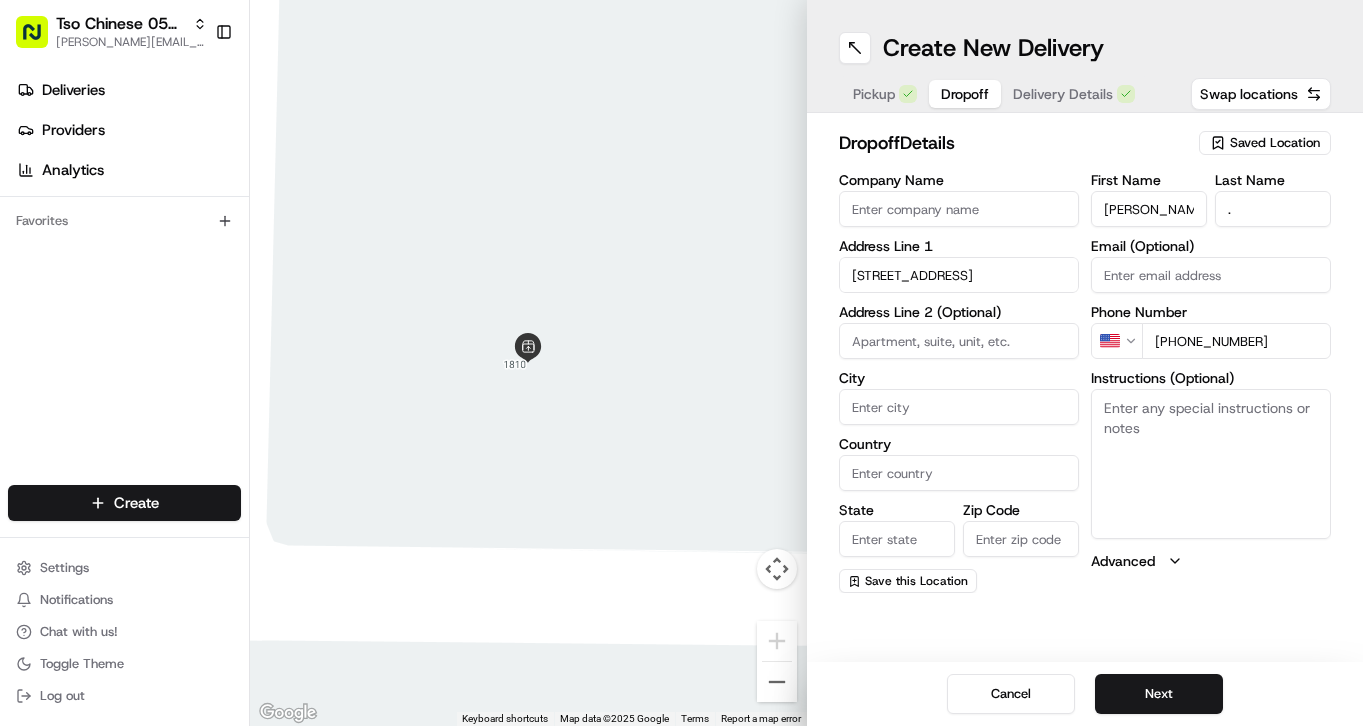 click on "Instructions (Optional)" at bounding box center (1211, 464) 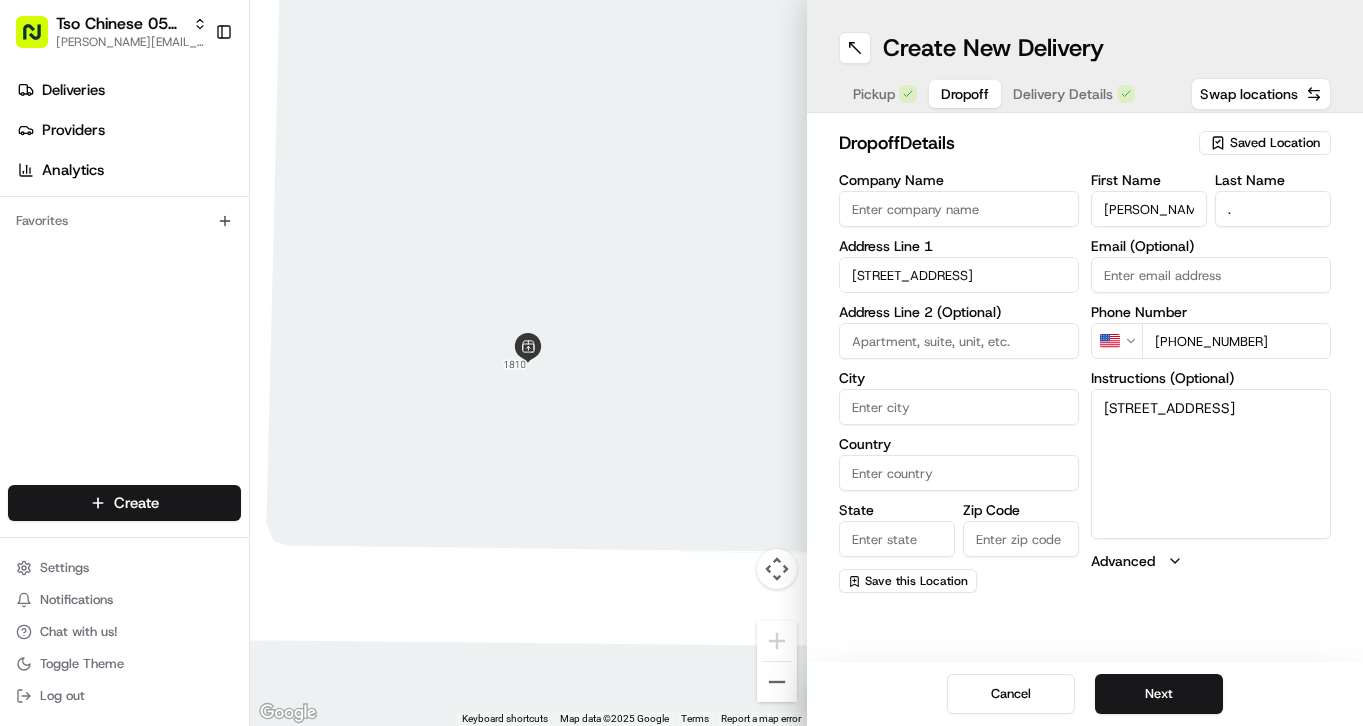 type on "[STREET_ADDRESS]" 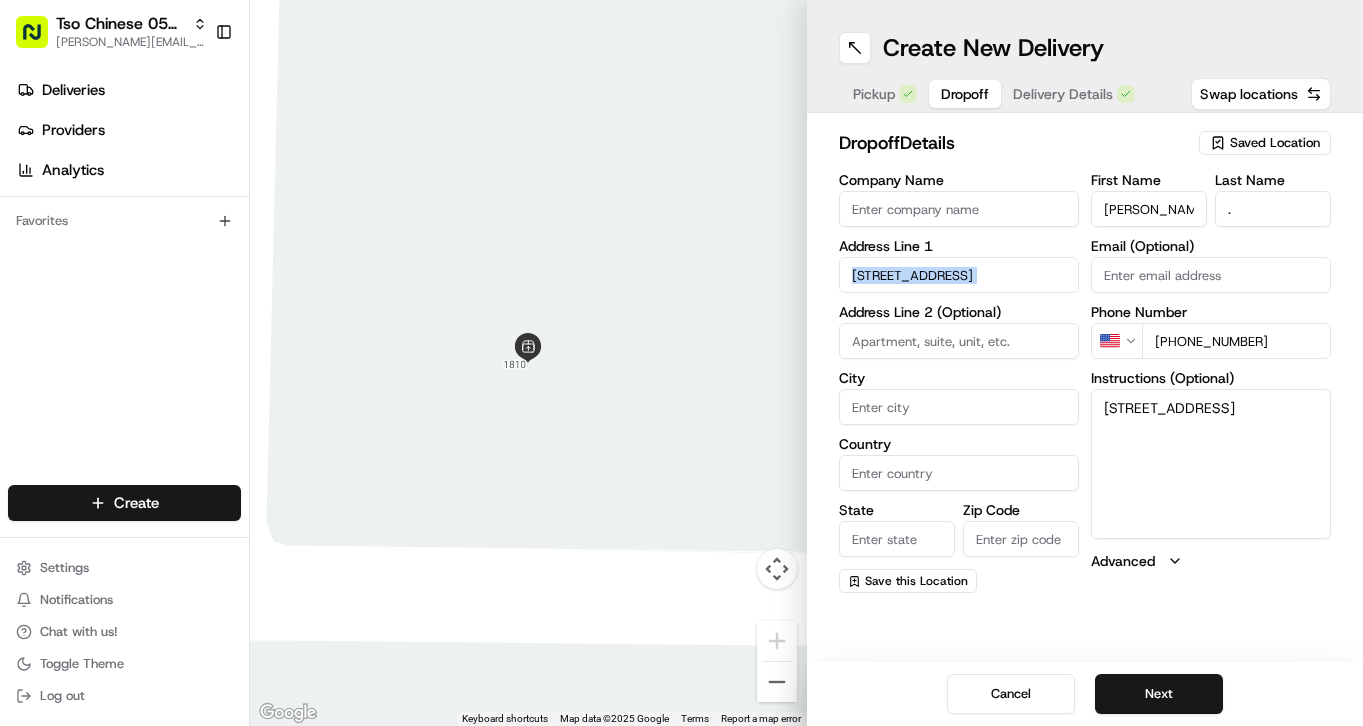 click on "Company Name Address Line 1 2914 Aftonshire Way Address Line 2 (Optional) City Country State Zip Code Save this Location" at bounding box center (959, 383) 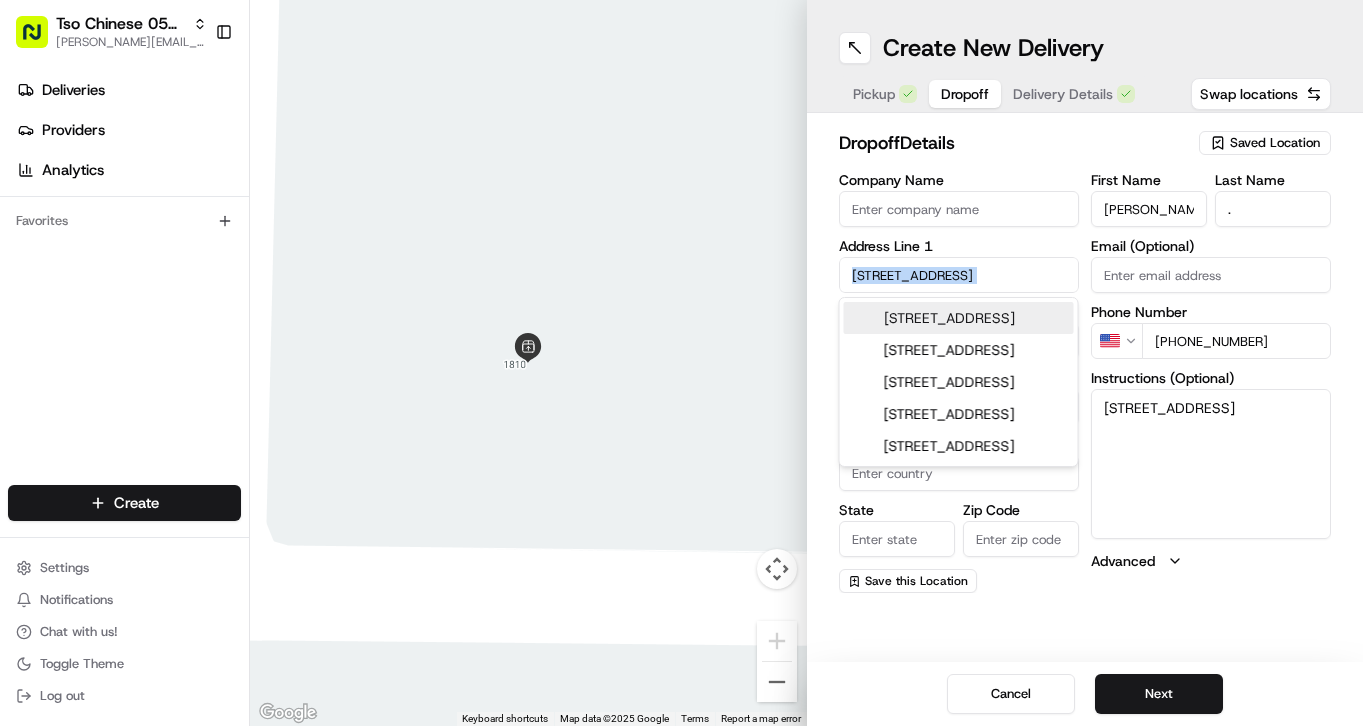 click on "[STREET_ADDRESS]" at bounding box center (959, 275) 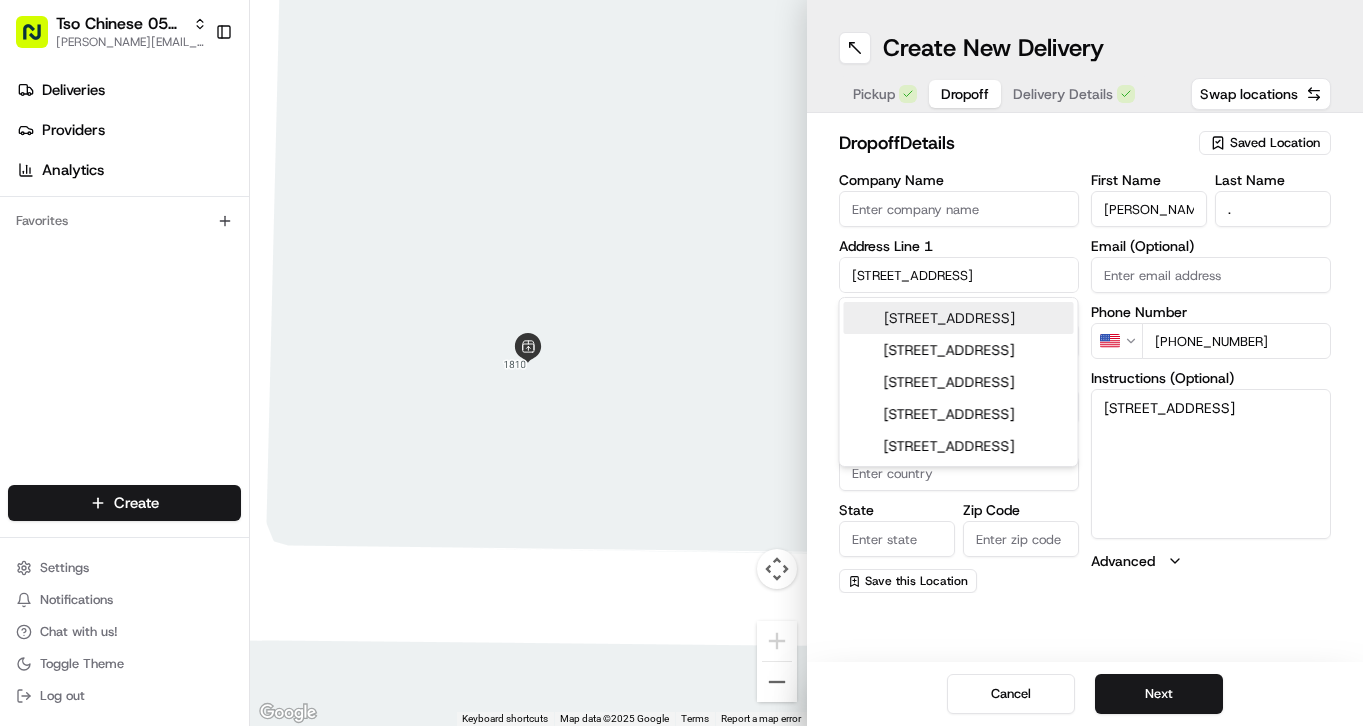 click on "[STREET_ADDRESS]" at bounding box center [959, 318] 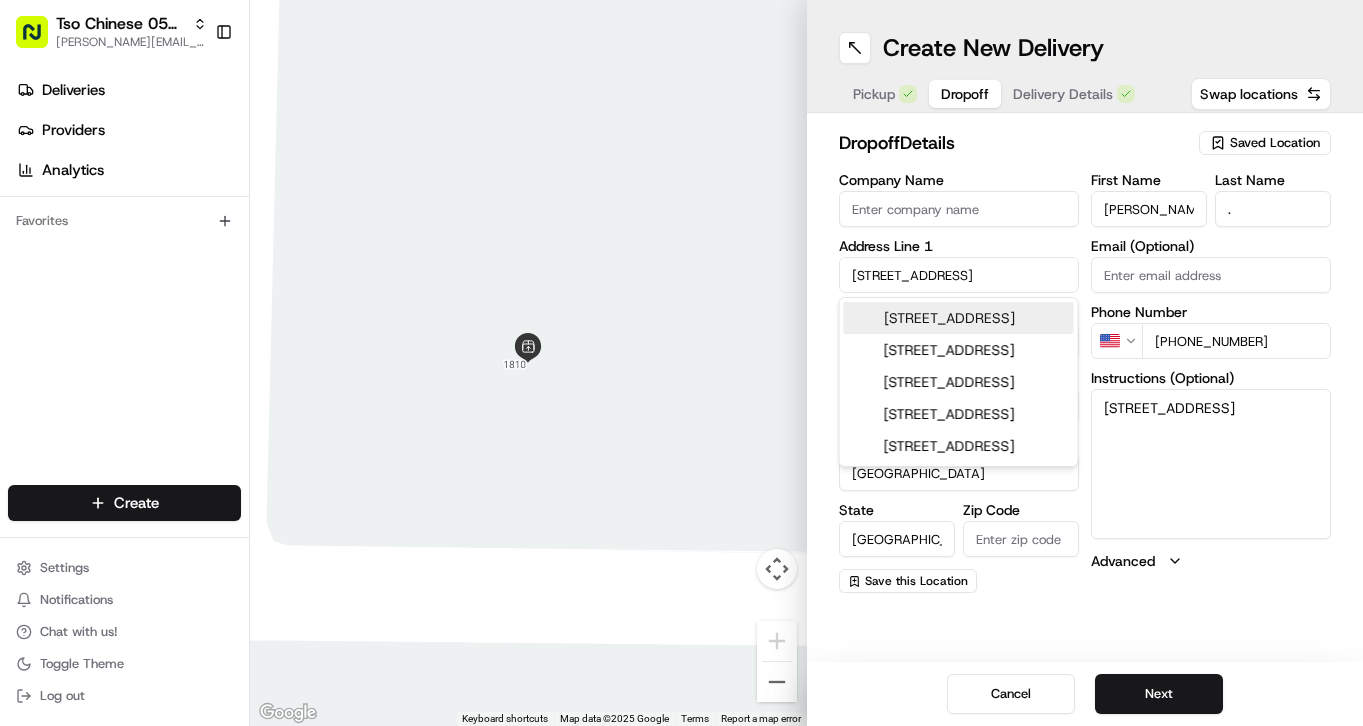 type on "78748" 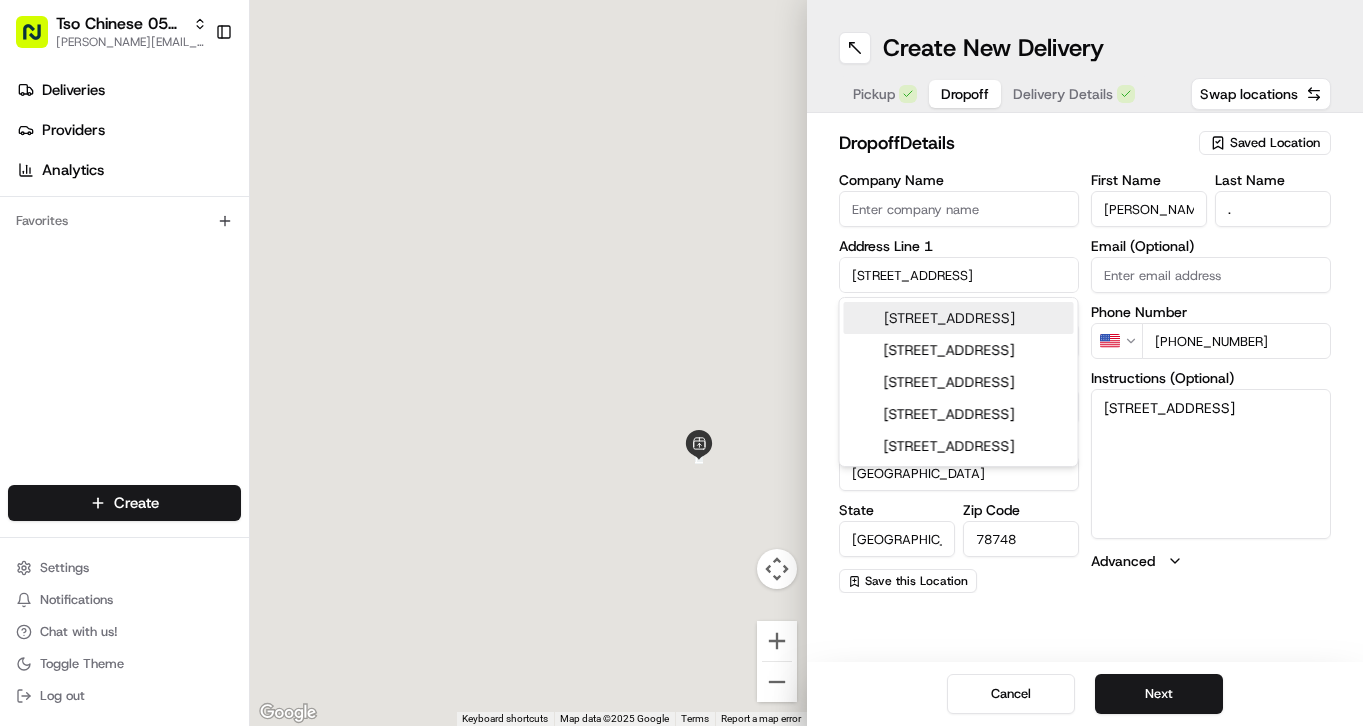 type on "[STREET_ADDRESS]" 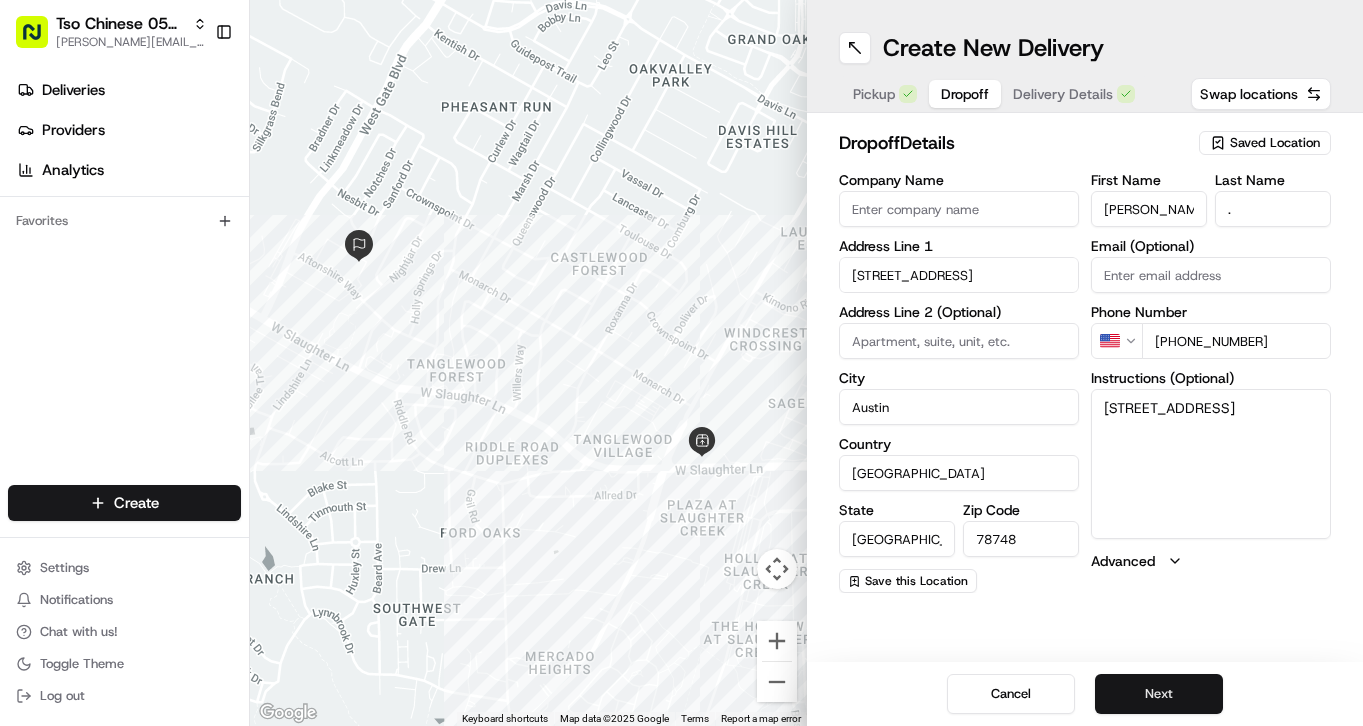 click on "Next" at bounding box center (1159, 694) 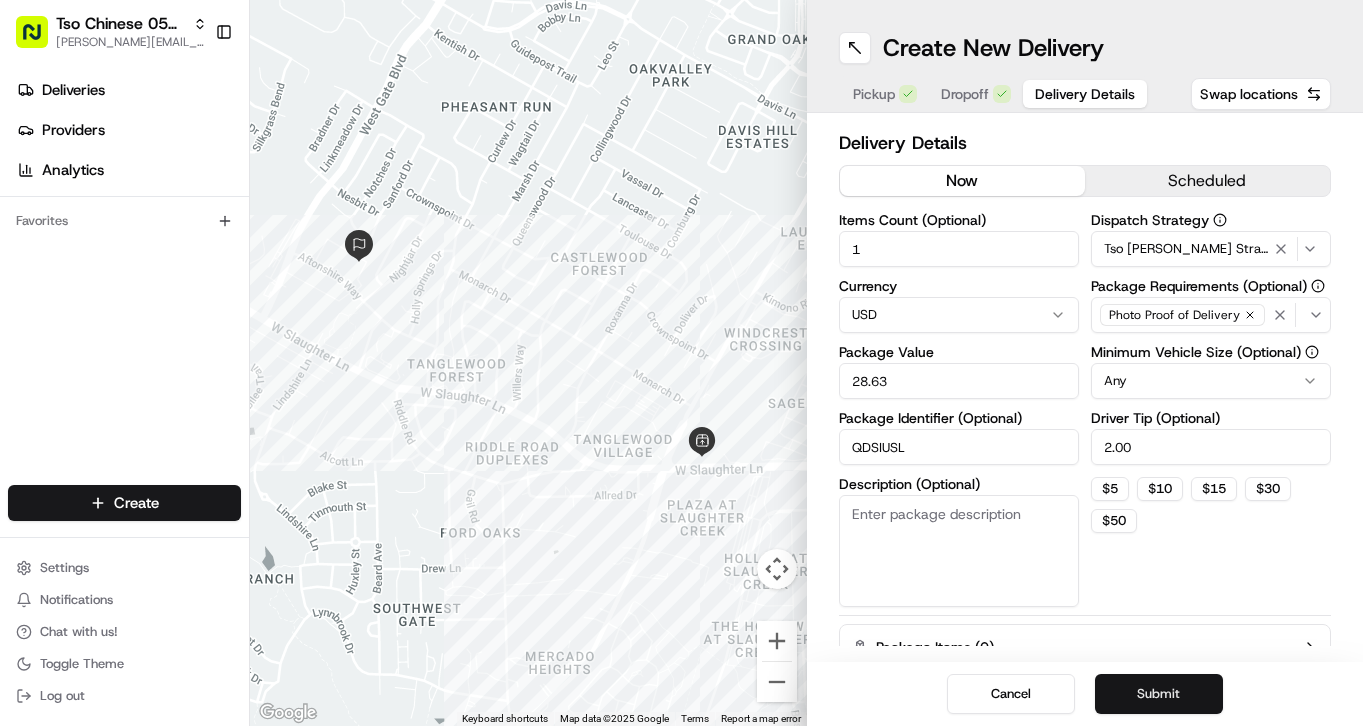 click on "Submit" at bounding box center [1159, 694] 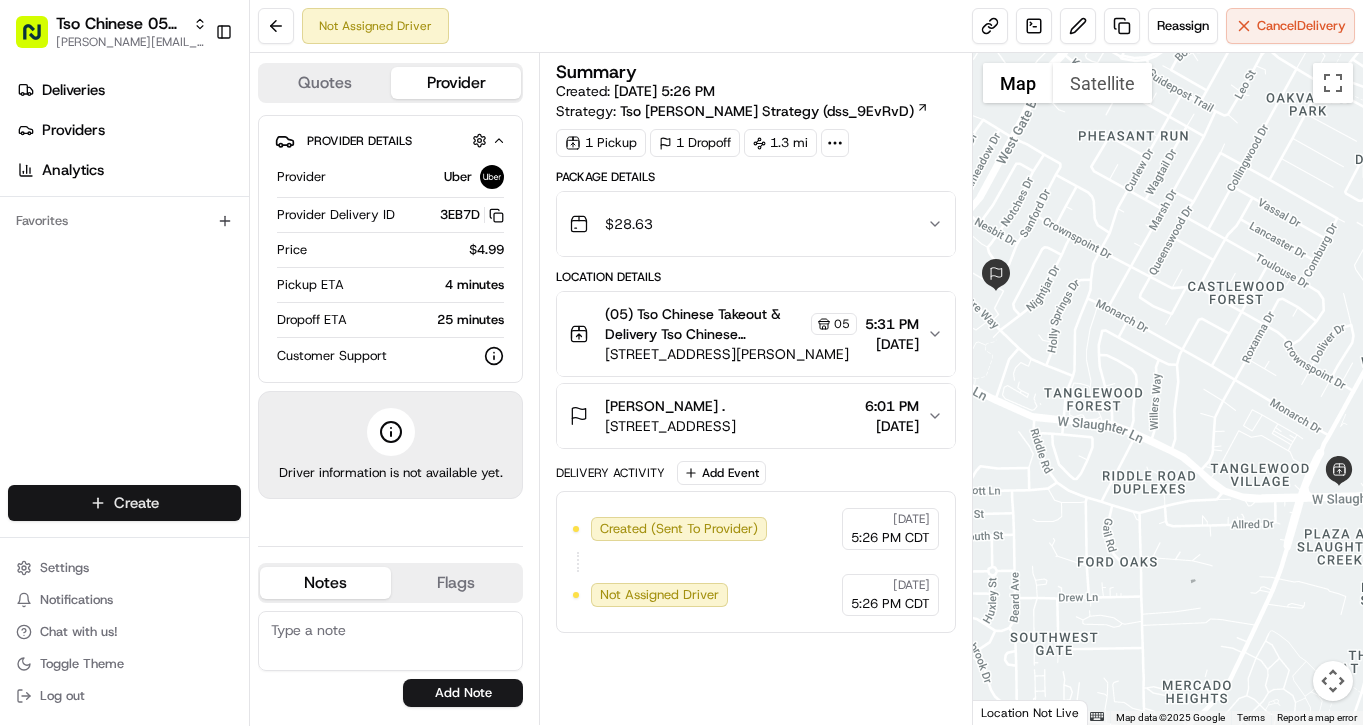 click on "Tso Chinese 05 Menchaca [EMAIL_ADDRESS][DOMAIN_NAME] Toggle Sidebar Deliveries Providers Analytics Favorites Main Menu Members & Organization Organization Users Roles Preferences Customization Tracking Orchestration Automations Dispatch Strategy Locations Pickup Locations Dropoff Locations Billing Billing Refund Requests Integrations Notification Triggers Webhooks API Keys Request Logs Create Settings Notifications Chat with us! Toggle Theme Log out Not Assigned Driver Reassign Cancel  Delivery Quotes Provider Provider Details Hidden ( 1 ) Provider Uber   Provider Delivery ID 3EB7D Copy  del_-YdmyKTvQpOABU5eHjPrfQ 3EB7D Price $4.99 Pickup ETA 4 minutes Dropoff ETA 25 minutes Customer Support Driver information is not available yet. Notes Flags [PERSON_NAME][EMAIL_ADDRESS][DOMAIN_NAME] [PERSON_NAME][EMAIL_ADDRESS][DOMAIN_NAME] [PERSON_NAME][EMAIL_ADDRESS][DOMAIN_NAME] [PERSON_NAME][EMAIL_ADDRESS][DOMAIN_NAME] [EMAIL_ADDRESS][DOMAIN_NAME] [EMAIL_ADDRESS][DOMAIN_NAME] [EMAIL_ADDRESS][DOMAIN_NAME] [PERSON_NAME][DOMAIN_NAME][EMAIL_ADDRESS][PERSON_NAME][DOMAIN_NAME] [PERSON_NAME][EMAIL_ADDRESS][DOMAIN_NAME] [PERSON_NAME][EMAIL_ADDRESS][DOMAIN_NAME] [EMAIL_ADDRESS][DOMAIN_NAME] Add Note Add Flag" at bounding box center [681, 363] 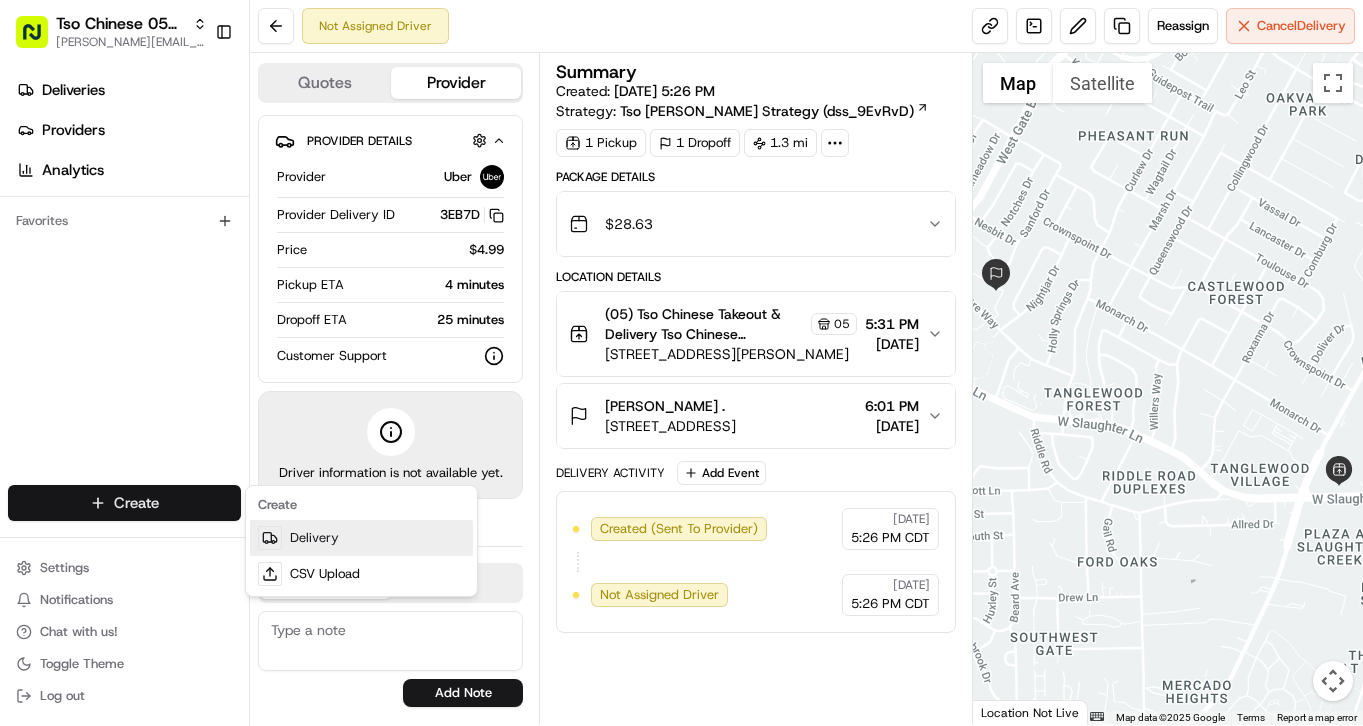 click at bounding box center [270, 538] 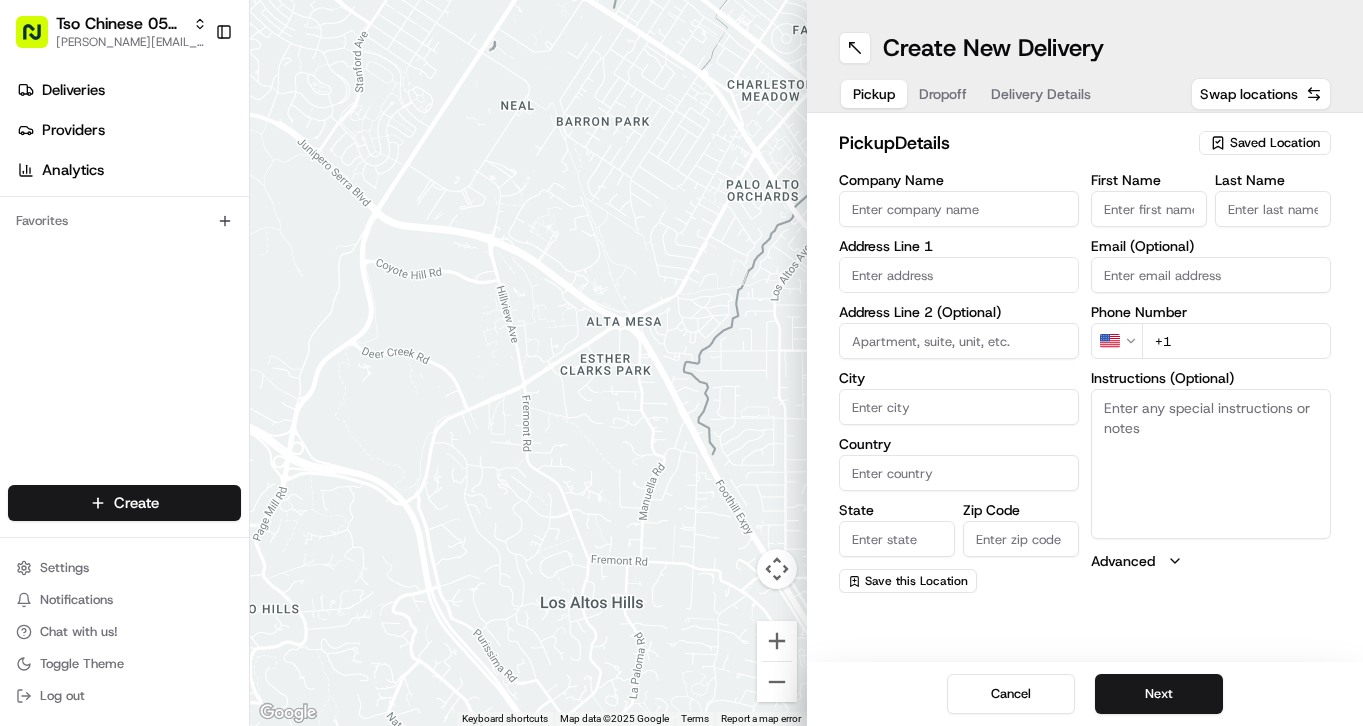 click on "Saved Location" at bounding box center (1275, 143) 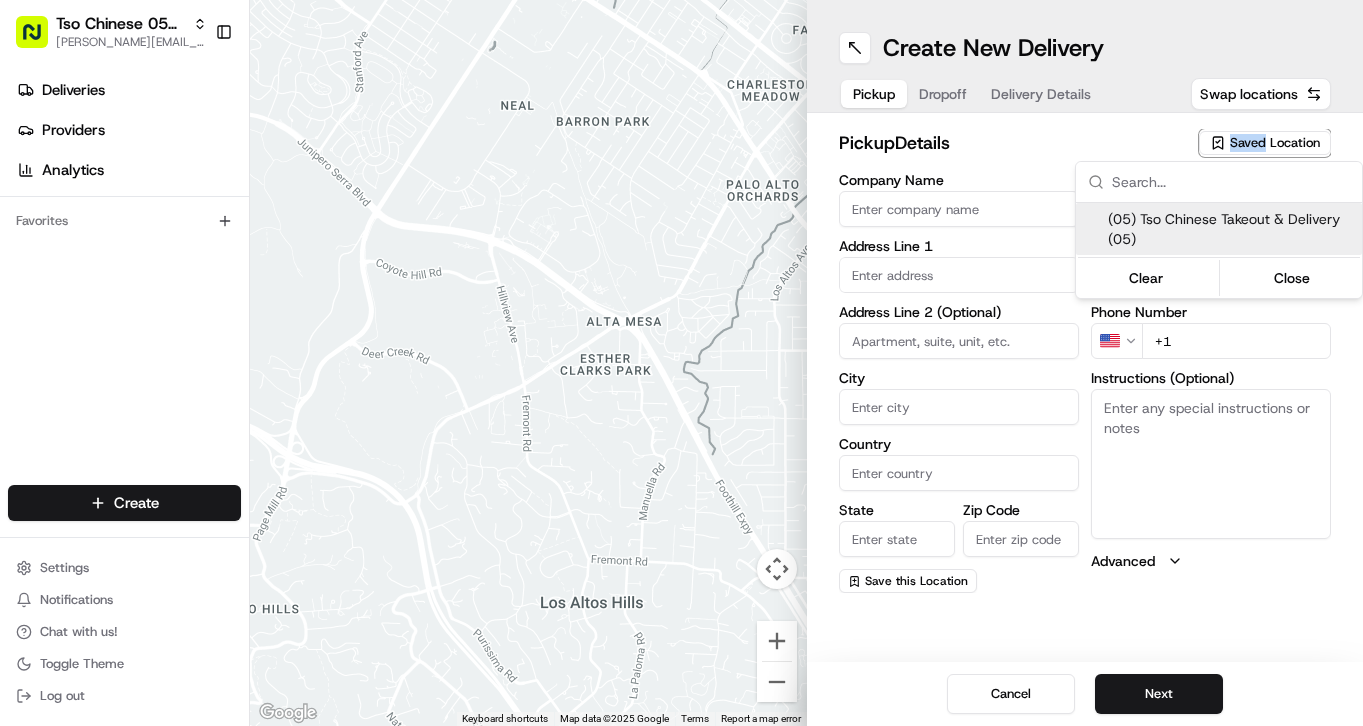 click on "Tso Chinese 05 Menchaca [EMAIL_ADDRESS][DOMAIN_NAME] Toggle Sidebar Deliveries Providers Analytics Favorites Main Menu Members & Organization Organization Users Roles Preferences Customization Tracking Orchestration Automations Dispatch Strategy Locations Pickup Locations Dropoff Locations Billing Billing Refund Requests Integrations Notification Triggers Webhooks API Keys Request Logs Create Settings Notifications Chat with us! Toggle Theme Log out ← Move left → Move right ↑ Move up ↓ Move down + Zoom in - Zoom out Home Jump left by 75% End Jump right by 75% Page Up Jump up by 75% Page Down Jump down by 75% To navigate, press the arrow keys. Keyboard shortcuts Map Data Map data ©2025 Google Map data ©2025 Google 500 m  Click to toggle between metric and imperial units Terms Report a map error Create New Delivery Pickup Dropoff Delivery Details Swap locations pickup  Details Saved Location Company Name Address Line 1 Address Line 2 (Optional) City Country State Zip Code Save this Location US" at bounding box center [681, 363] 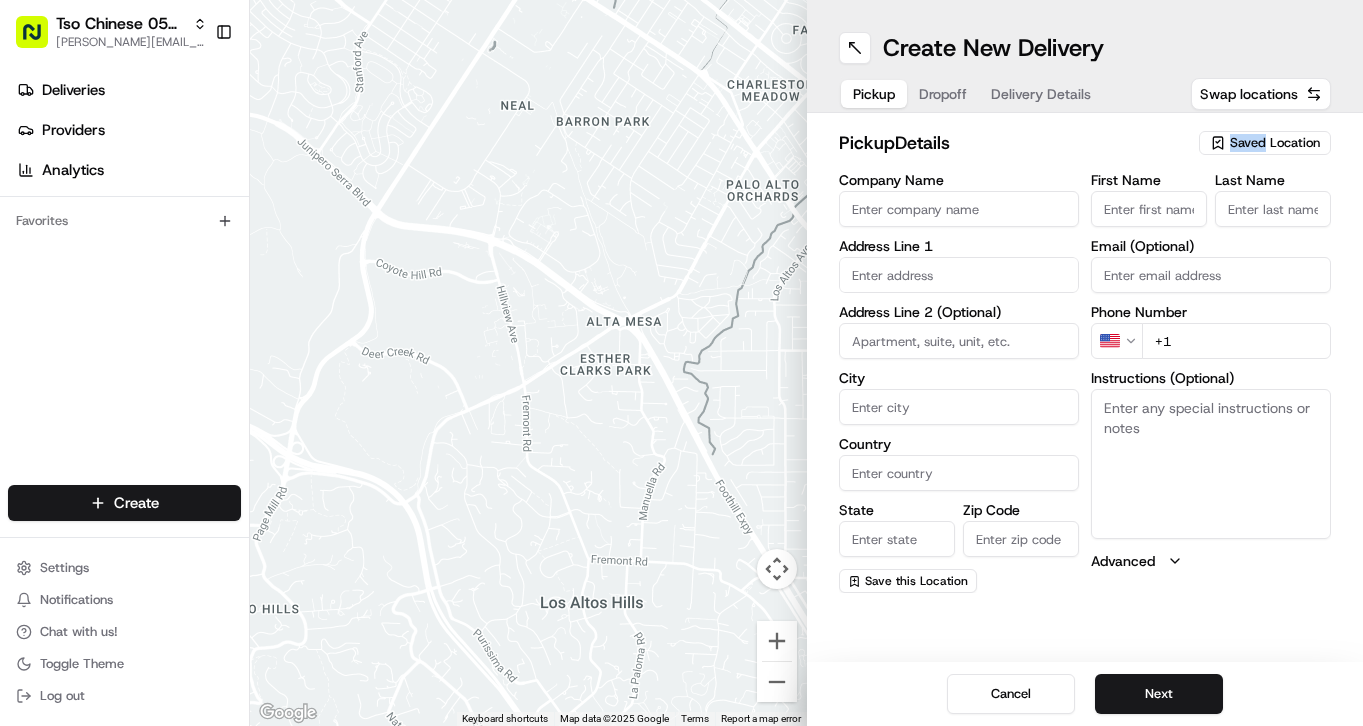 click on "Saved Location" at bounding box center [1275, 143] 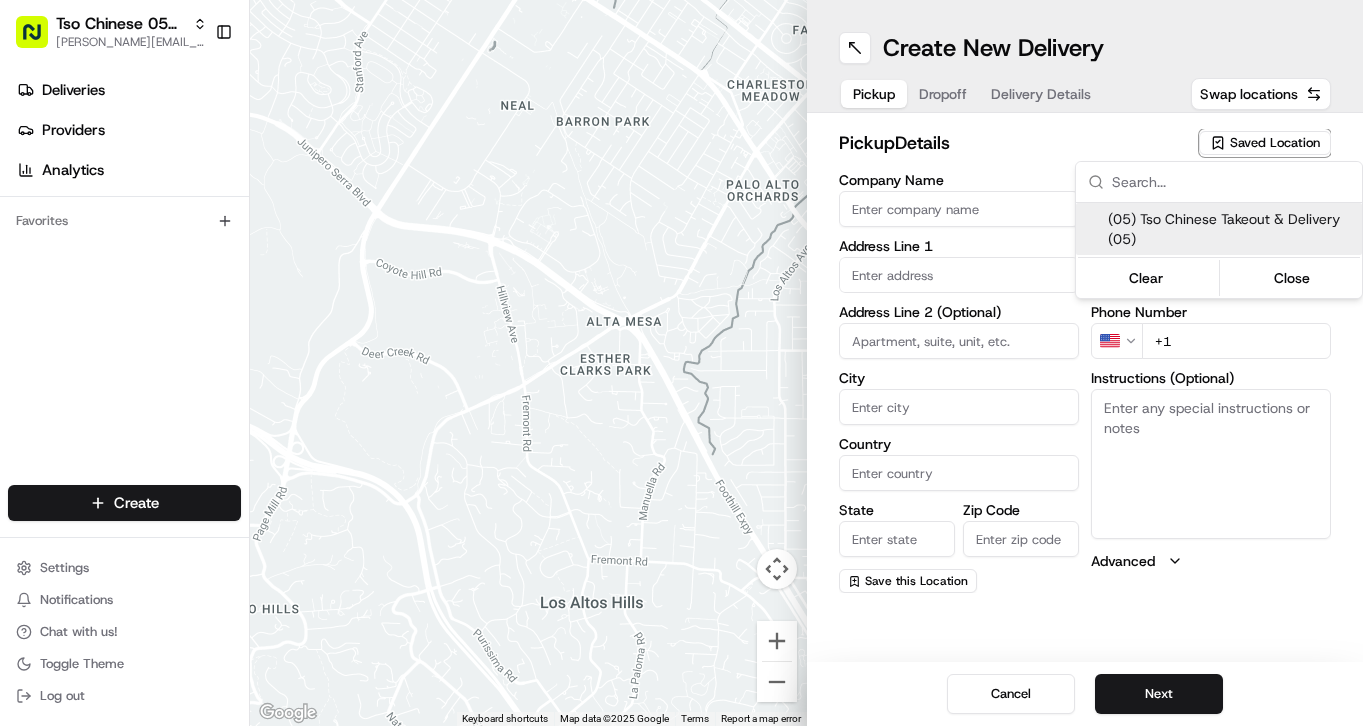 click on "(05) Tso Chinese Takeout & Delivery (05)" at bounding box center (1231, 229) 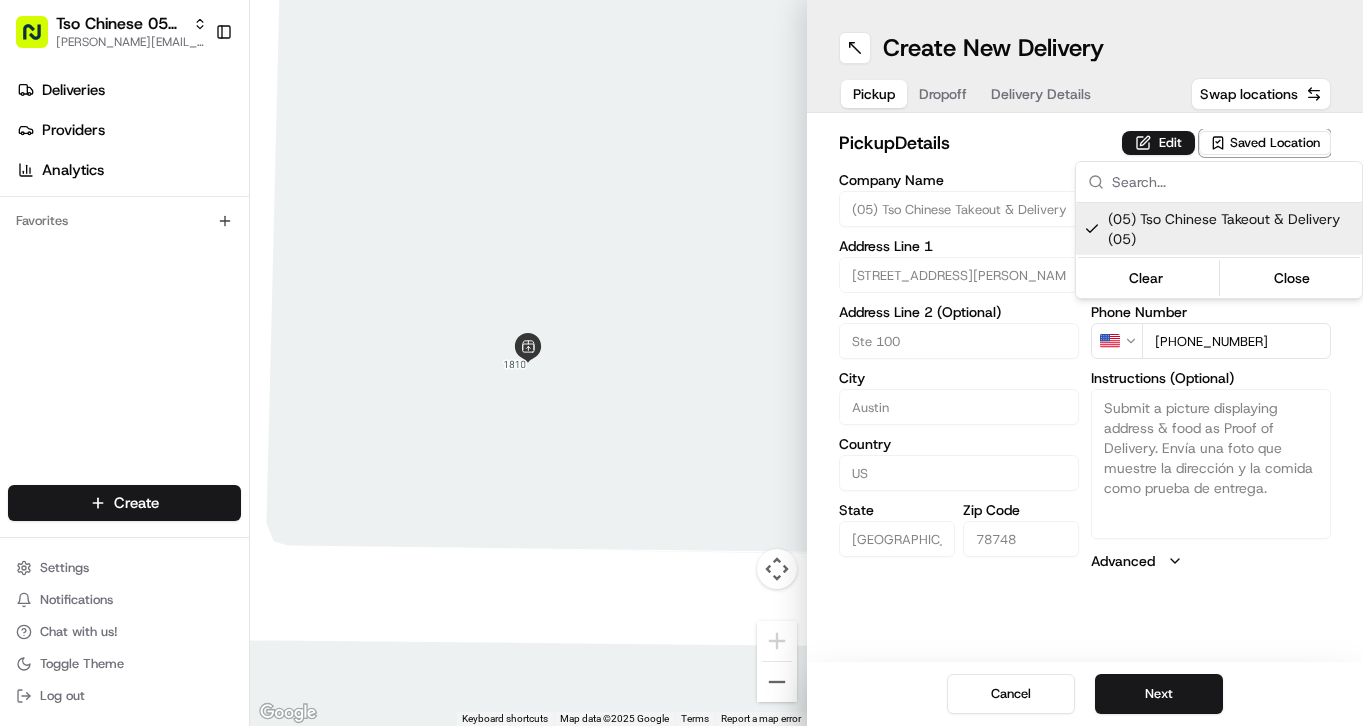click on "Tso Chinese 05 Menchaca [EMAIL_ADDRESS][DOMAIN_NAME] Toggle Sidebar Deliveries Providers Analytics Favorites Main Menu Members & Organization Organization Users Roles Preferences Customization Tracking Orchestration Automations Dispatch Strategy Locations Pickup Locations Dropoff Locations Billing Billing Refund Requests Integrations Notification Triggers Webhooks API Keys Request Logs Create Settings Notifications Chat with us! Toggle Theme Log out ← Move left → Move right ↑ Move up ↓ Move down + Zoom in - Zoom out Home Jump left by 75% End Jump right by 75% Page Up Jump up by 75% Page Down Jump down by 75% To navigate, press the arrow keys. Keyboard shortcuts Map Data Map data ©2025 Google Map data ©2025 Google 2 m  Click to toggle between metric and imperial units Terms Report a map error Create New Delivery Pickup Dropoff Delivery Details Swap locations pickup  Details  Edit Saved Location Company Name (05) Tso Chinese Takeout & Delivery Address Line 1 [STREET_ADDRESS][PERSON_NAME]" at bounding box center (681, 363) 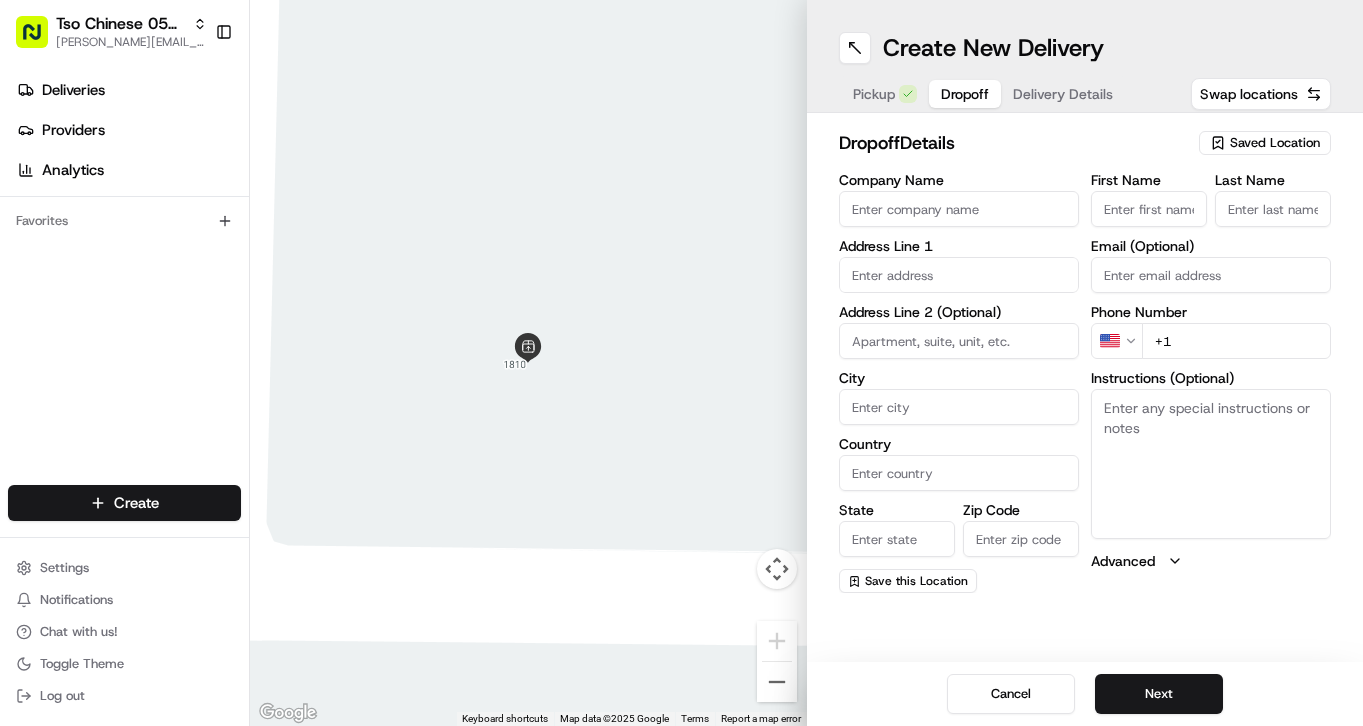 click on "Dropoff" at bounding box center [965, 94] 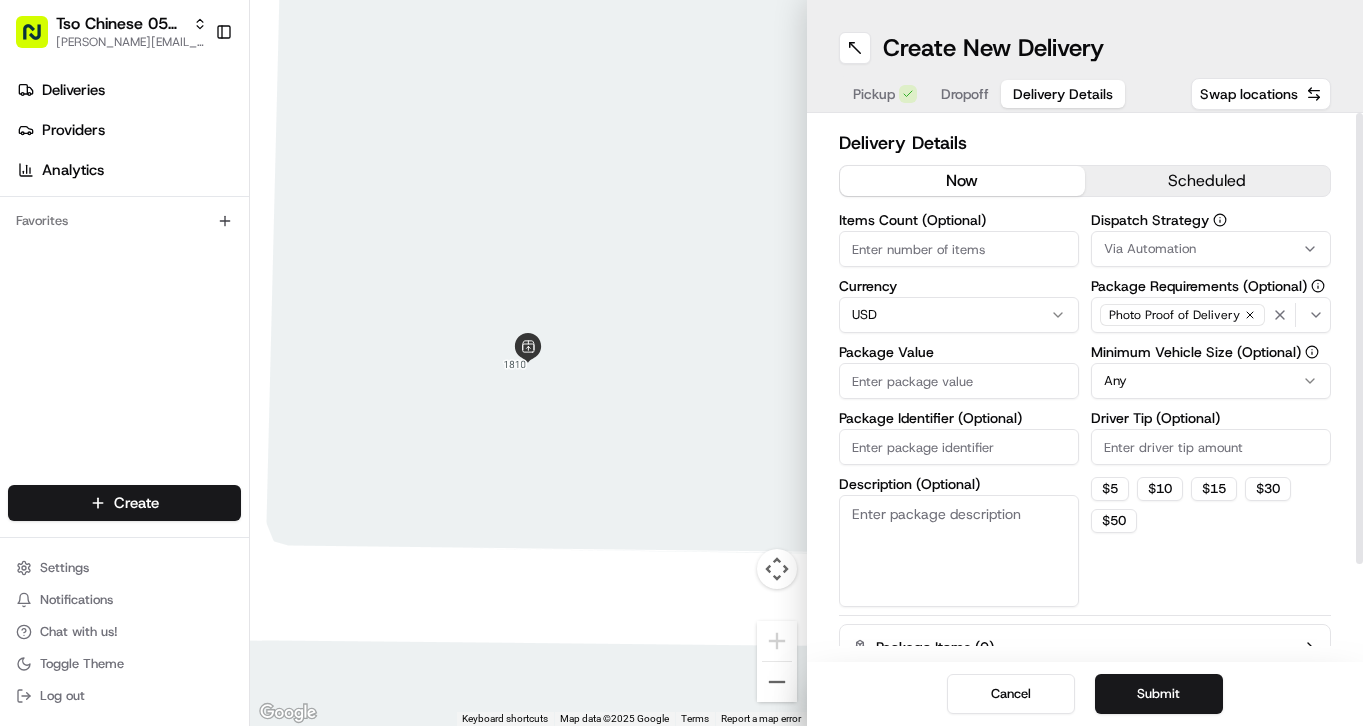click on "Items Count (Optional) Currency USD Package Value Package Identifier (Optional) Description (Optional)" at bounding box center (959, 410) 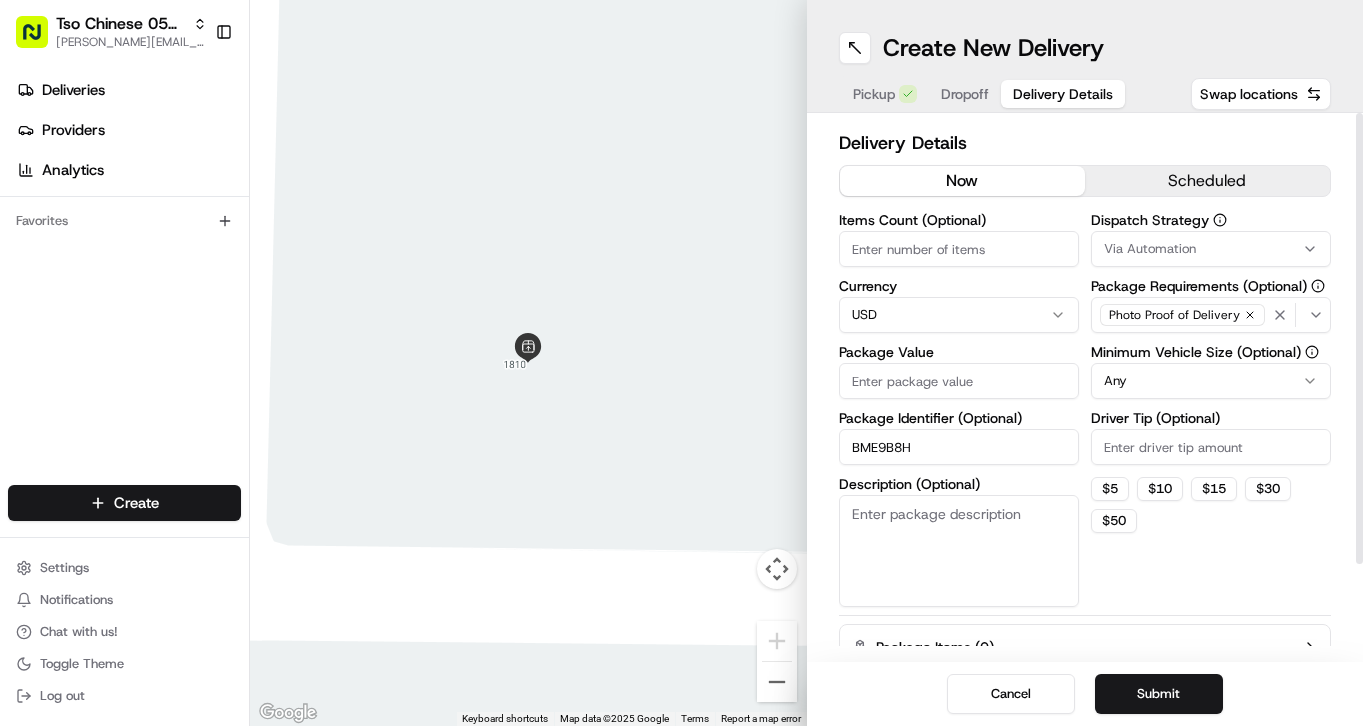 type on "BME9B8H" 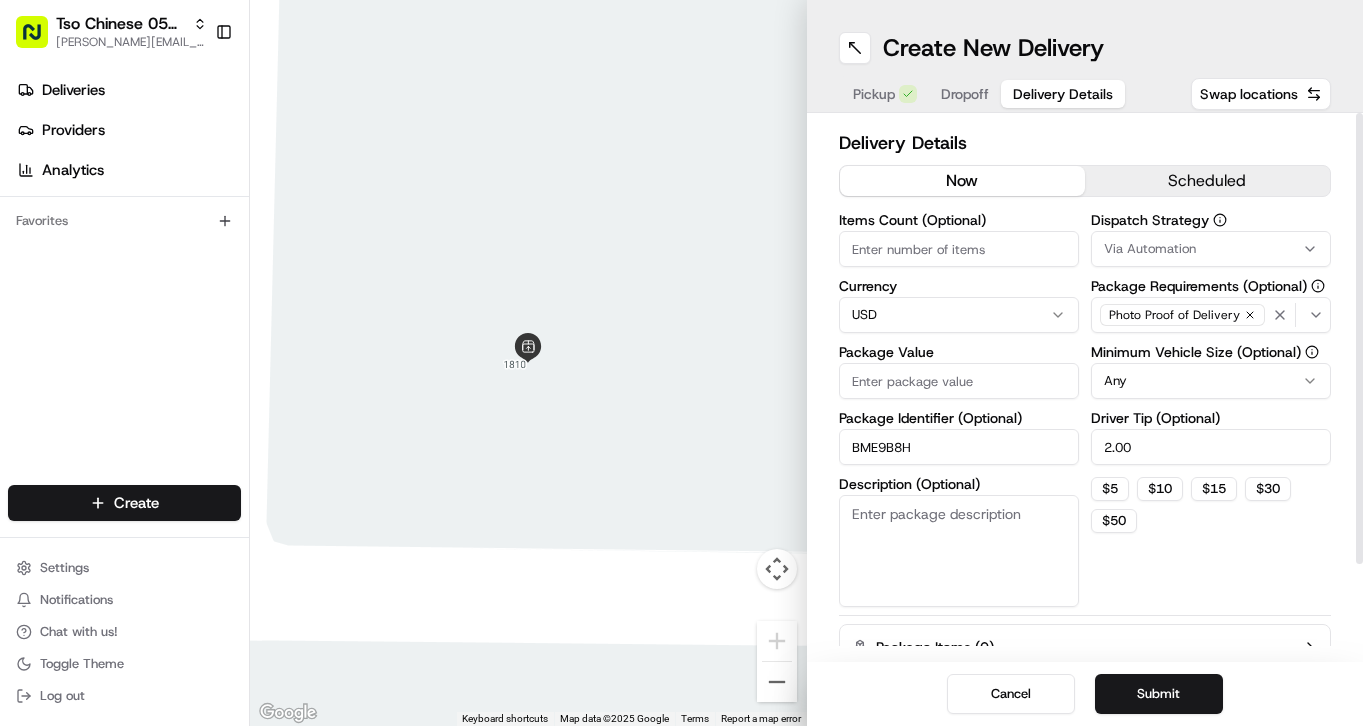 type on "2.00" 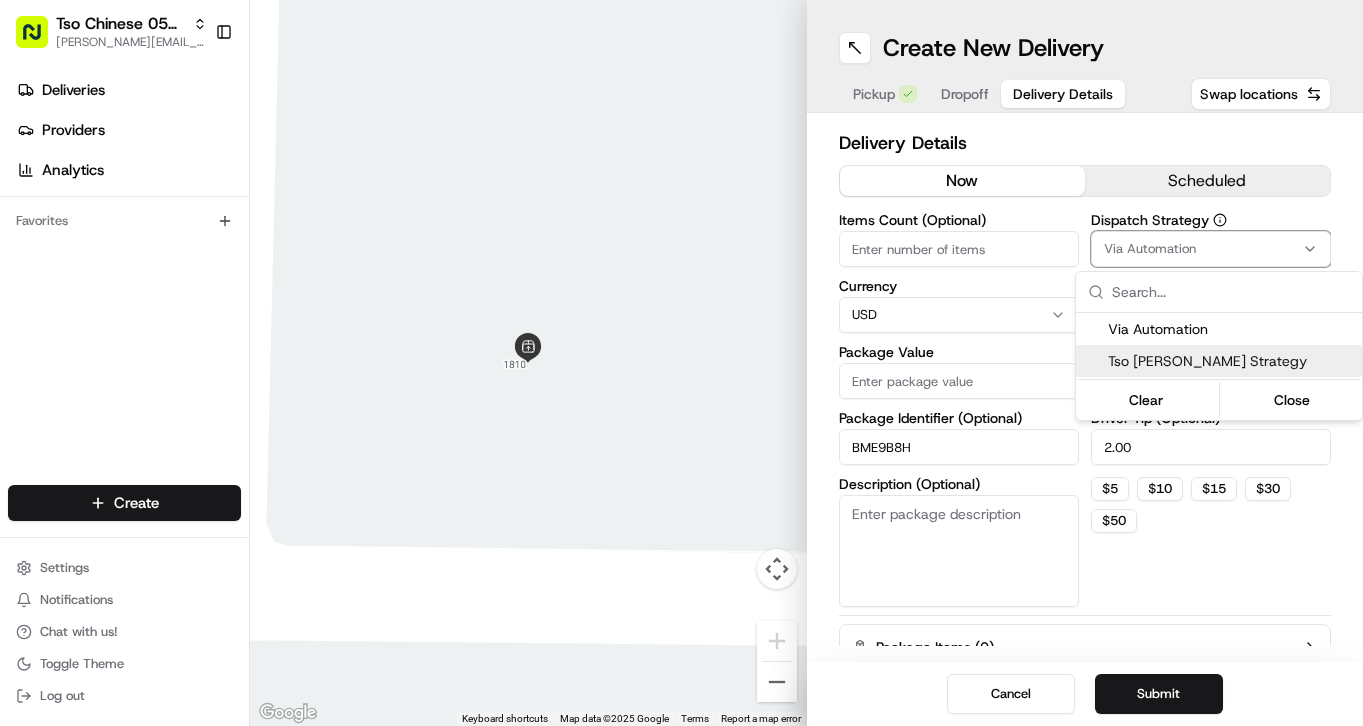 click on "Tso [PERSON_NAME] Strategy" at bounding box center (1231, 361) 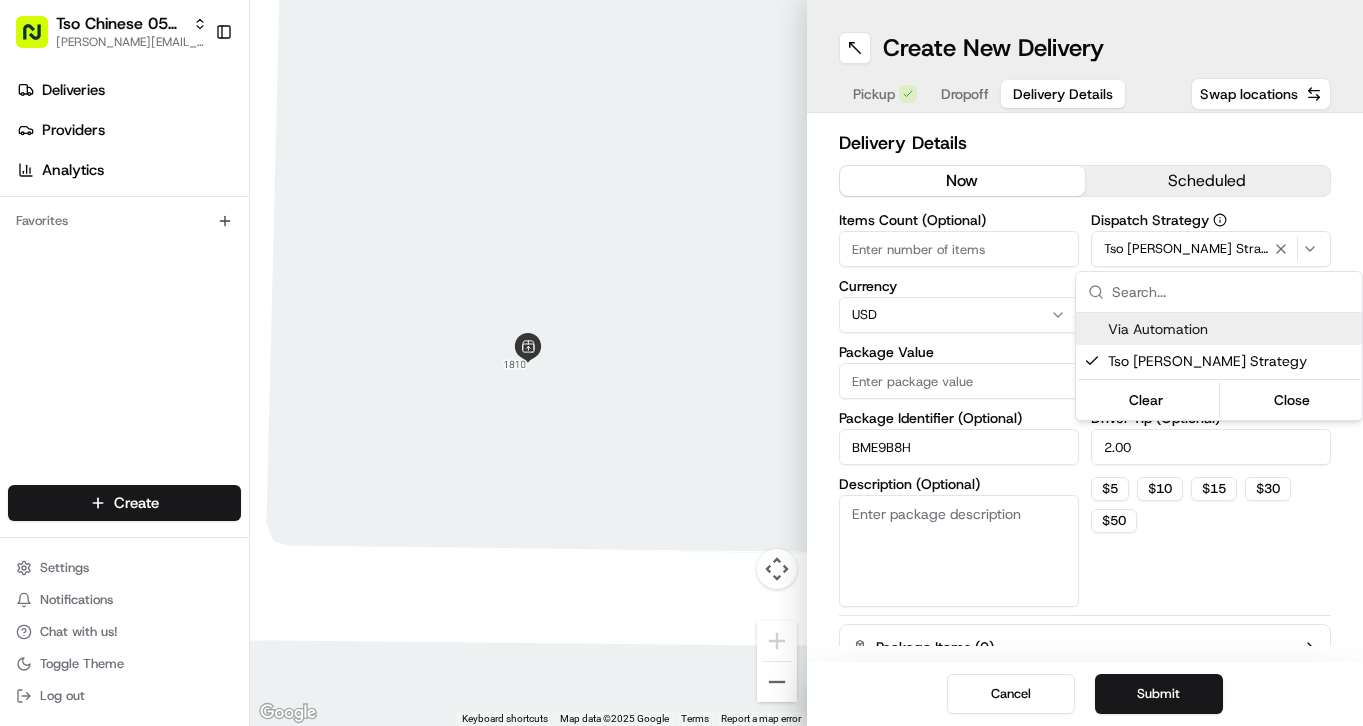 click on "Tso Chinese 05 Menchaca [EMAIL_ADDRESS][DOMAIN_NAME] Toggle Sidebar Deliveries Providers Analytics Favorites Main Menu Members & Organization Organization Users Roles Preferences Customization Tracking Orchestration Automations Dispatch Strategy Locations Pickup Locations Dropoff Locations Billing Billing Refund Requests Integrations Notification Triggers Webhooks API Keys Request Logs Create Settings Notifications Chat with us! Toggle Theme Log out ← Move left → Move right ↑ Move up ↓ Move down + Zoom in - Zoom out Home Jump left by 75% End Jump right by 75% Page Up Jump up by 75% Page Down Jump down by 75% To navigate, press the arrow keys. Keyboard shortcuts Map Data Map data ©2025 Google Map data ©2025 Google 2 m  Click to toggle between metric and imperial units Terms Report a map error Create New Delivery Pickup Dropoff Delivery Details Swap locations Delivery Details now scheduled Items Count (Optional) Currency USD Package Value Package Identifier (Optional) BME9B8H Dispatch Strategy" at bounding box center [681, 363] 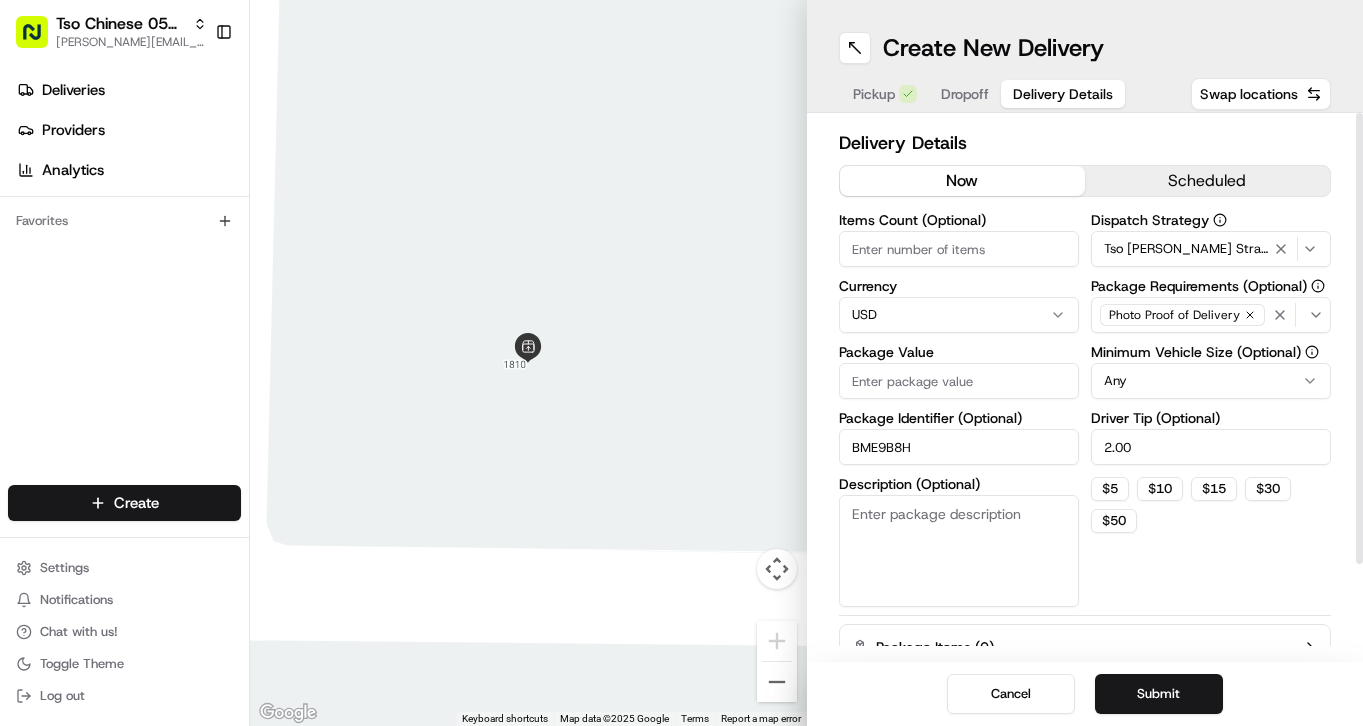 click on "Items Count (Optional)" at bounding box center (959, 249) 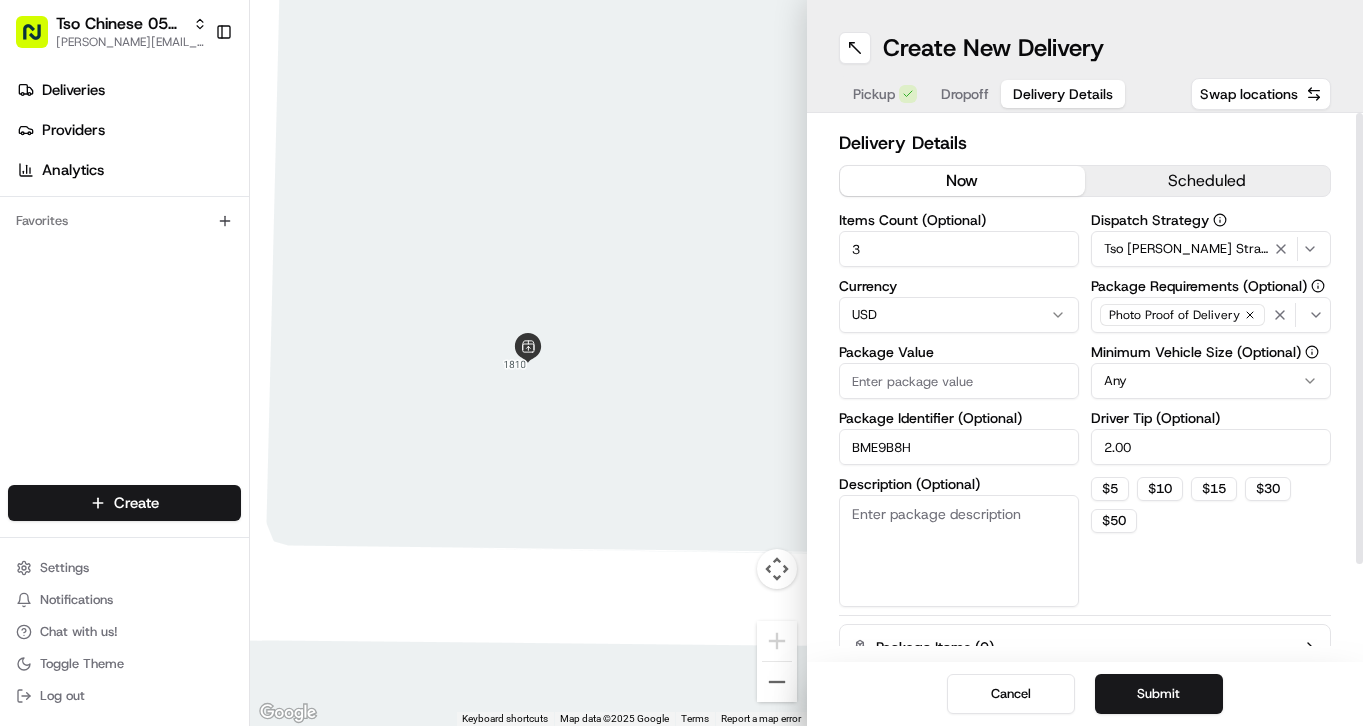 type on "3" 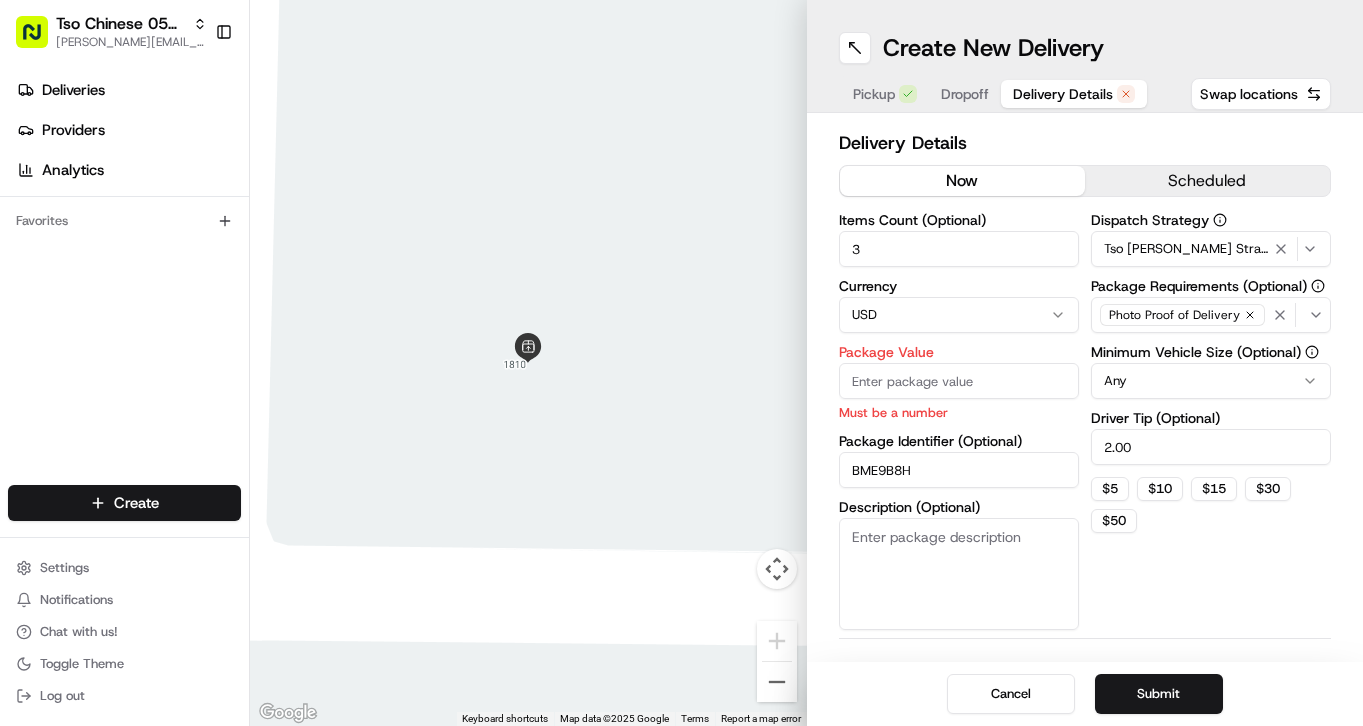 paste on "27.55" 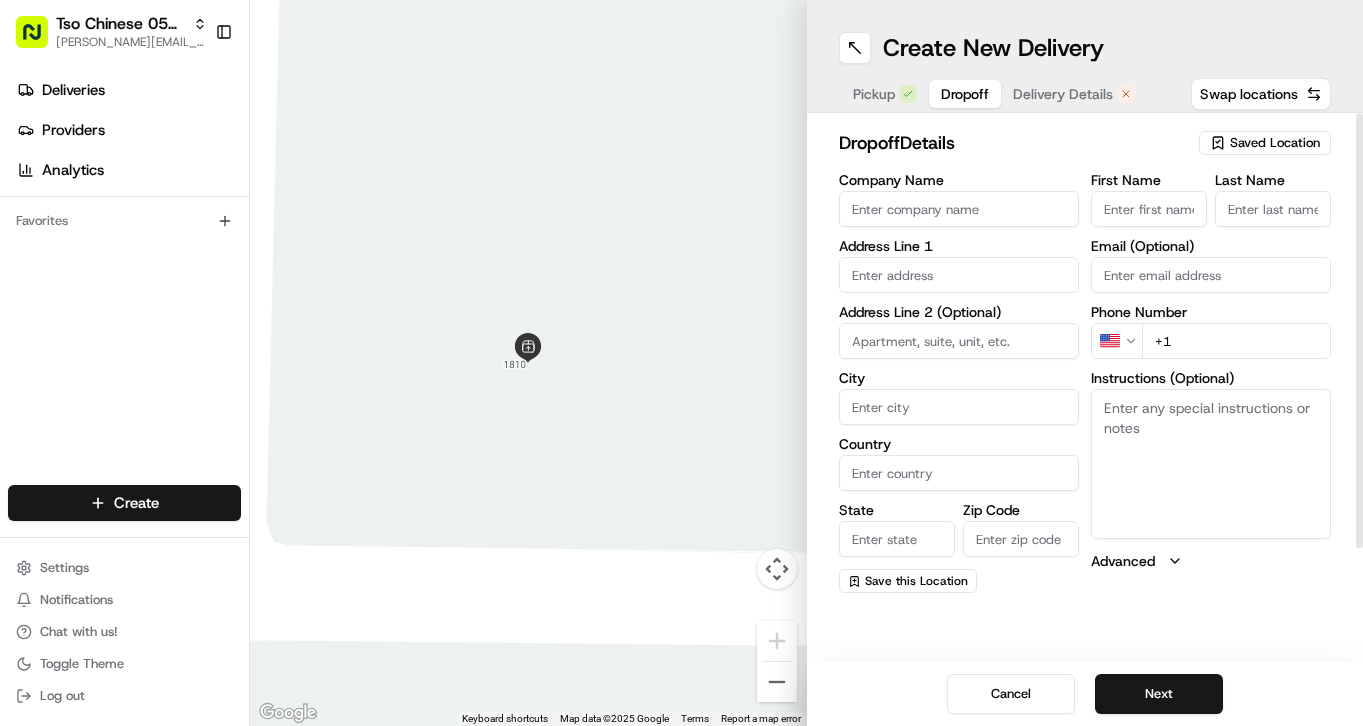 click on "Dropoff" at bounding box center [965, 94] 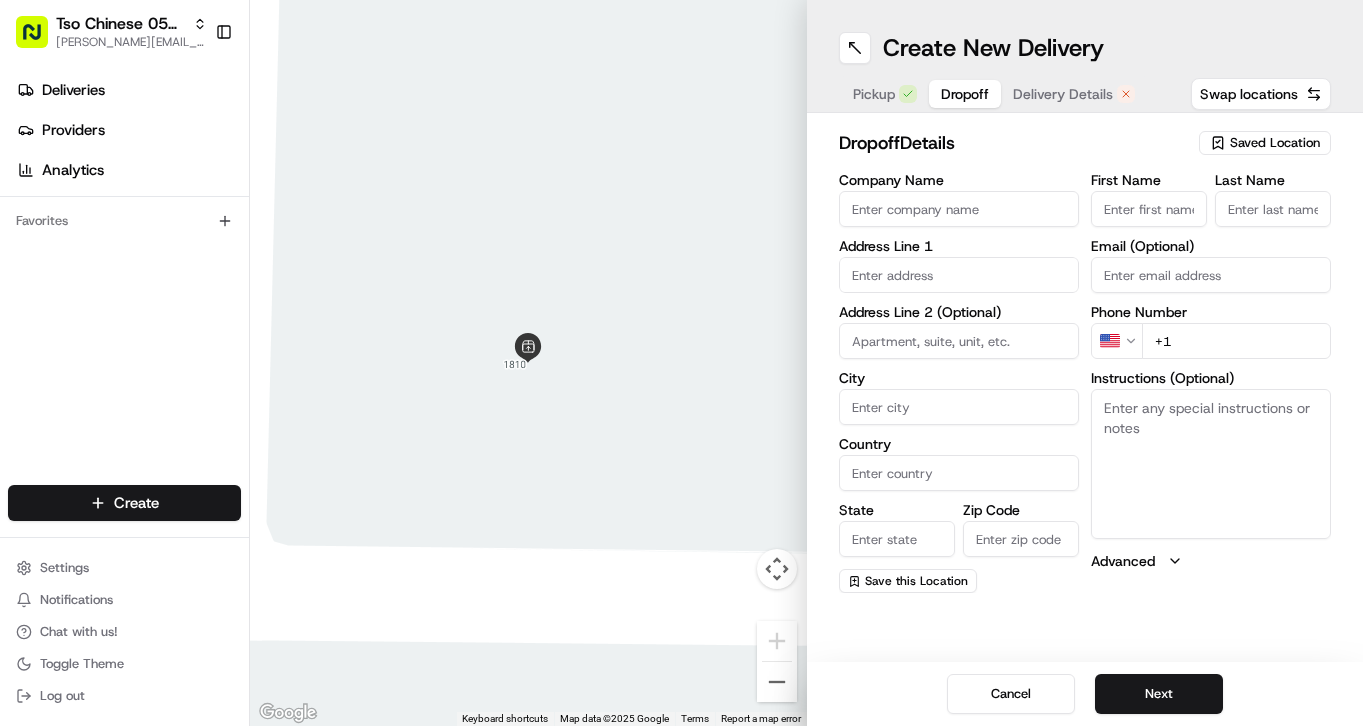 click at bounding box center (959, 275) 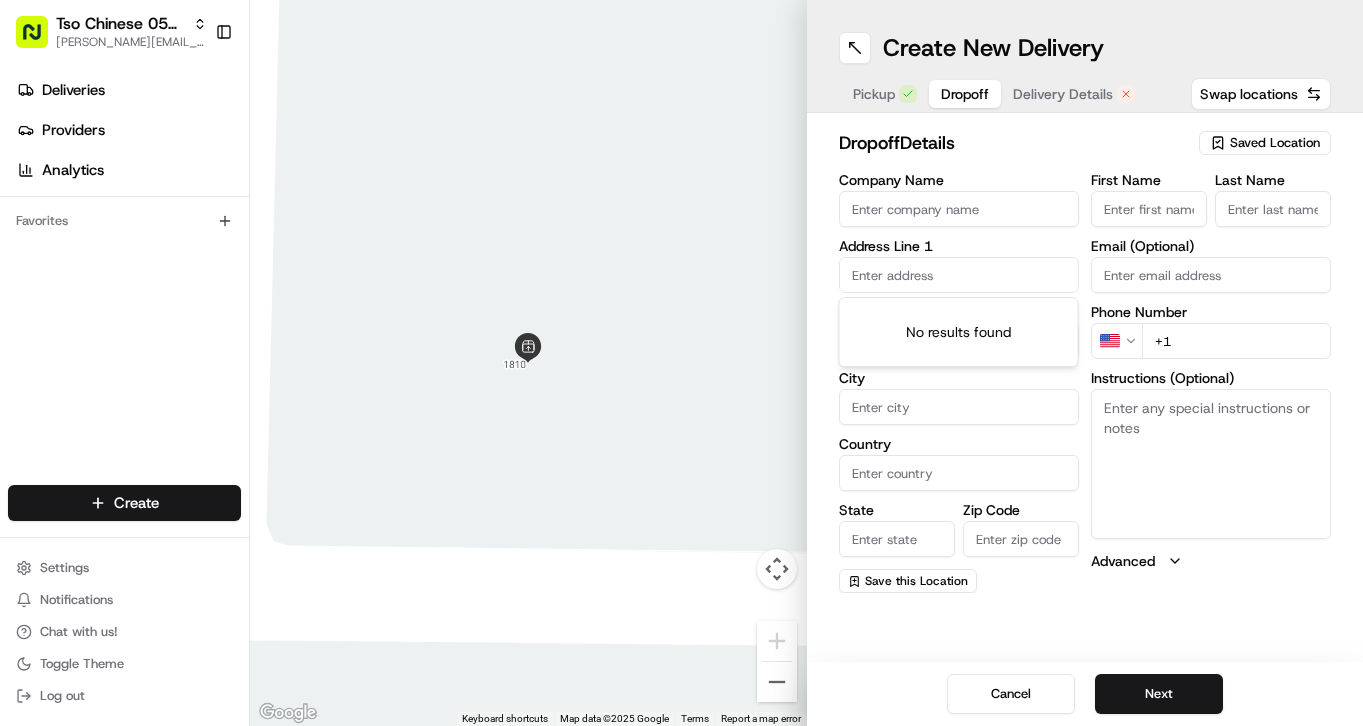 paste on "[STREET_ADDRESS]" 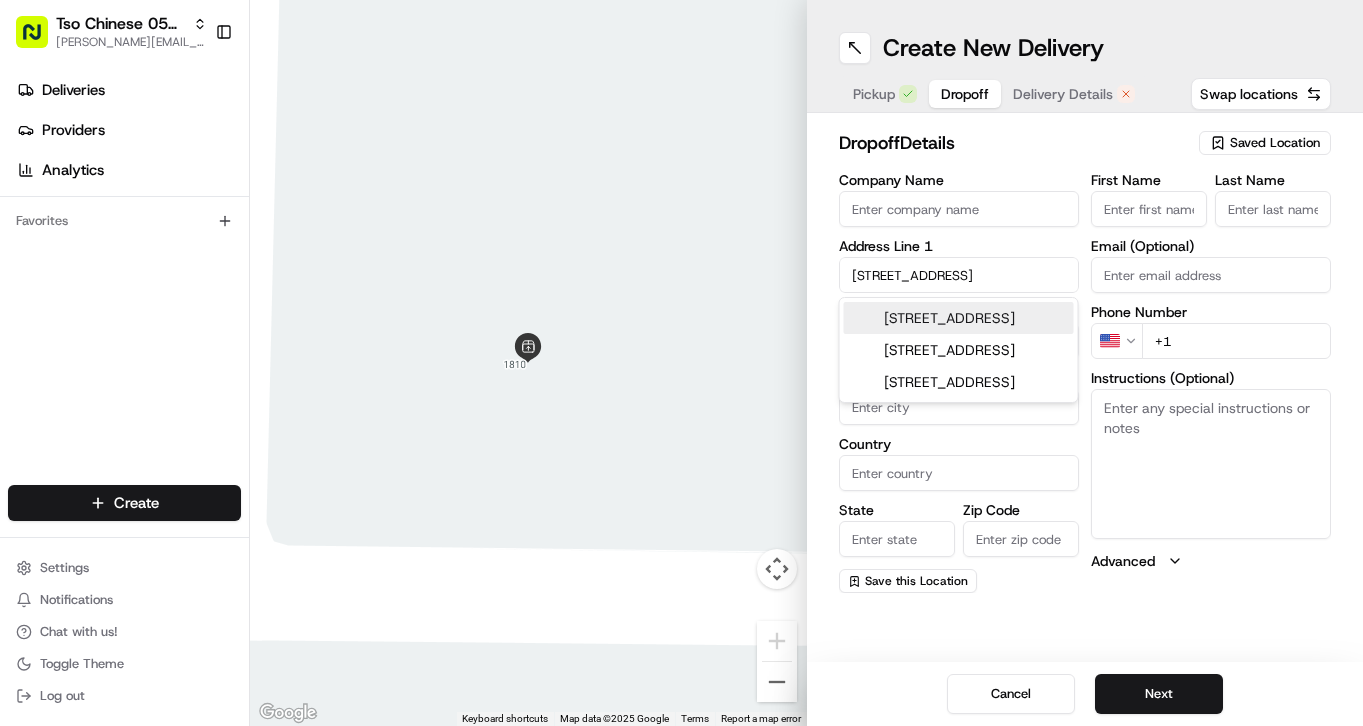 click on "[STREET_ADDRESS]" at bounding box center [959, 318] 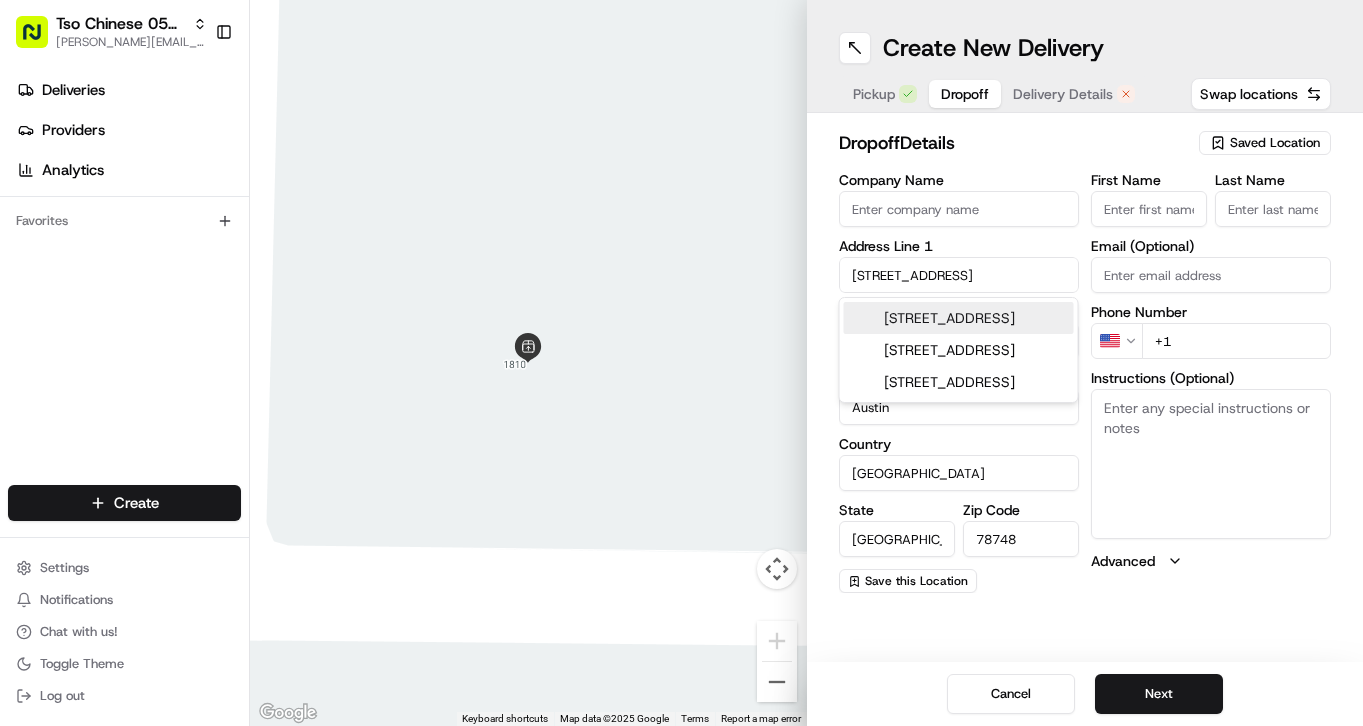 type on "[STREET_ADDRESS]" 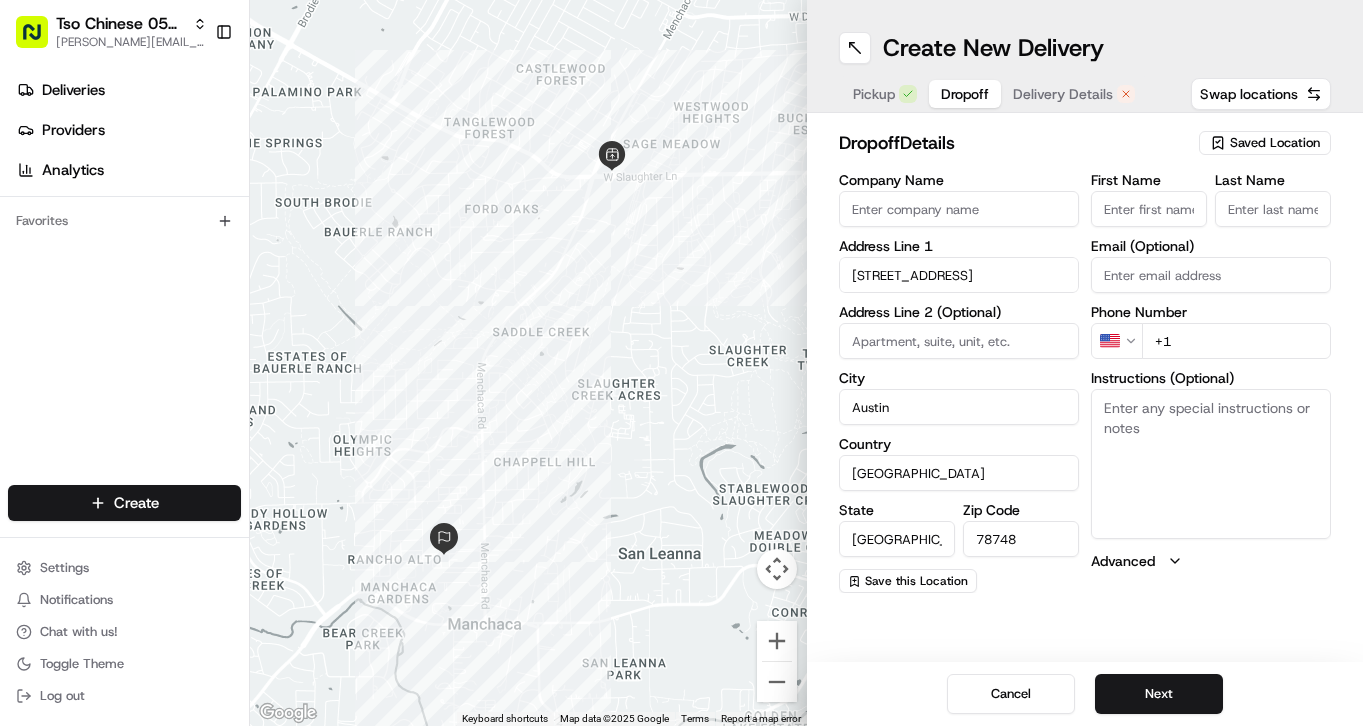 click on "+1" at bounding box center (1236, 341) 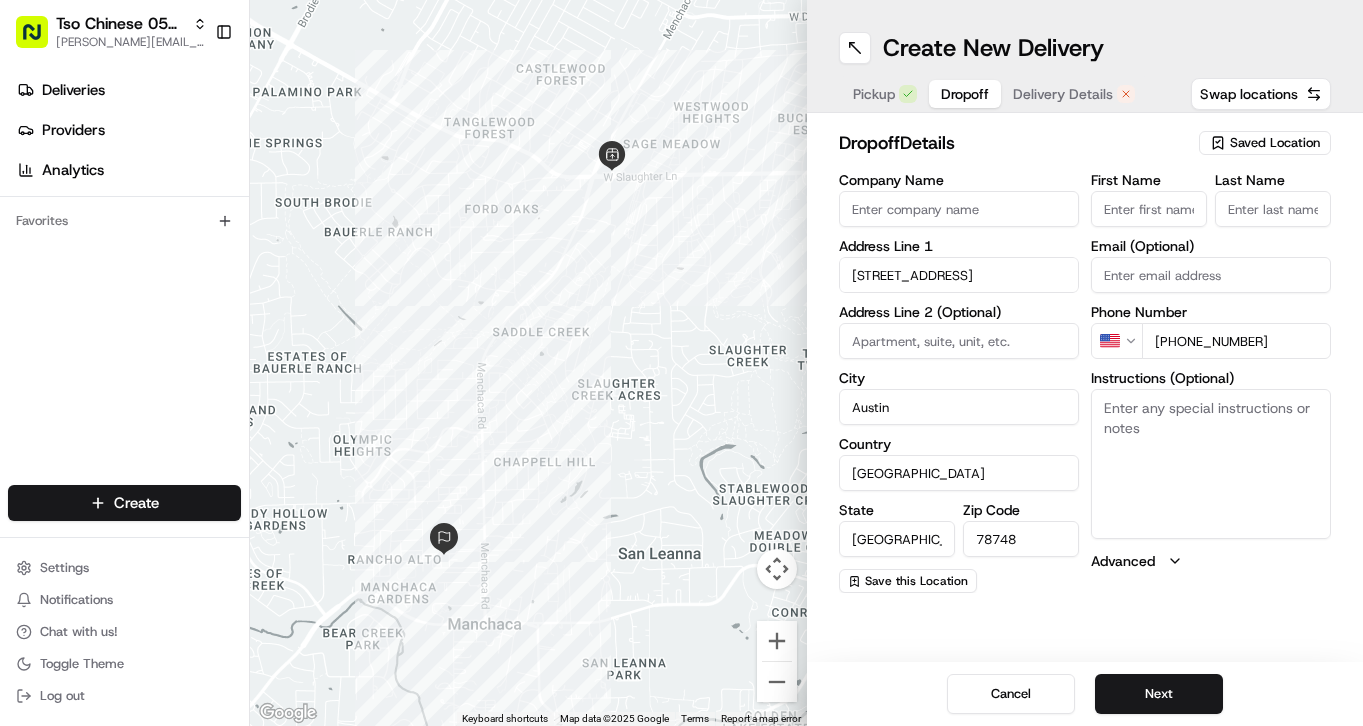 type on "[PHONE_NUMBER]" 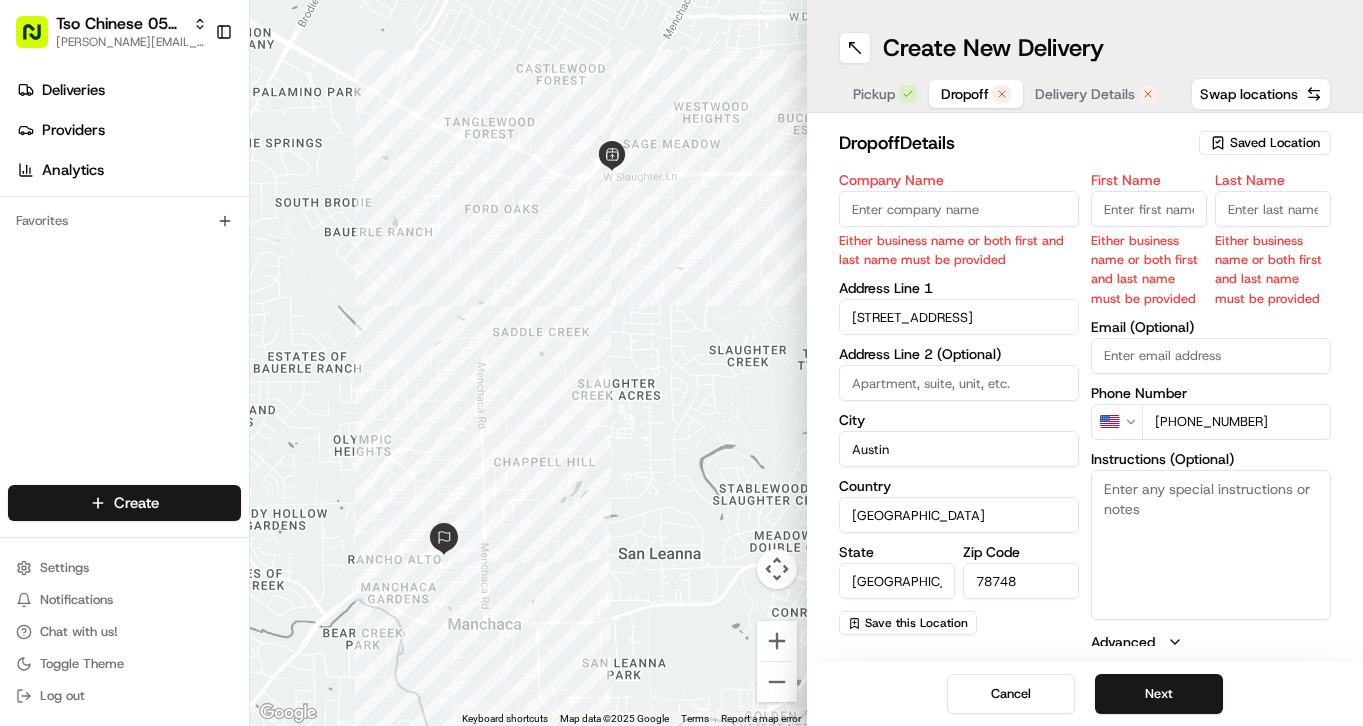 paste on "[PERSON_NAME]" 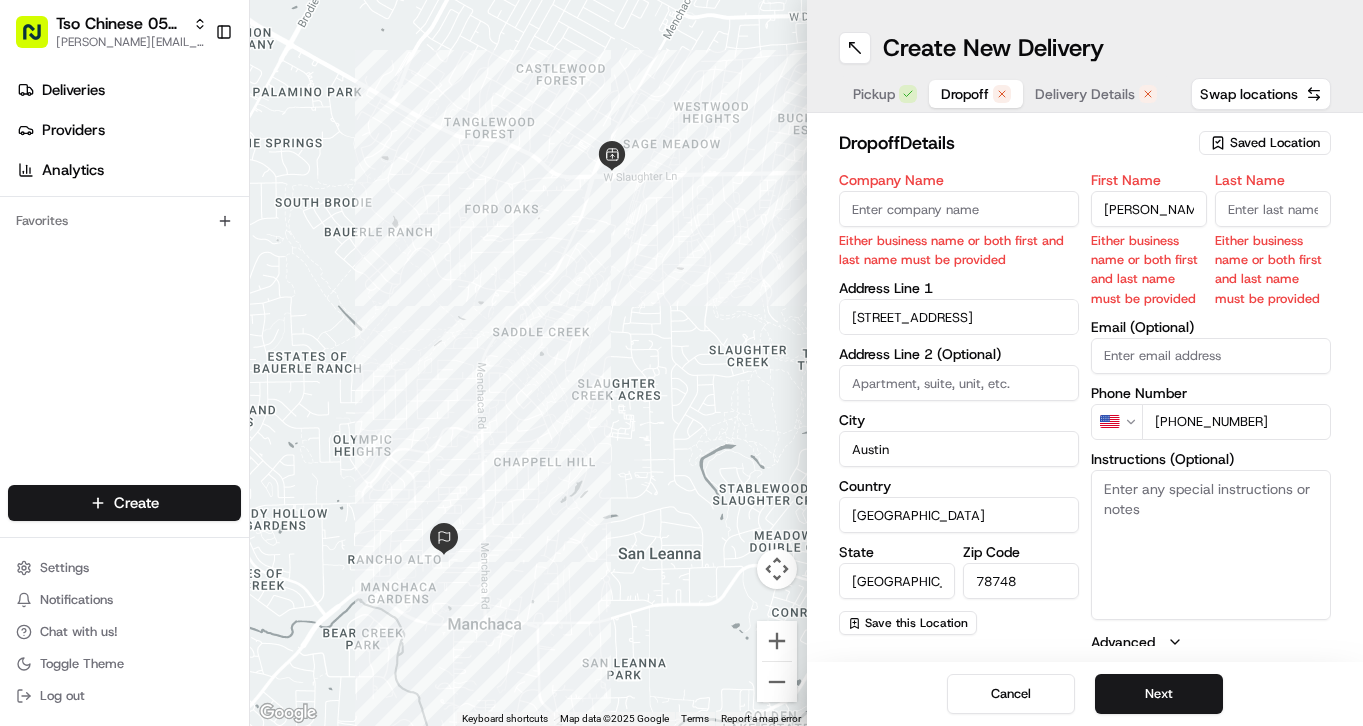 scroll, scrollTop: 0, scrollLeft: 12, axis: horizontal 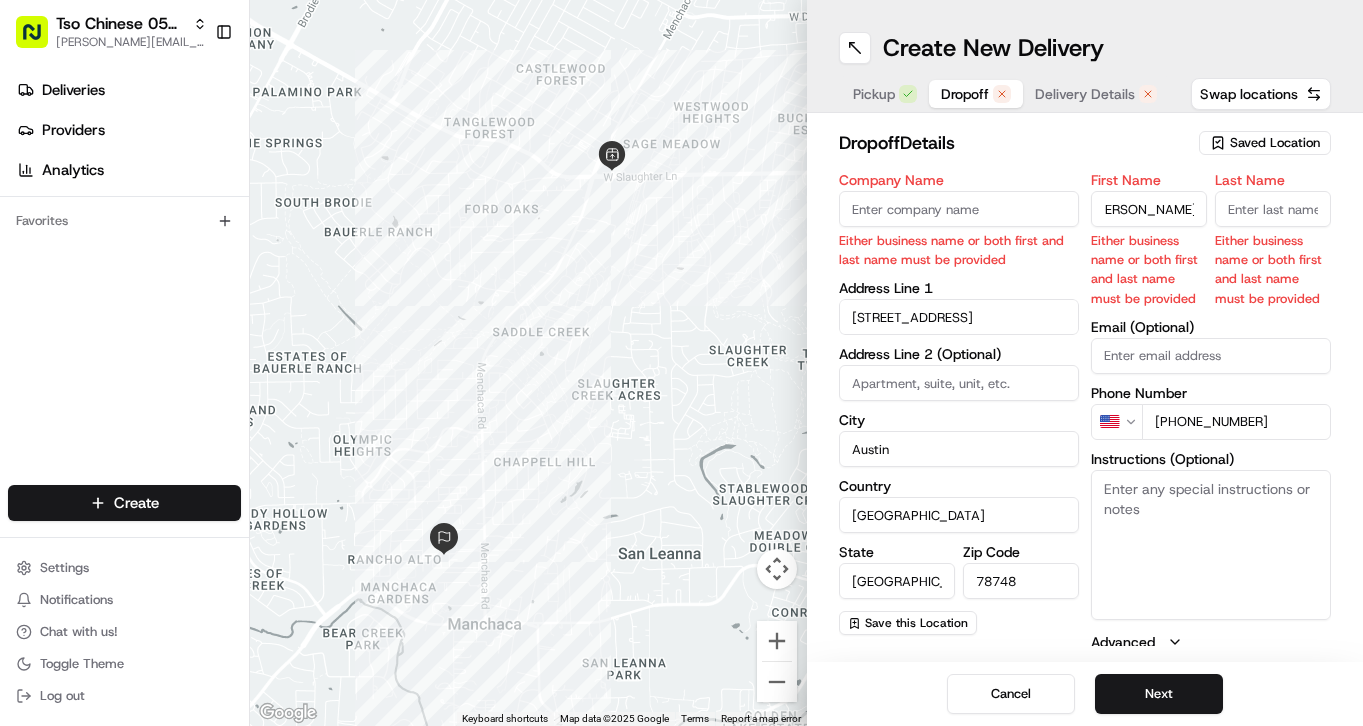 type on "[PERSON_NAME]" 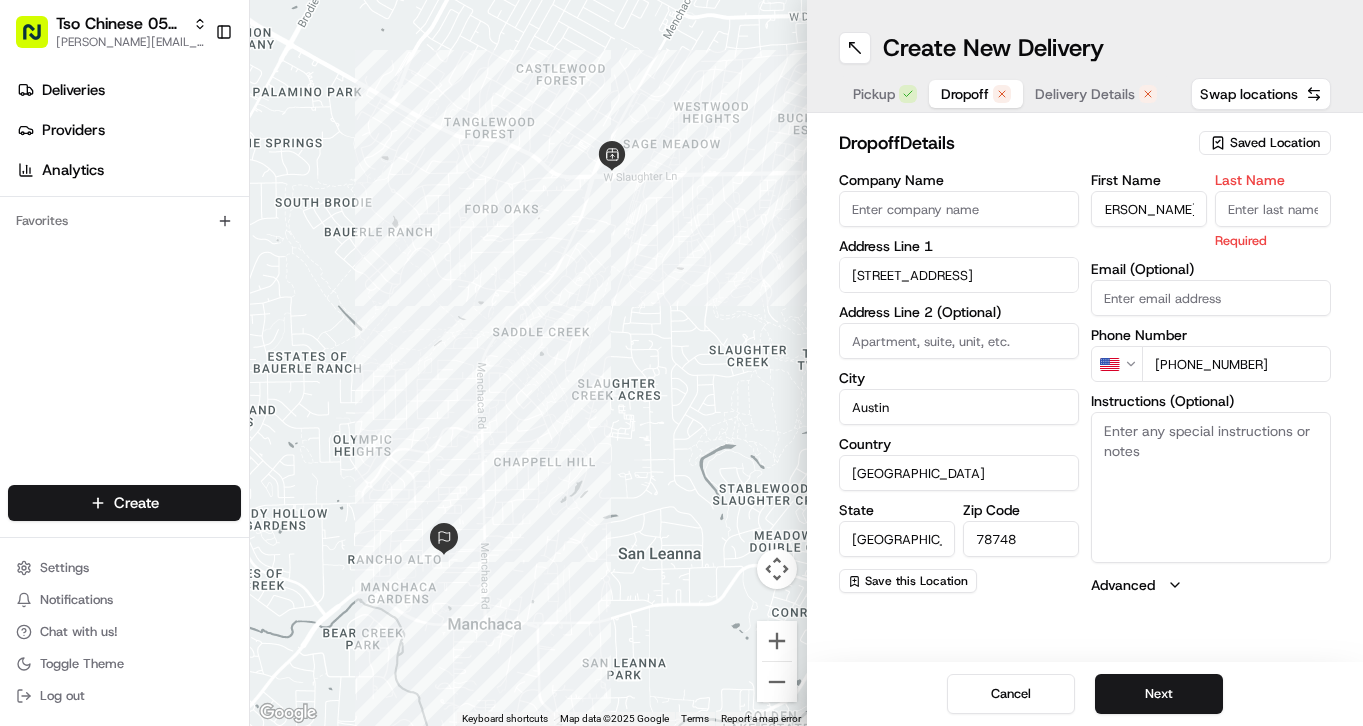 scroll, scrollTop: 0, scrollLeft: 0, axis: both 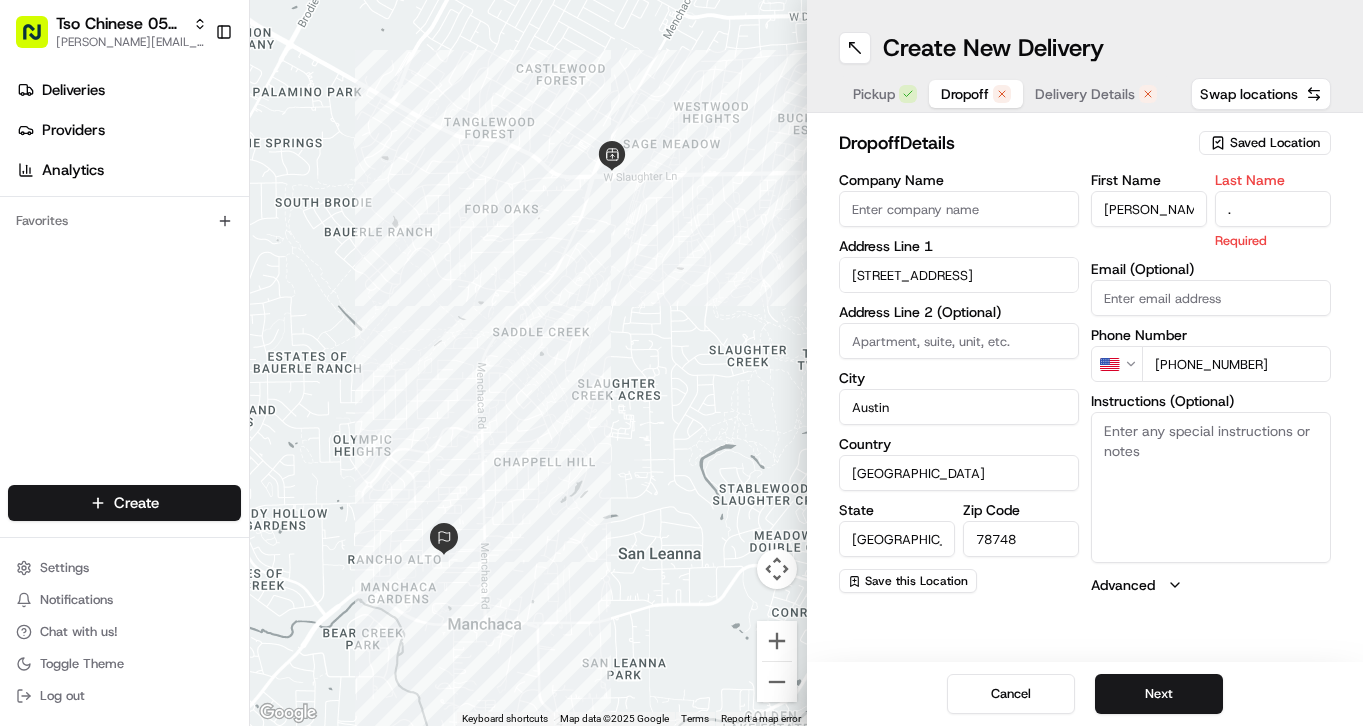 type on "." 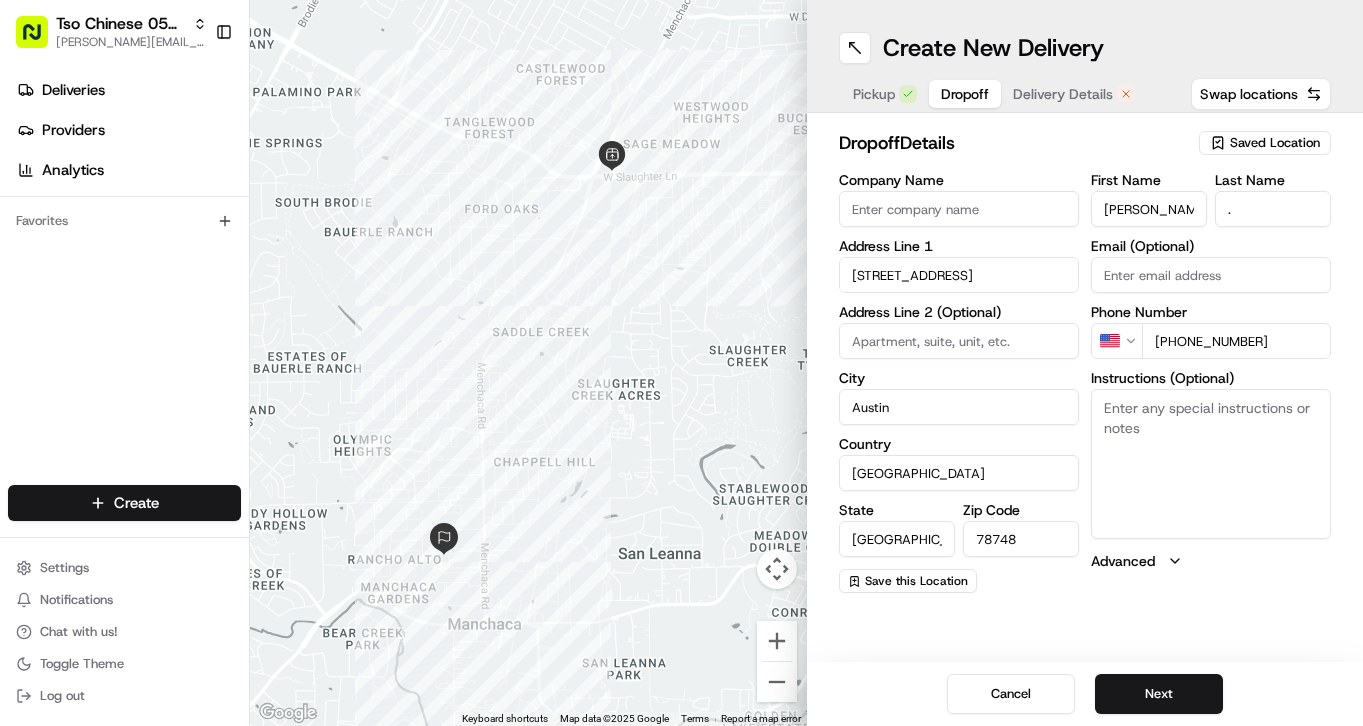 paste on "House on the corner with lion statue by front door. Green wreath with bow on door." 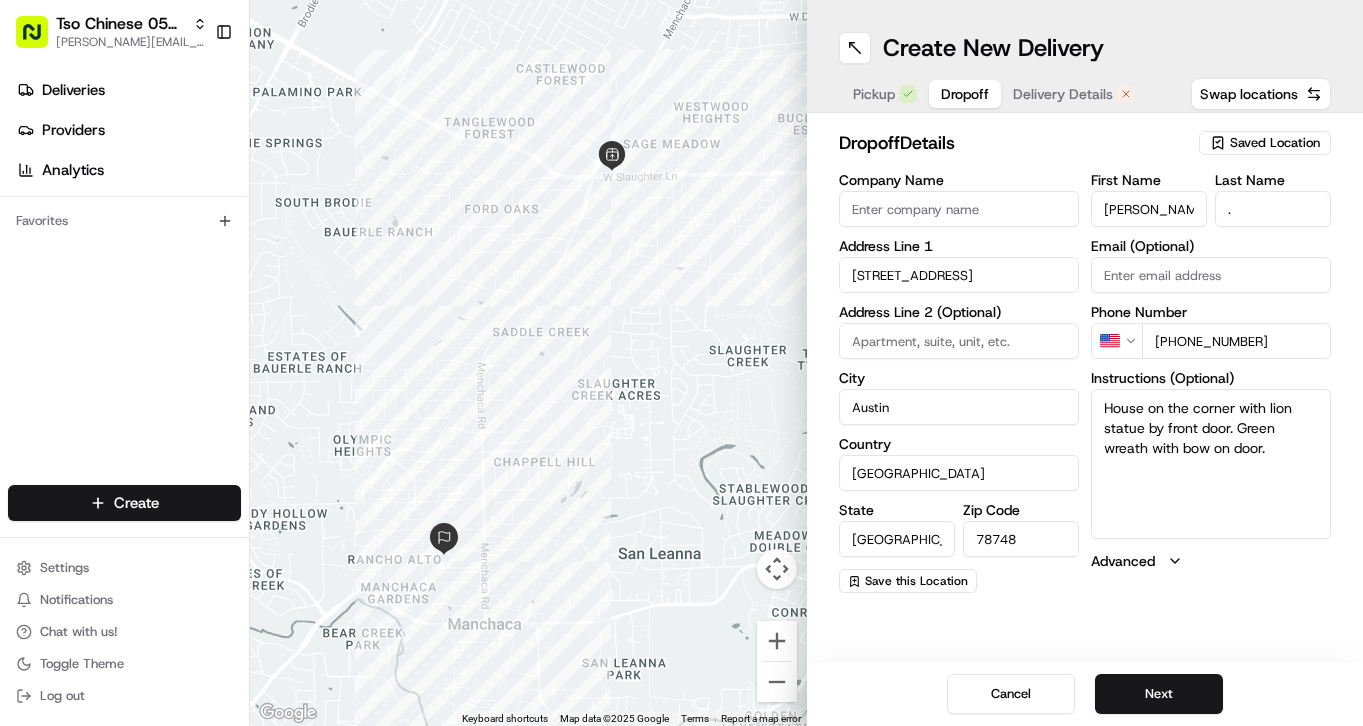 type on "House on the corner with lion statue by front door. Green wreath with bow on door." 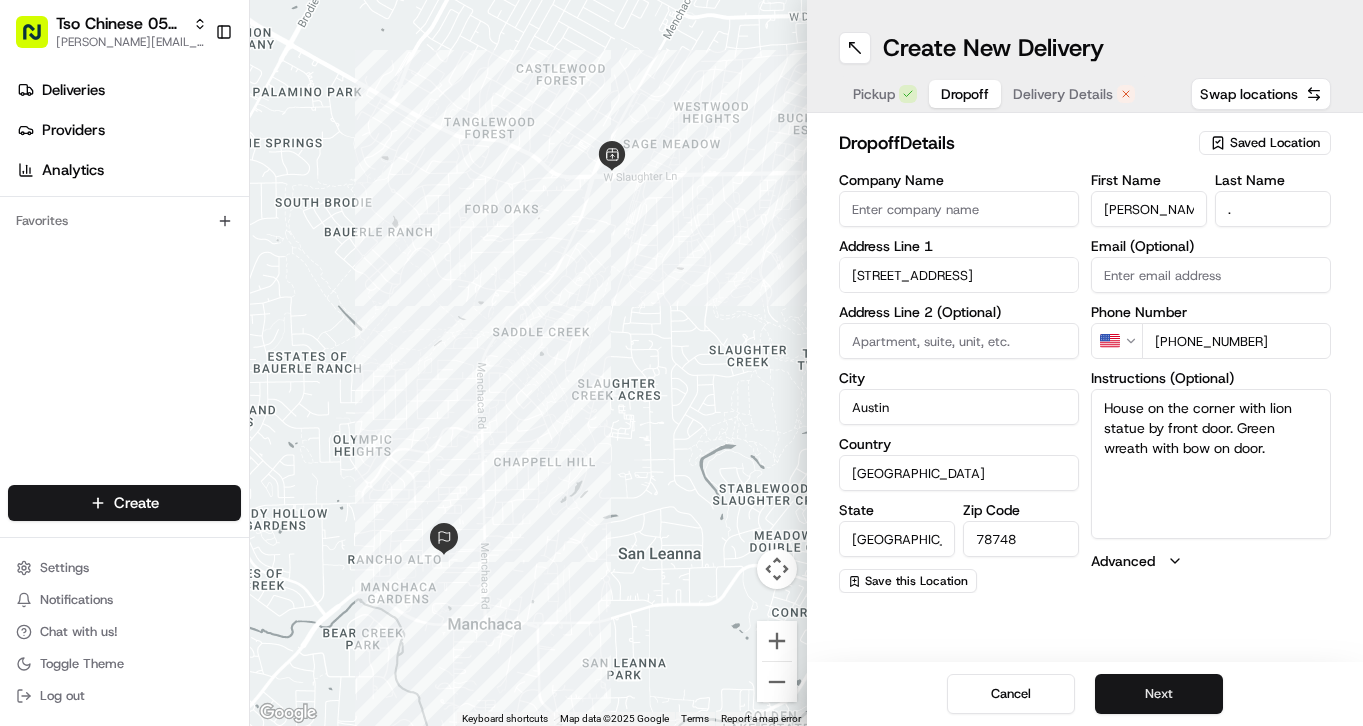click on "Next" at bounding box center [1159, 694] 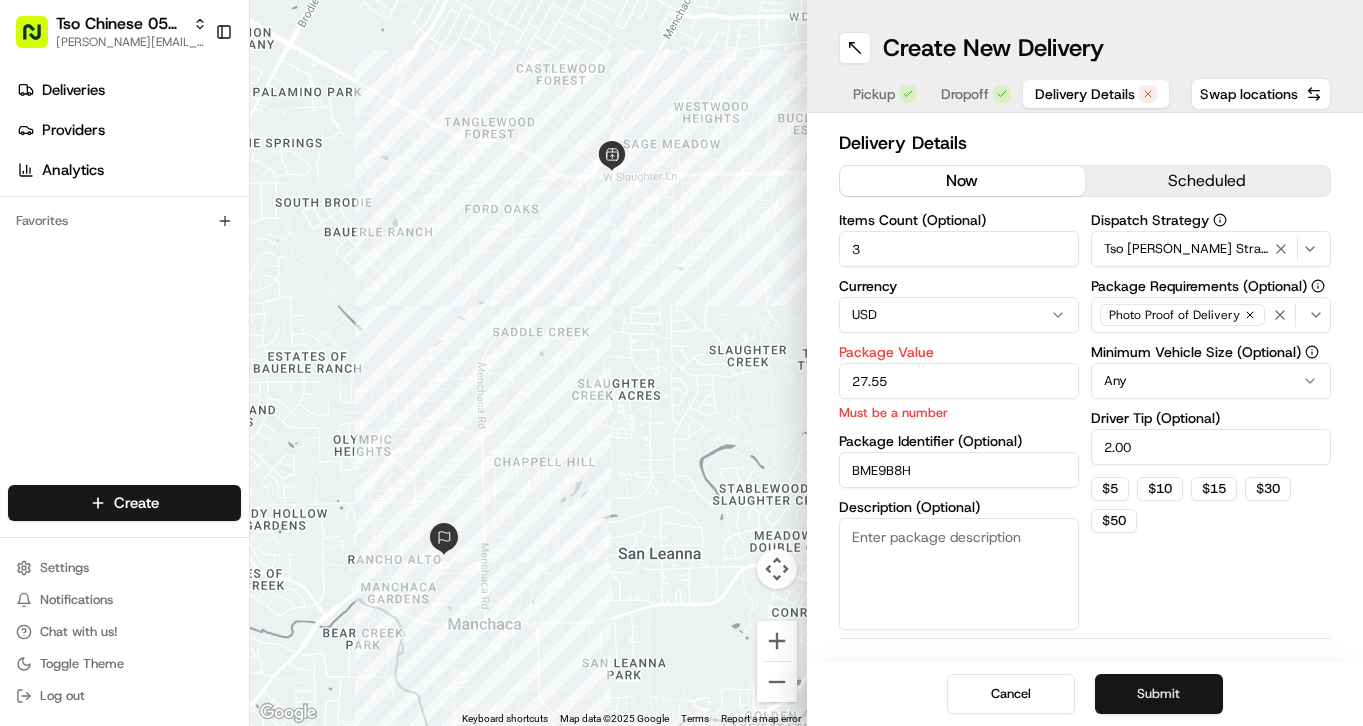 click on "Submit" at bounding box center [1159, 694] 